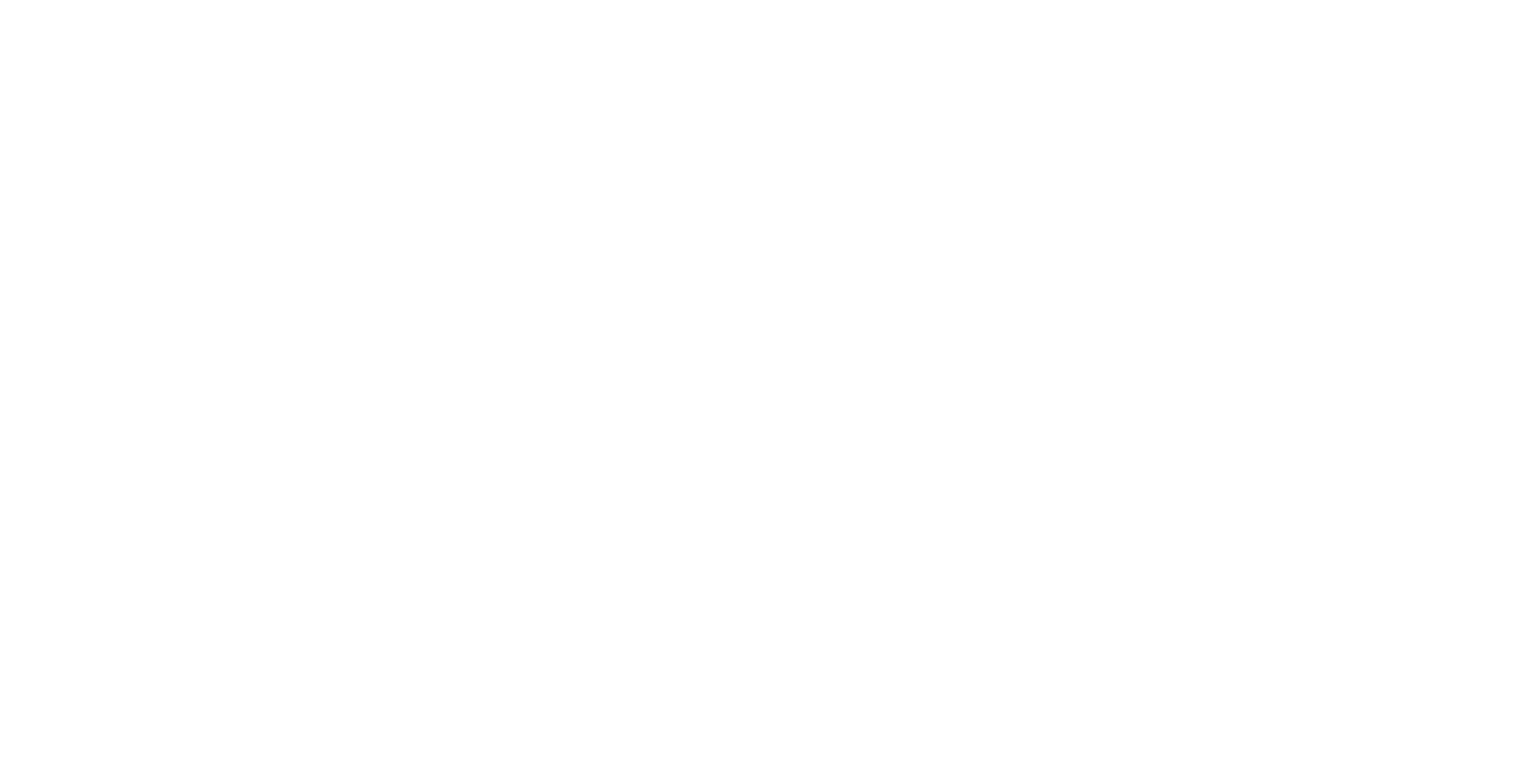 scroll, scrollTop: 0, scrollLeft: 0, axis: both 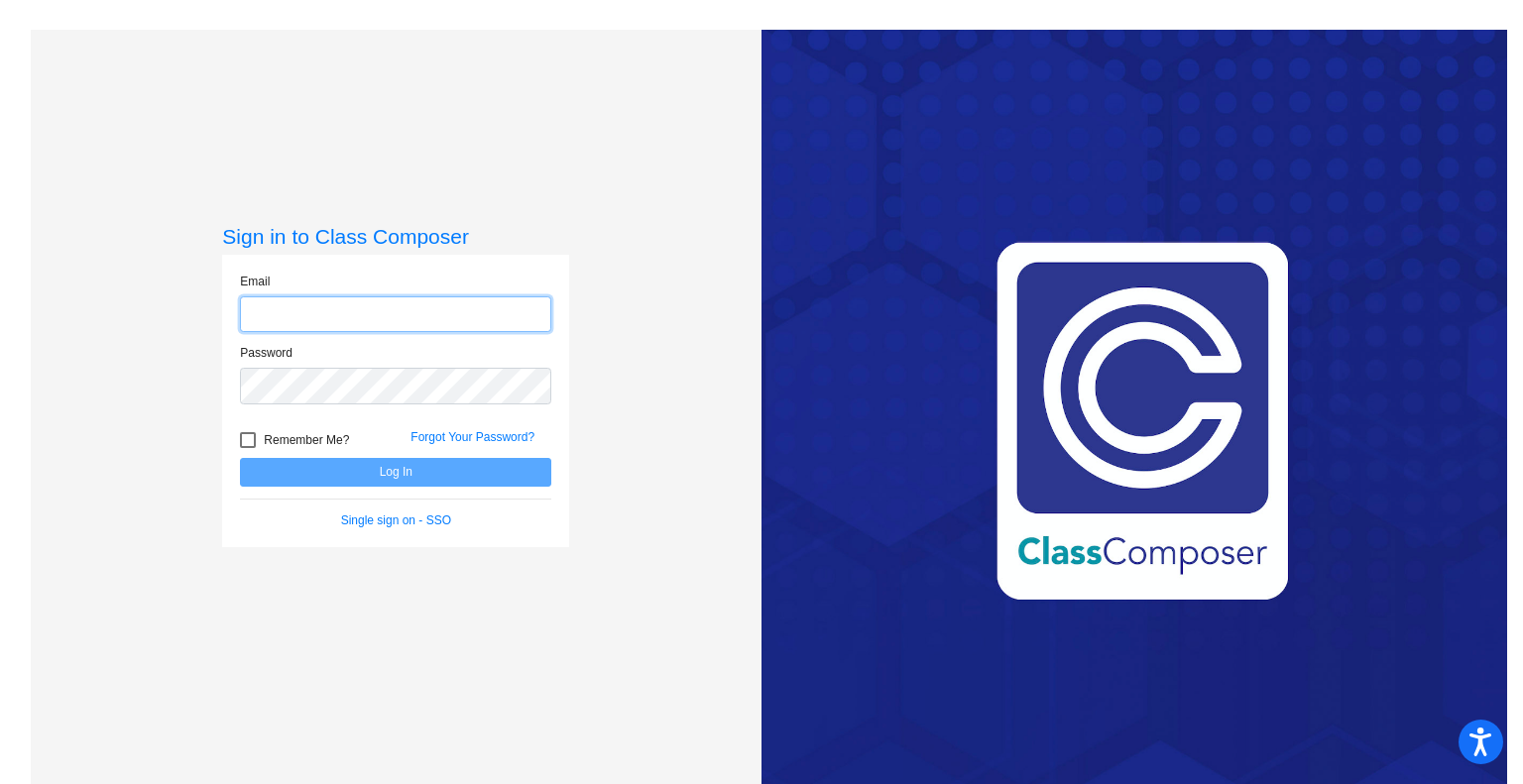 type on "[EMAIL]" 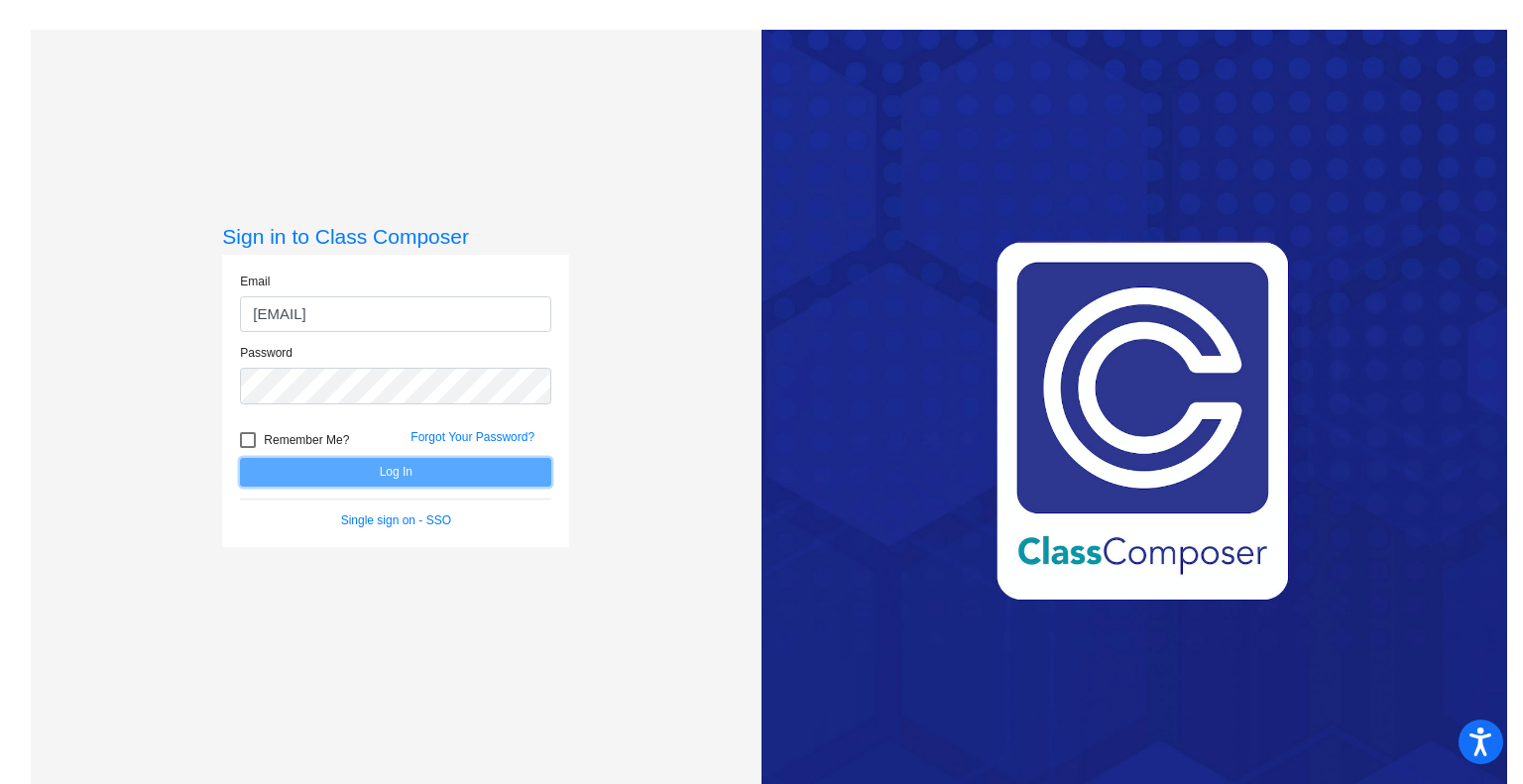 click on "Log In" 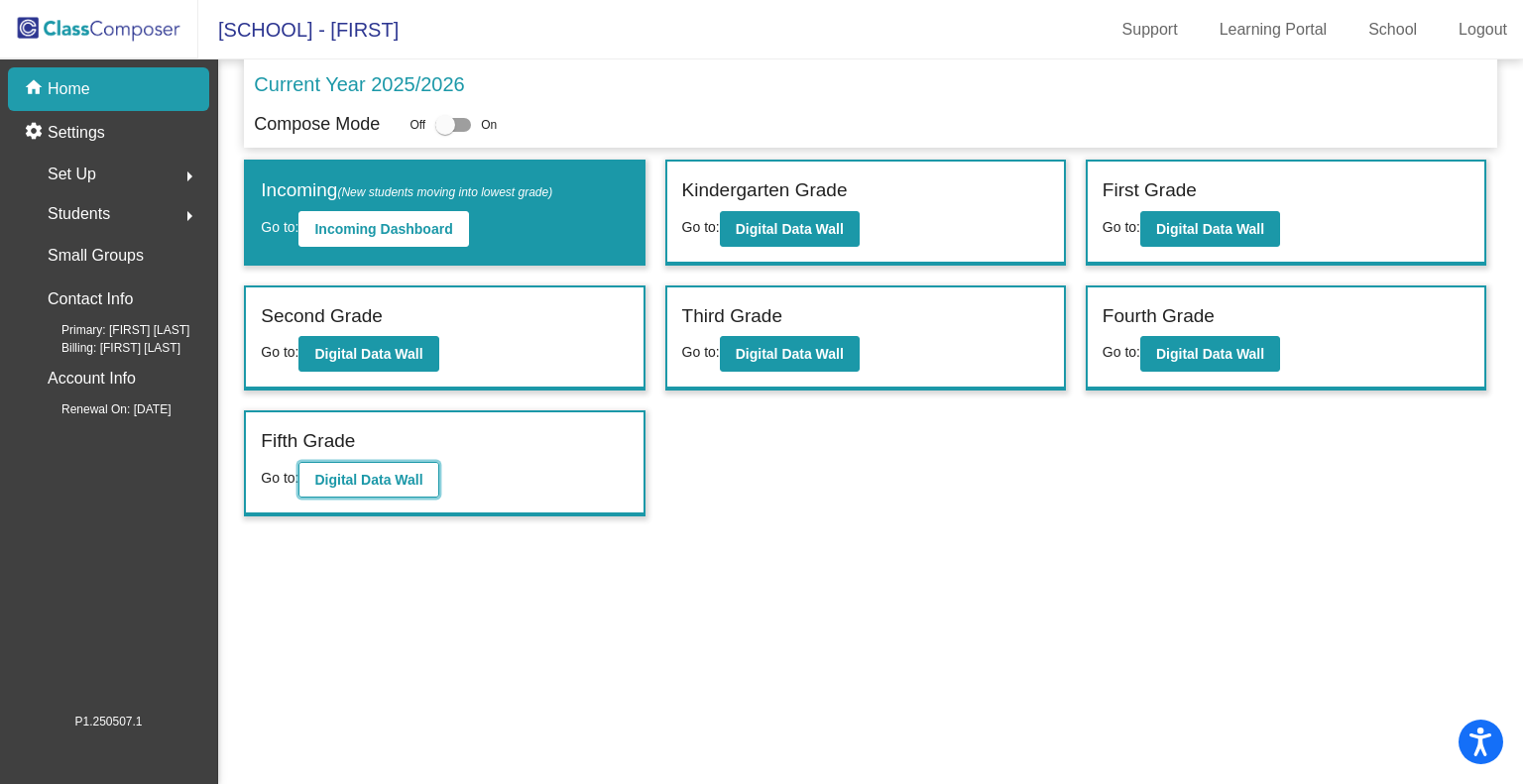click on "Digital Data Wall" 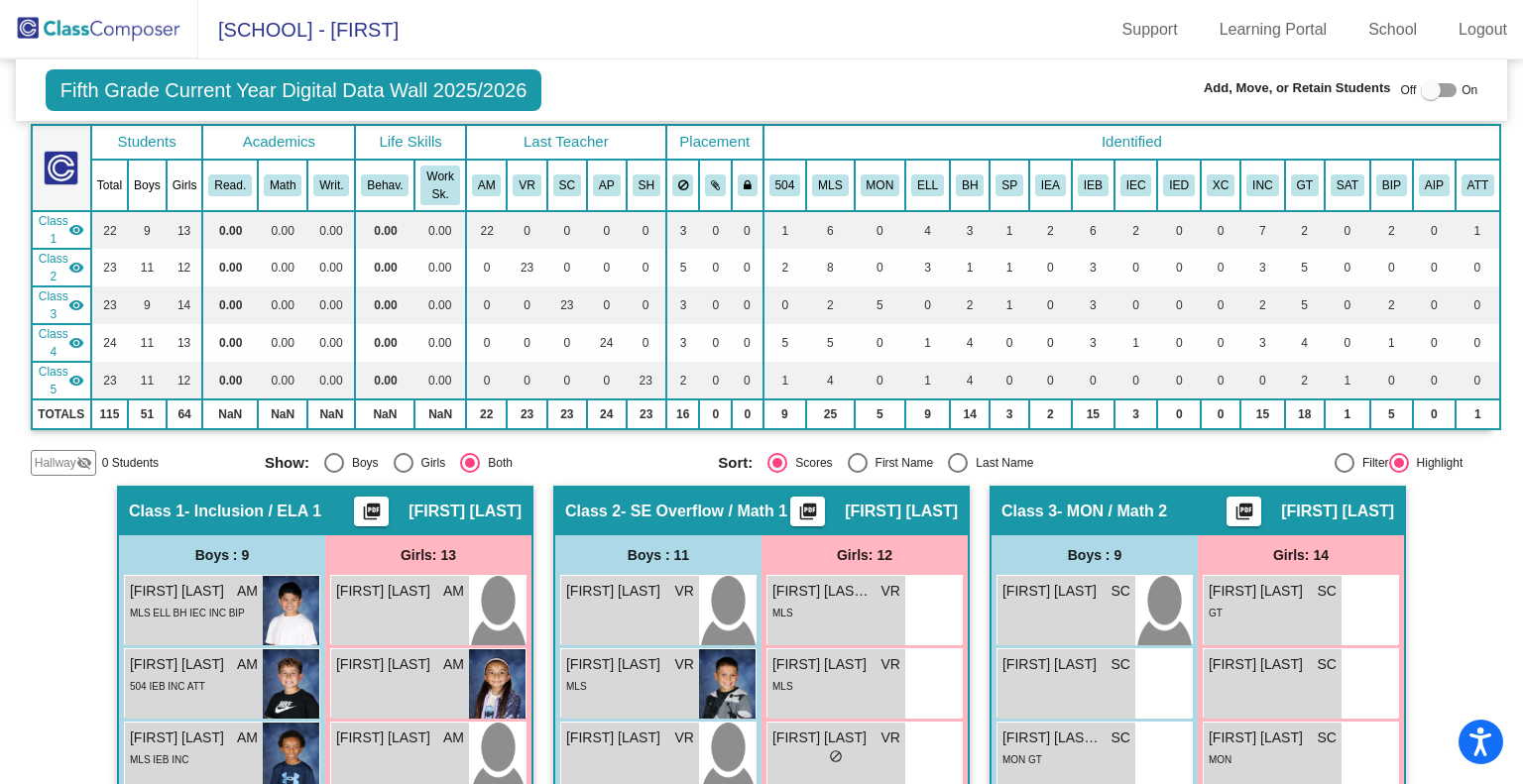 scroll, scrollTop: 107, scrollLeft: 0, axis: vertical 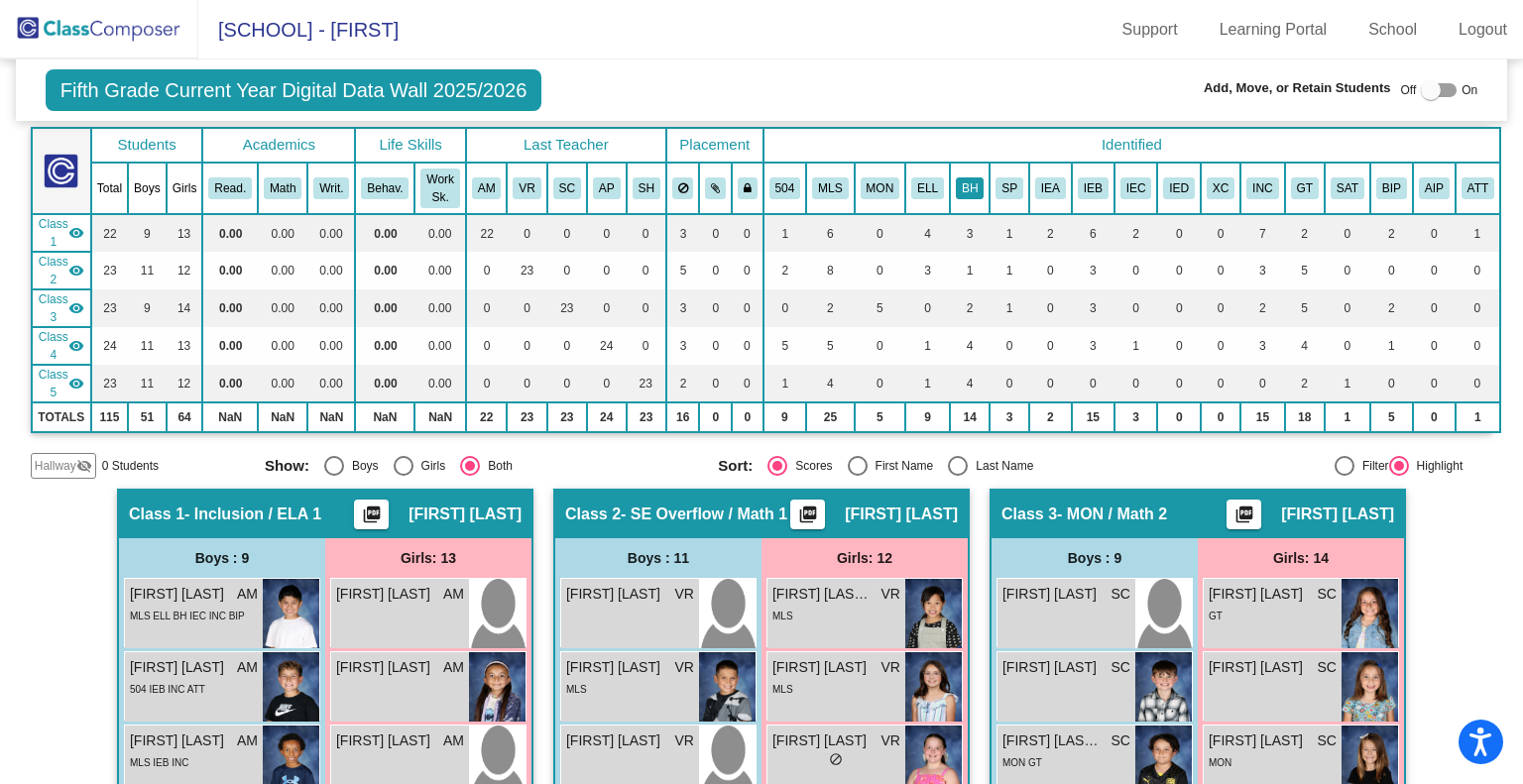 click on "BH" 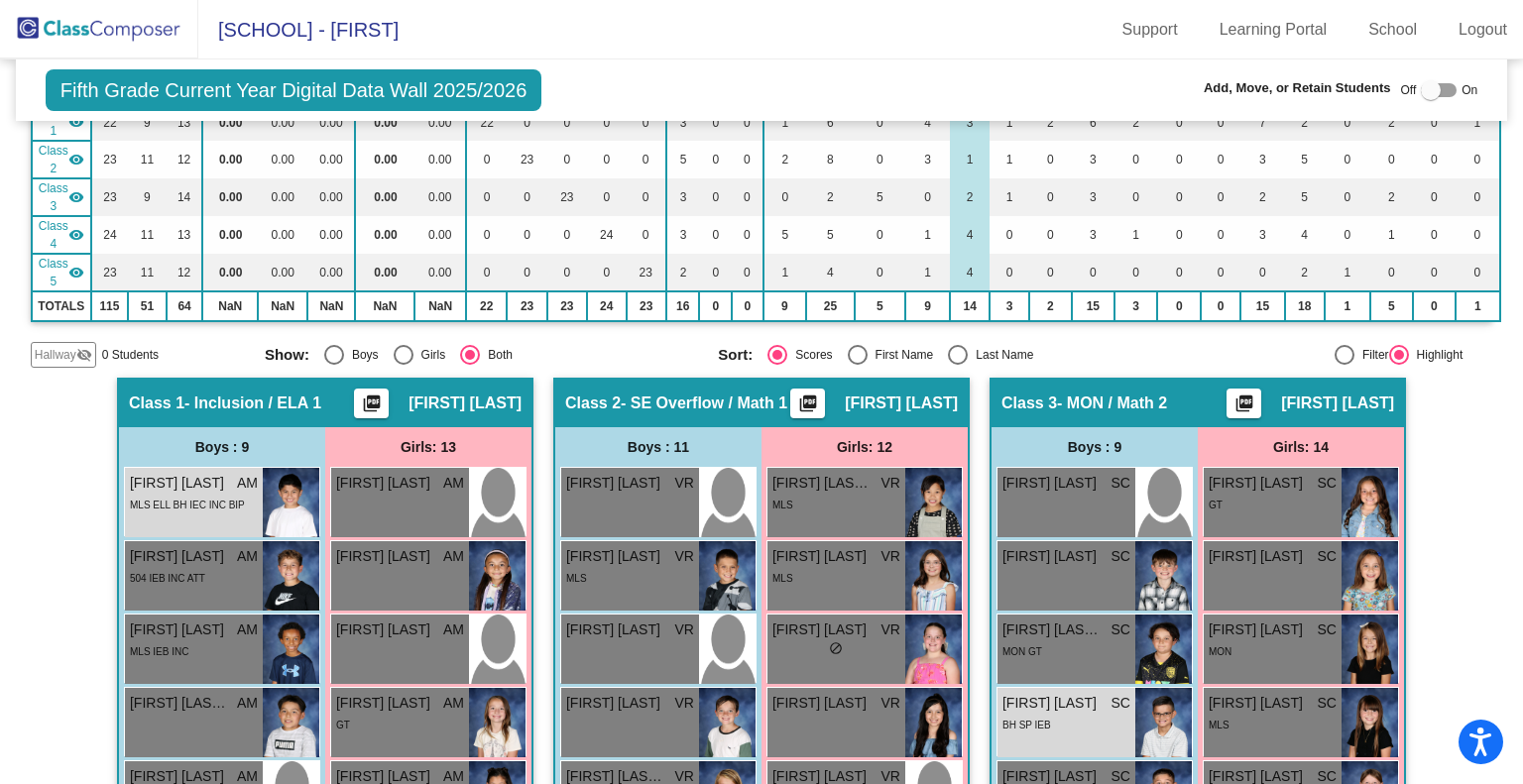 scroll, scrollTop: 0, scrollLeft: 0, axis: both 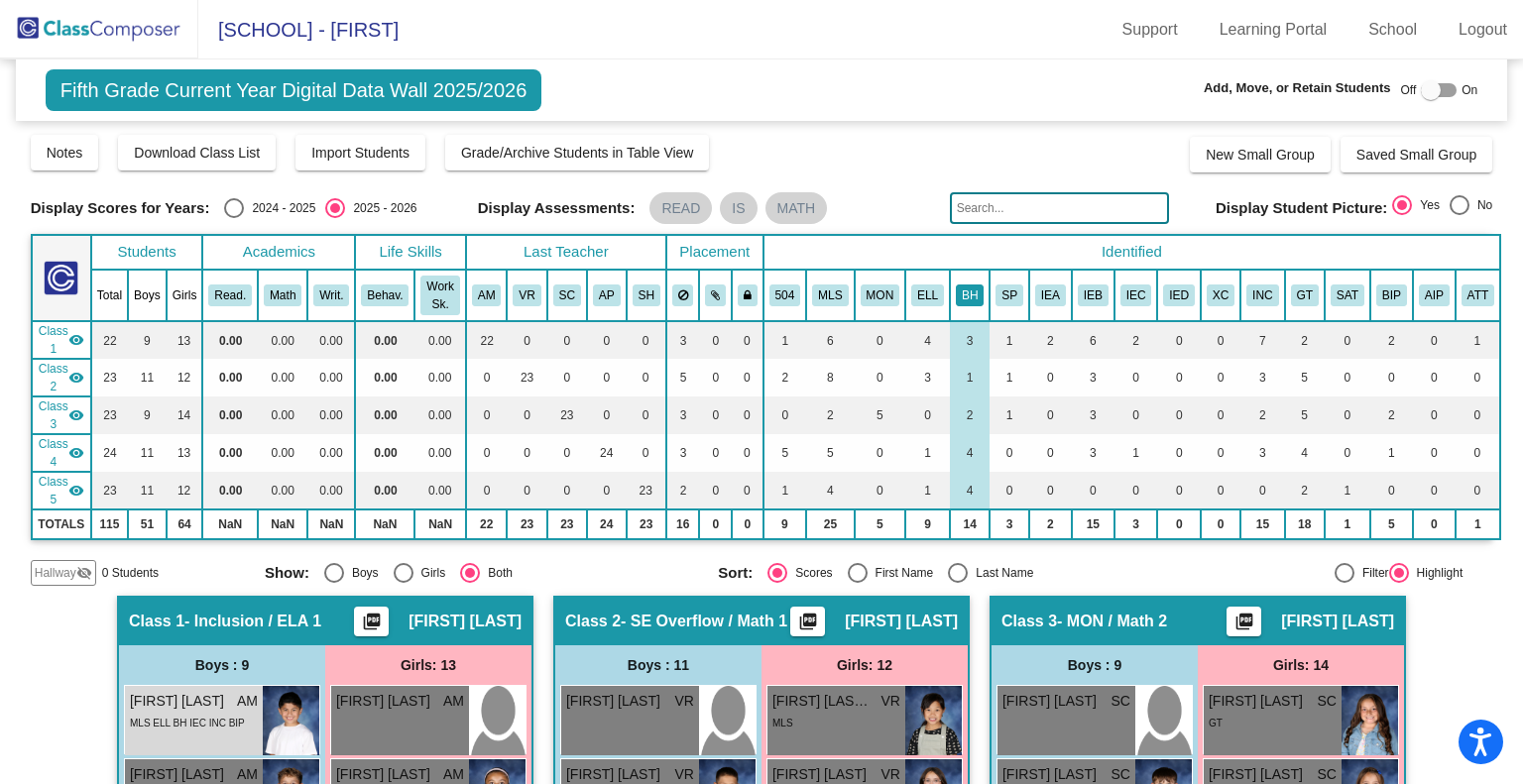 click on "BH" 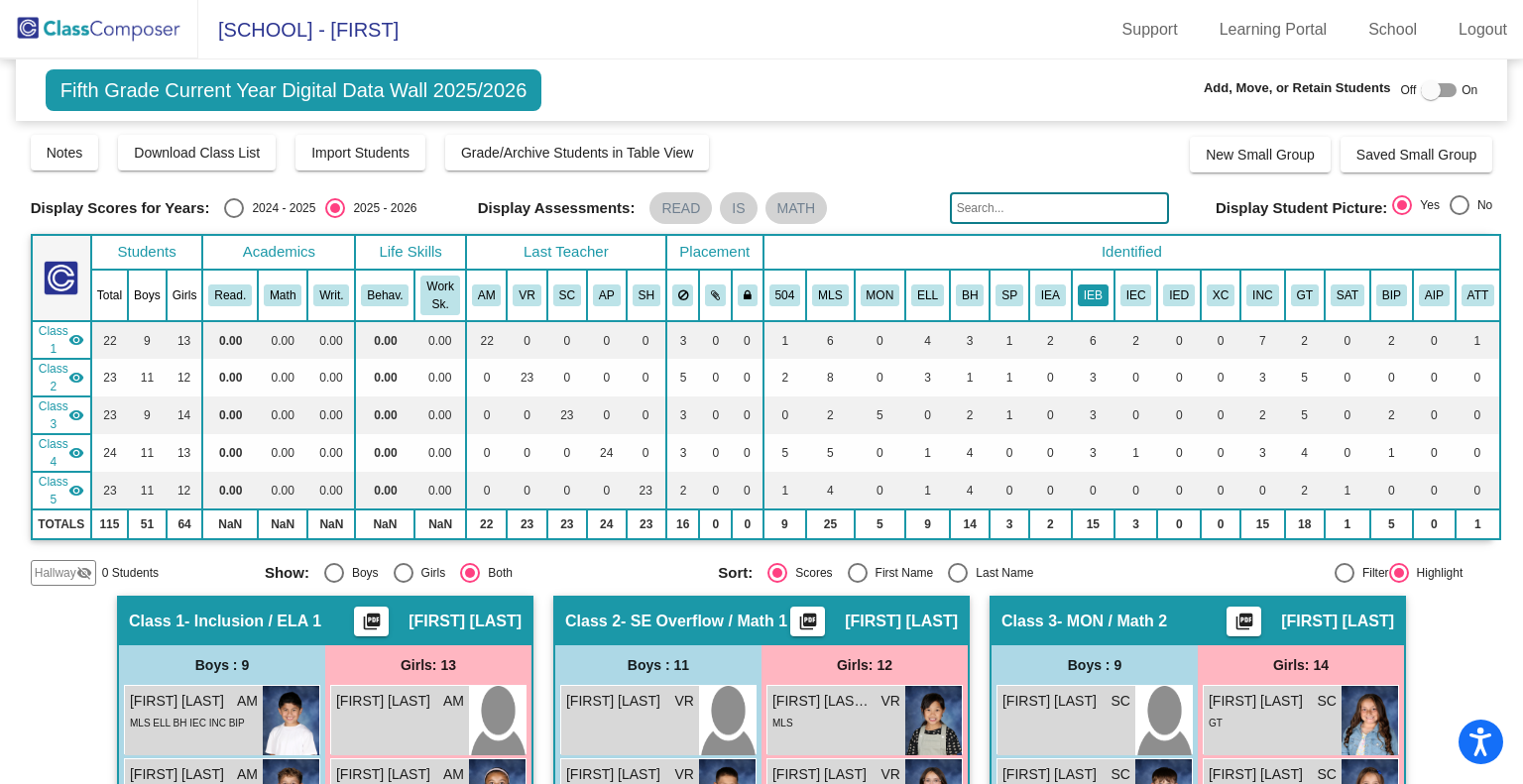 click on "IEB" 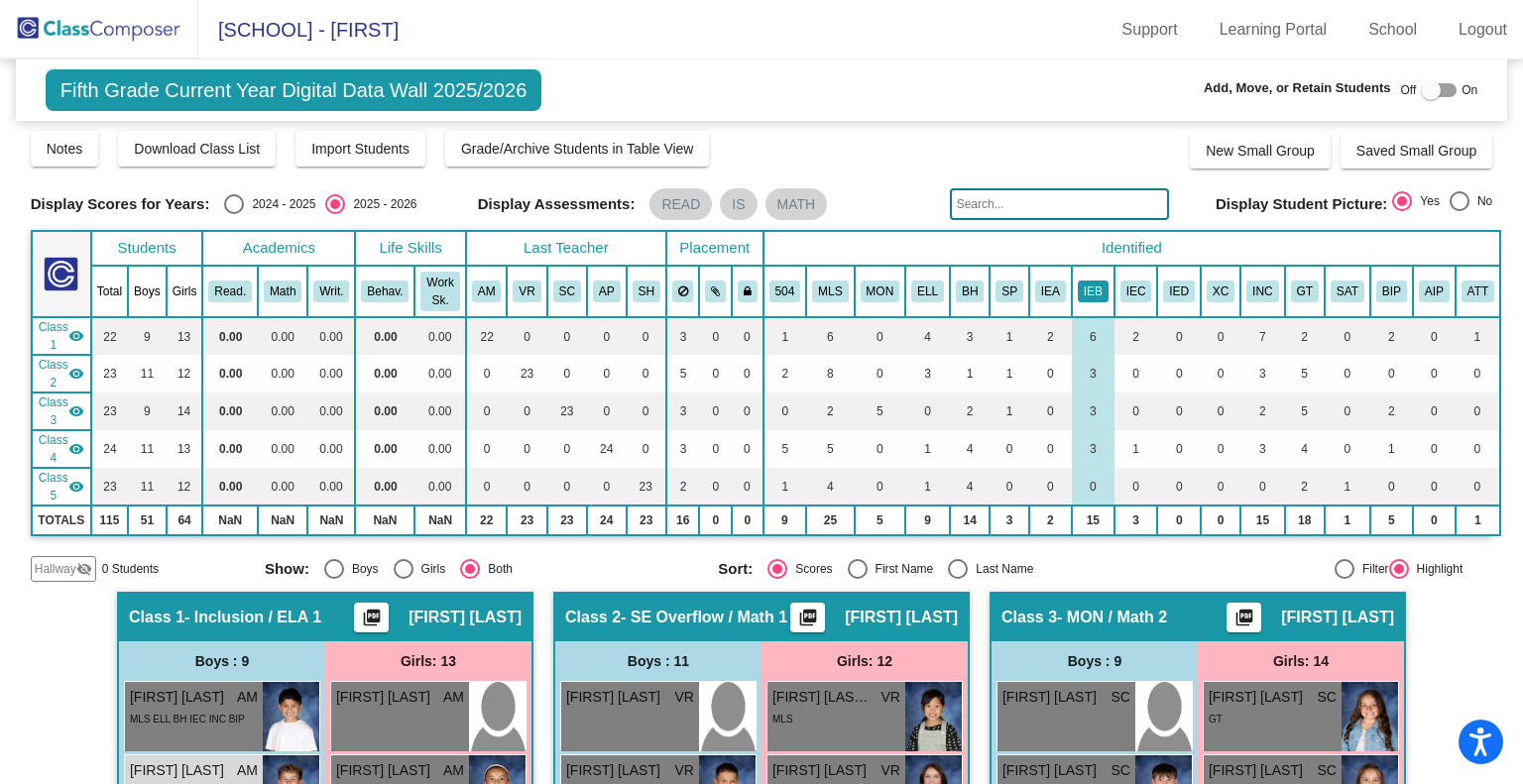 scroll, scrollTop: 3, scrollLeft: 0, axis: vertical 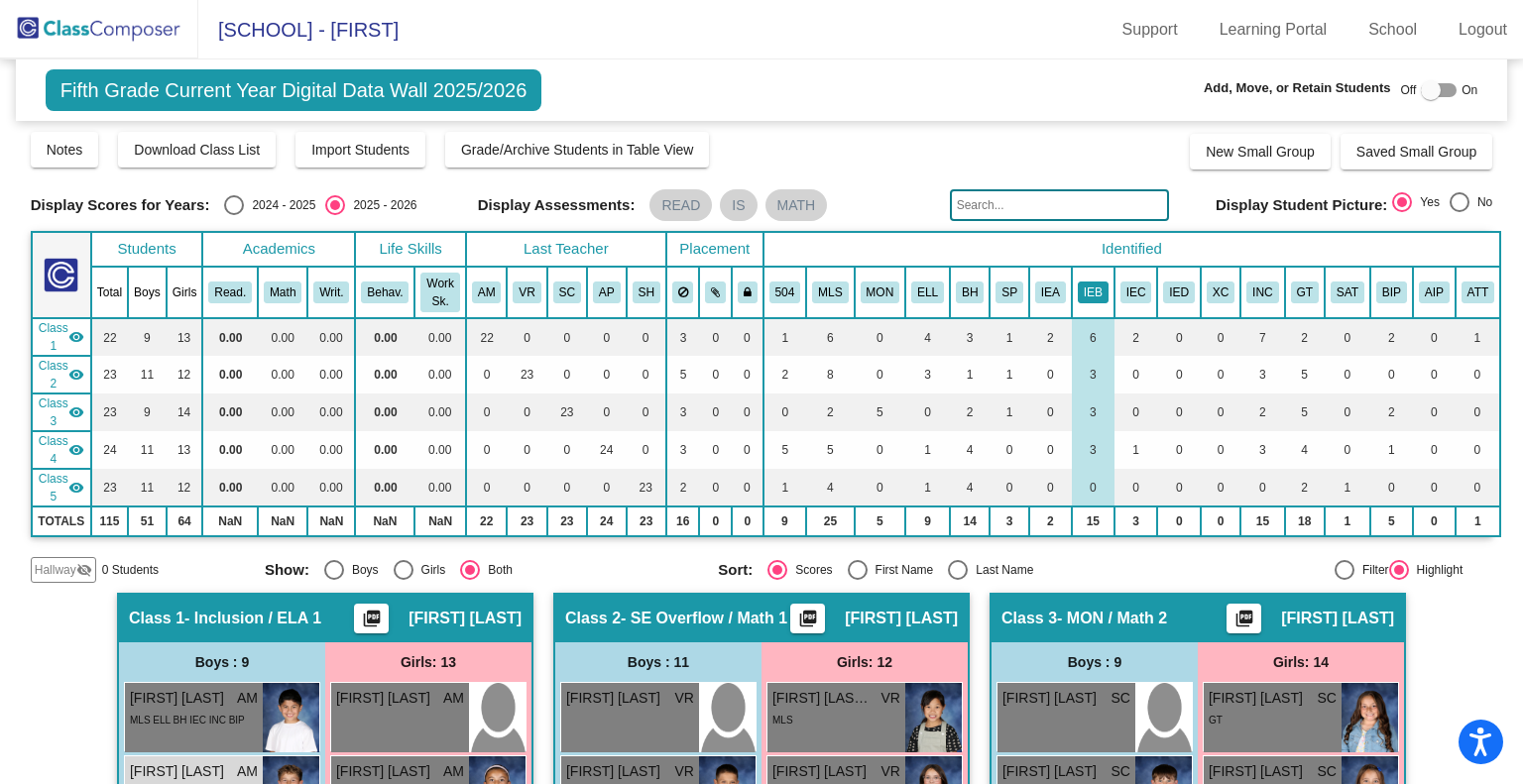 click on "IEB" 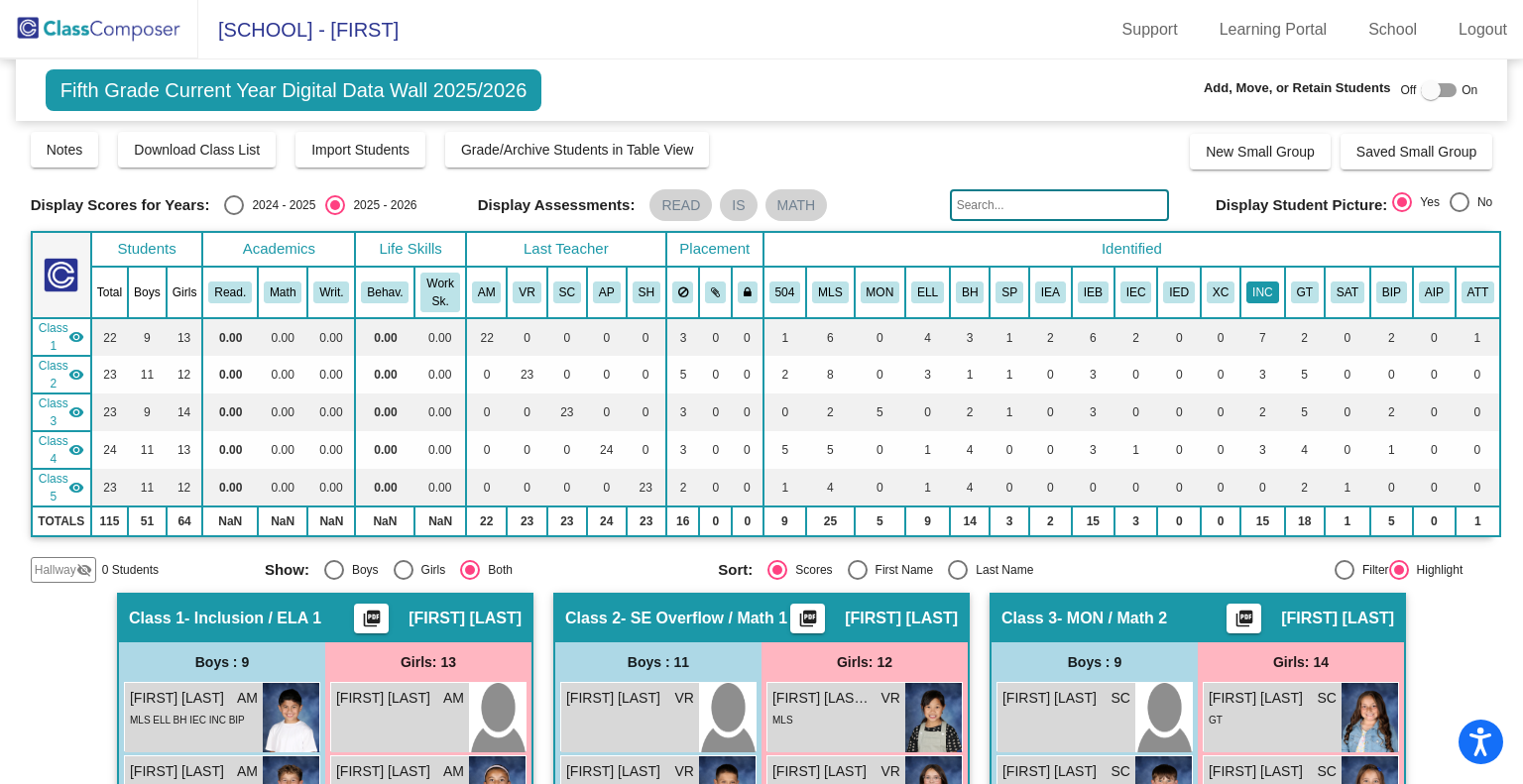 click on "INC" 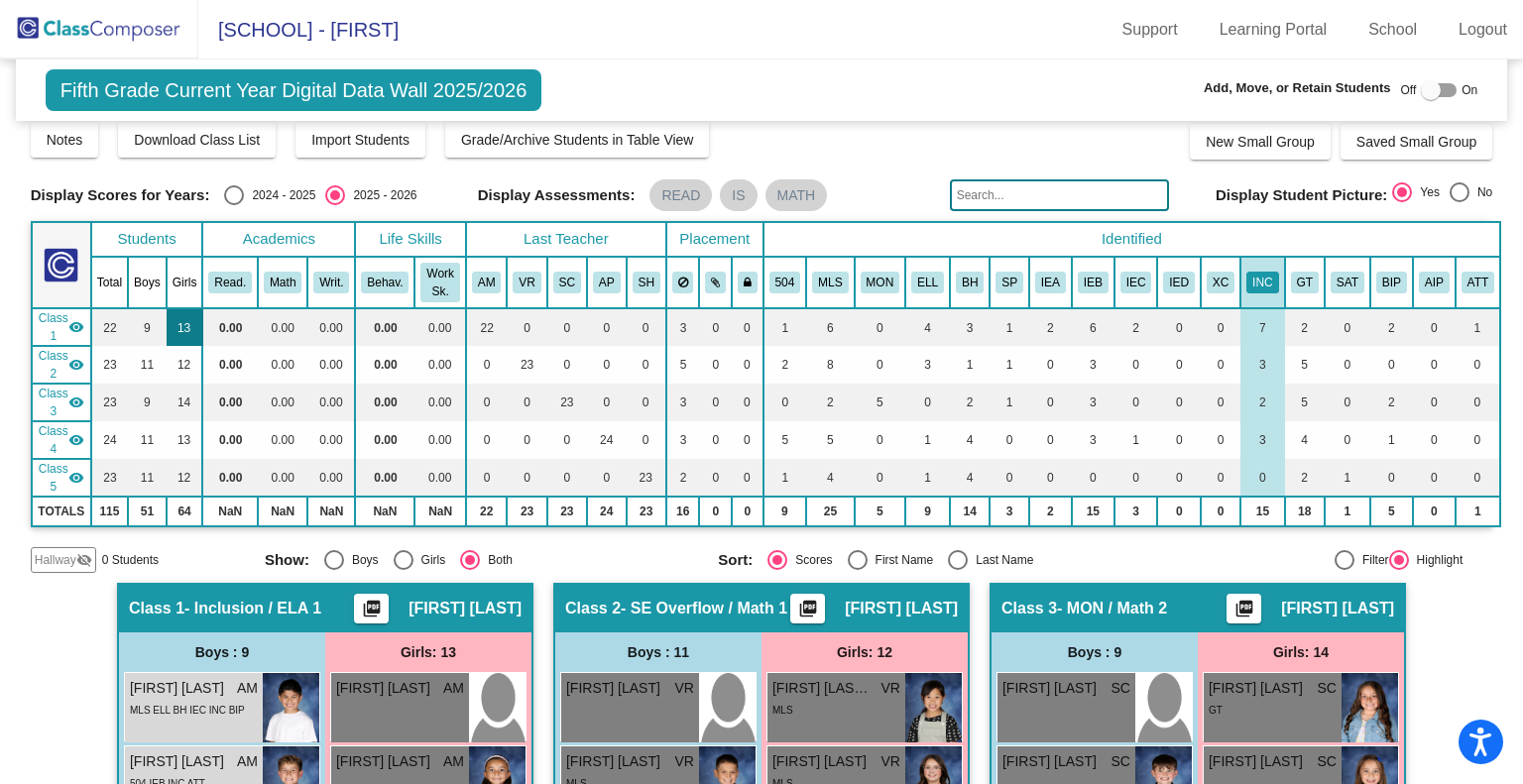 scroll, scrollTop: 0, scrollLeft: 0, axis: both 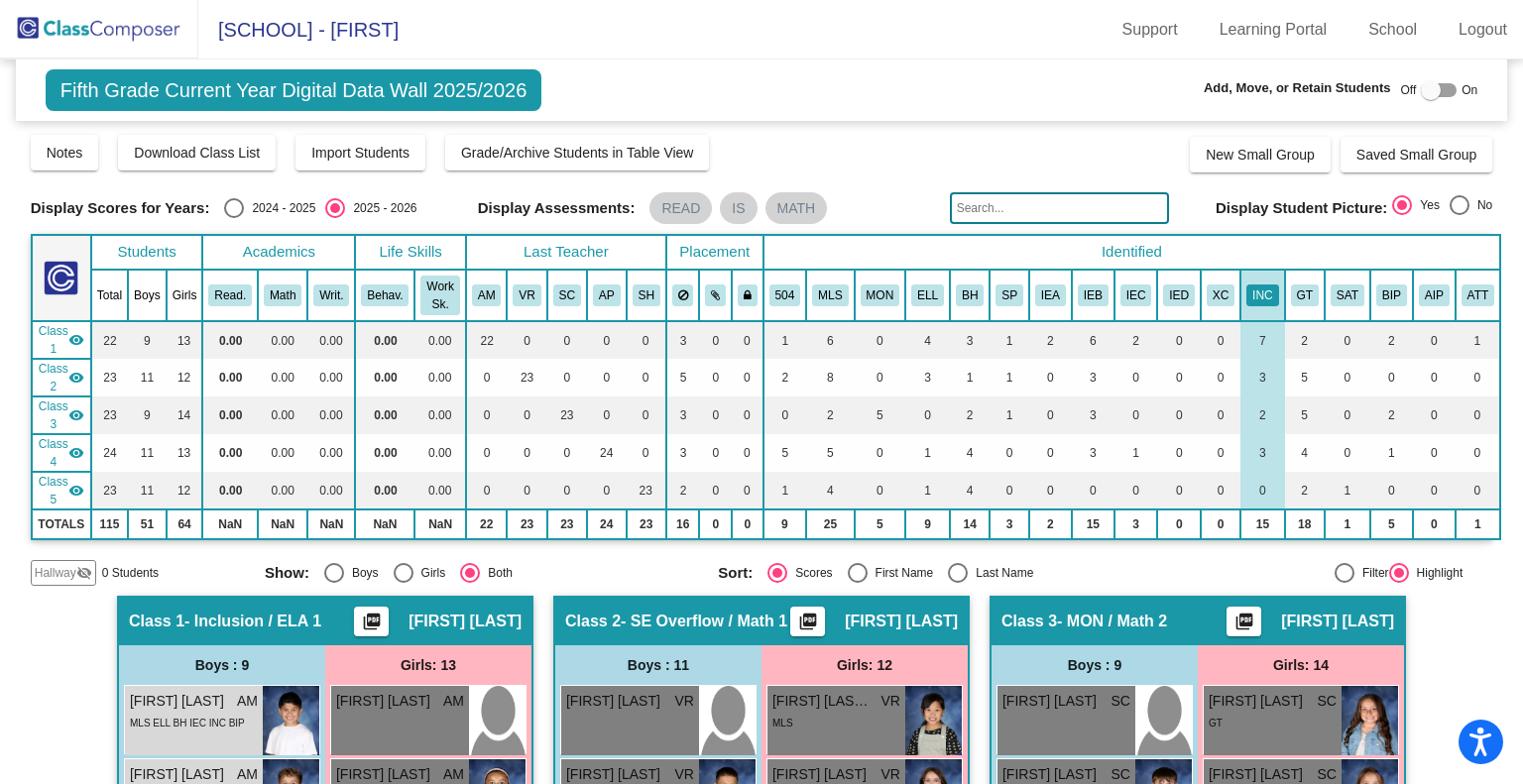 click 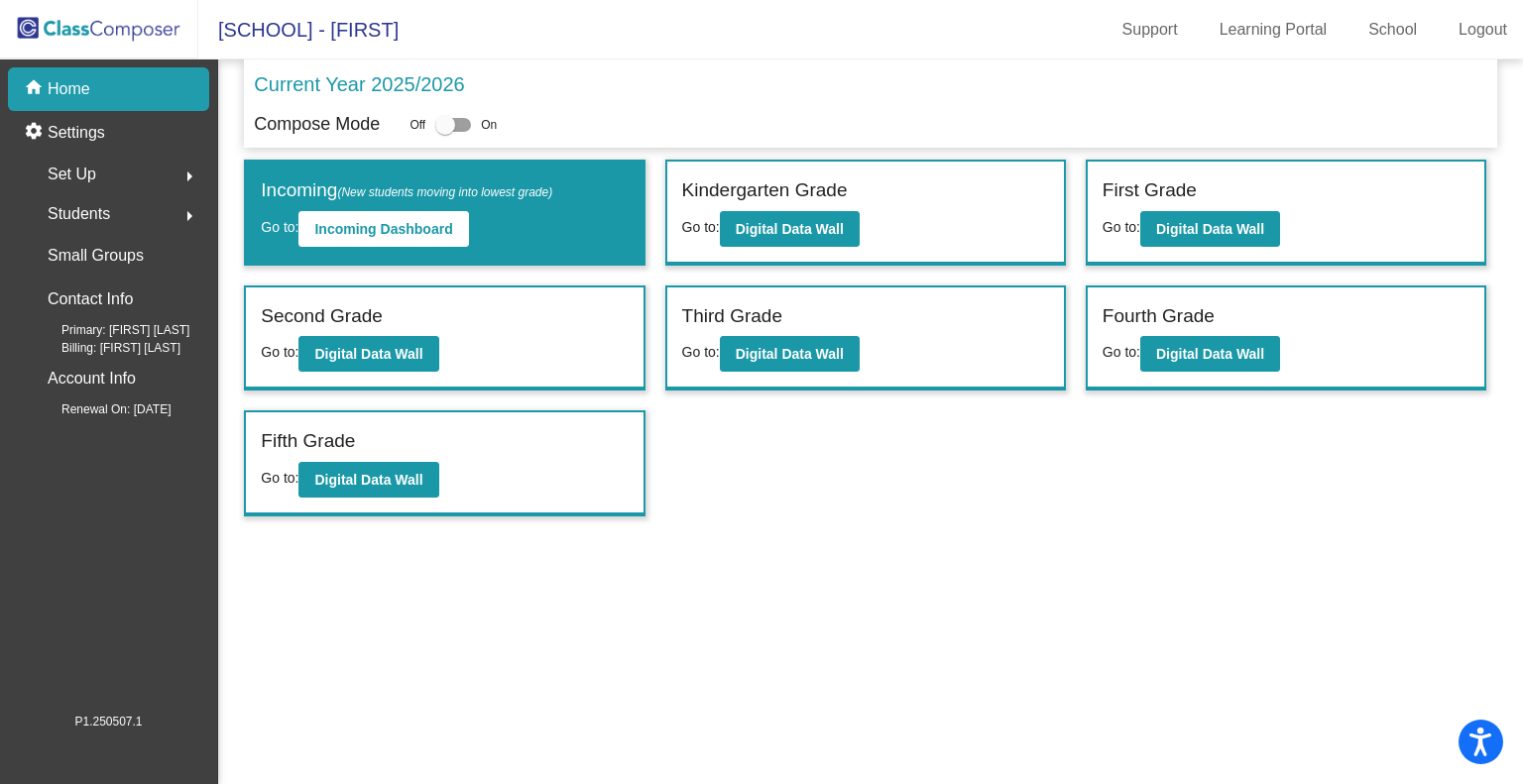 click on "arrow_right" 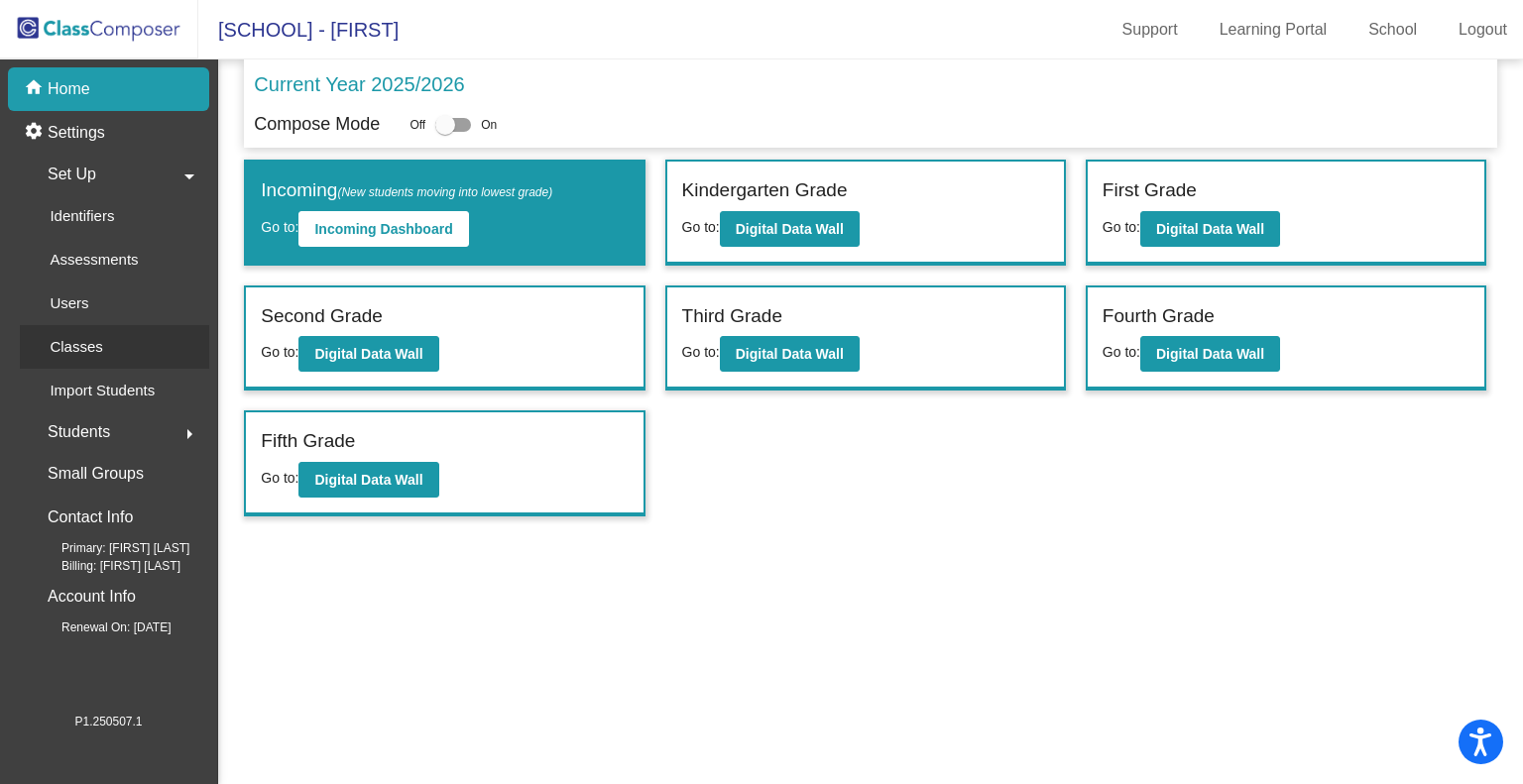 click on "Classes" 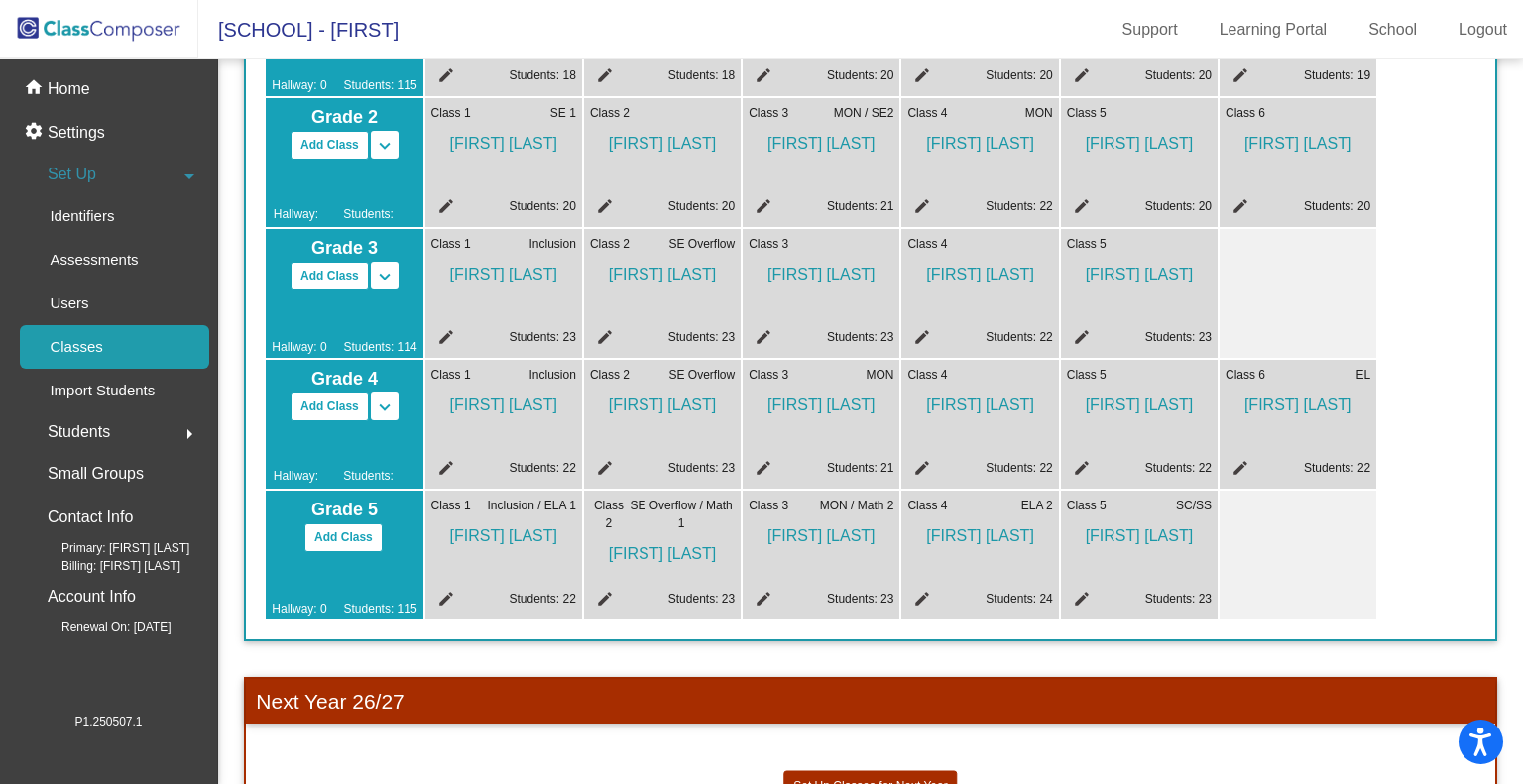 scroll, scrollTop: 436, scrollLeft: 0, axis: vertical 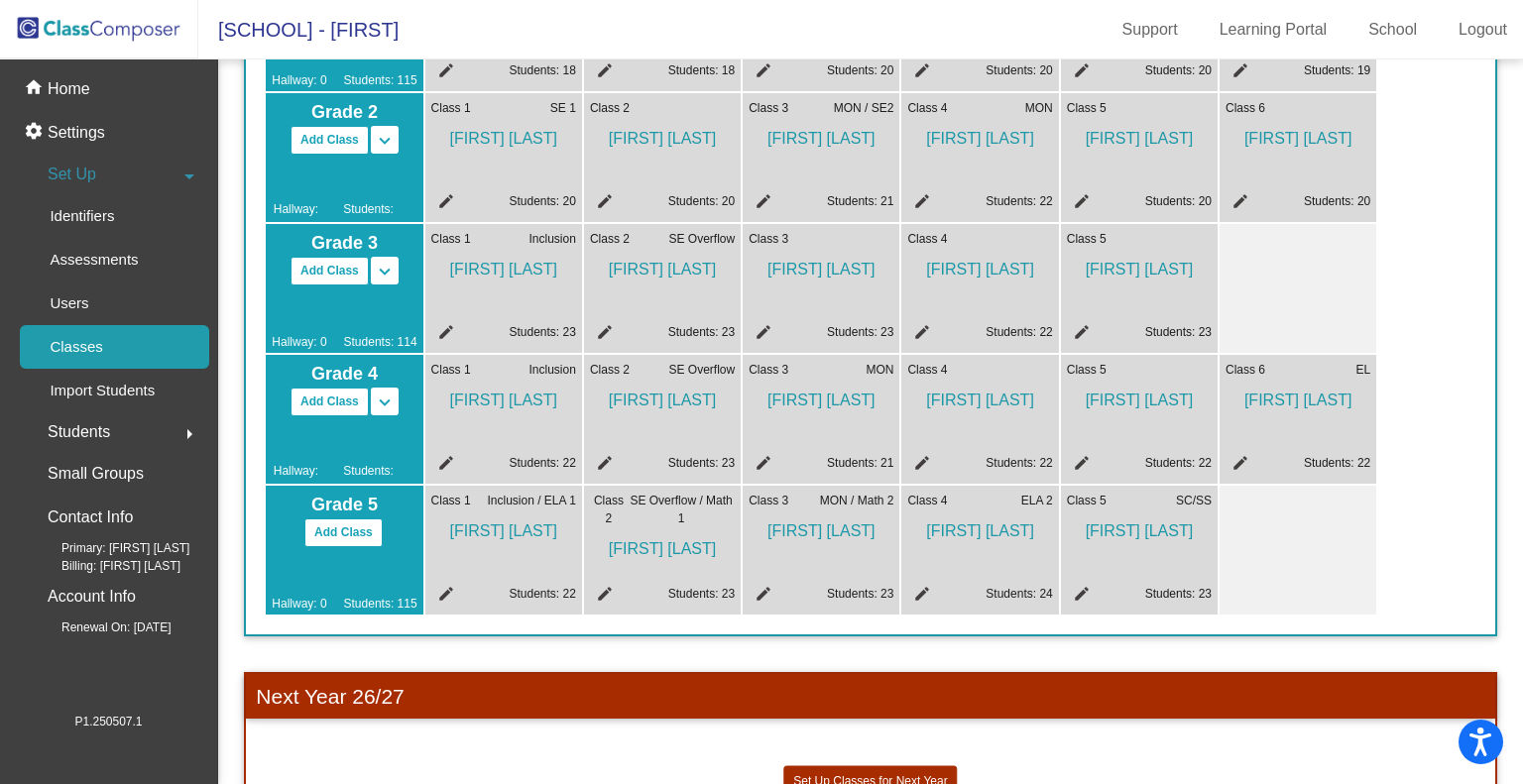 click on "edit" 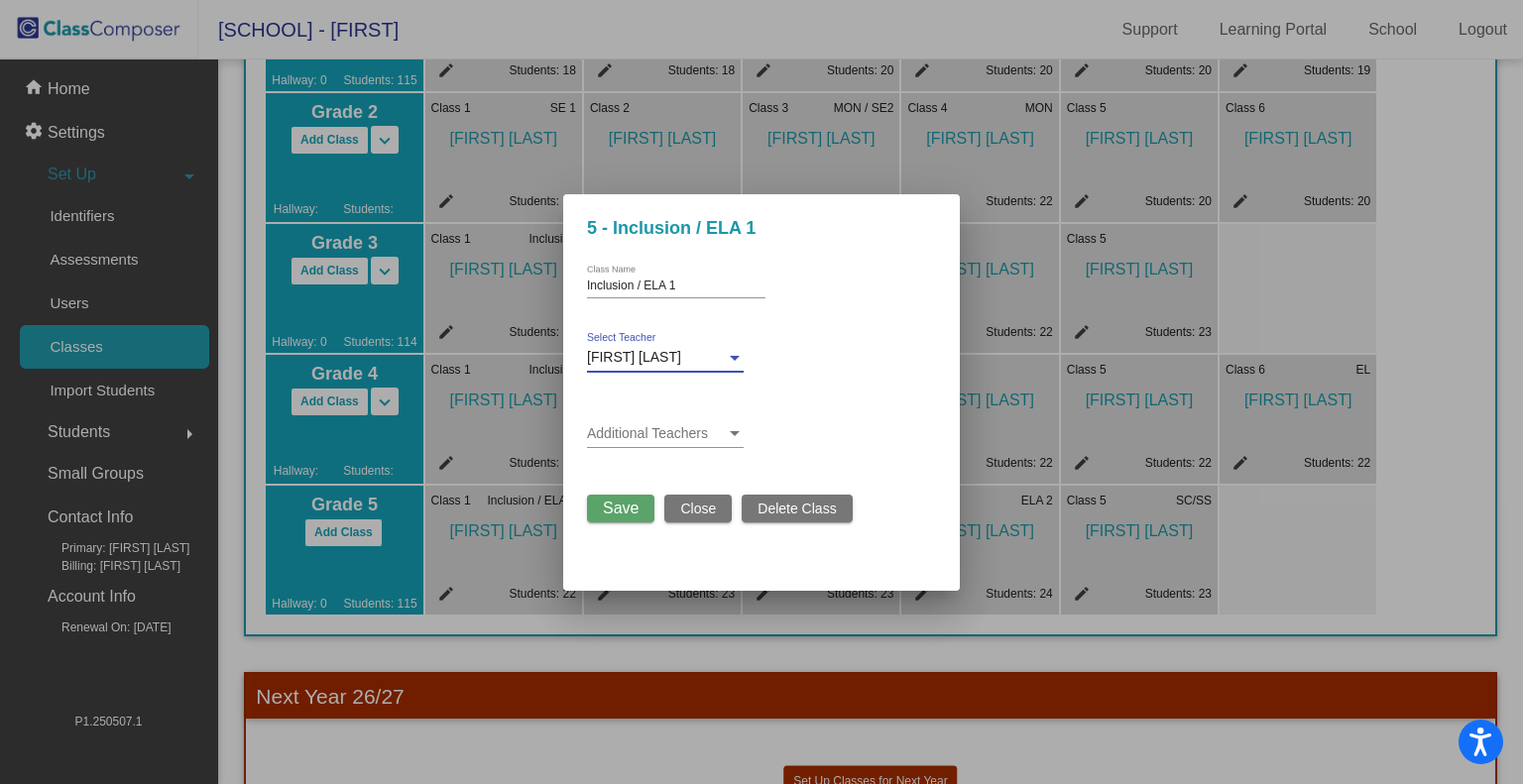 click on "[FIRST] [LAST]" at bounding box center (656, 358) 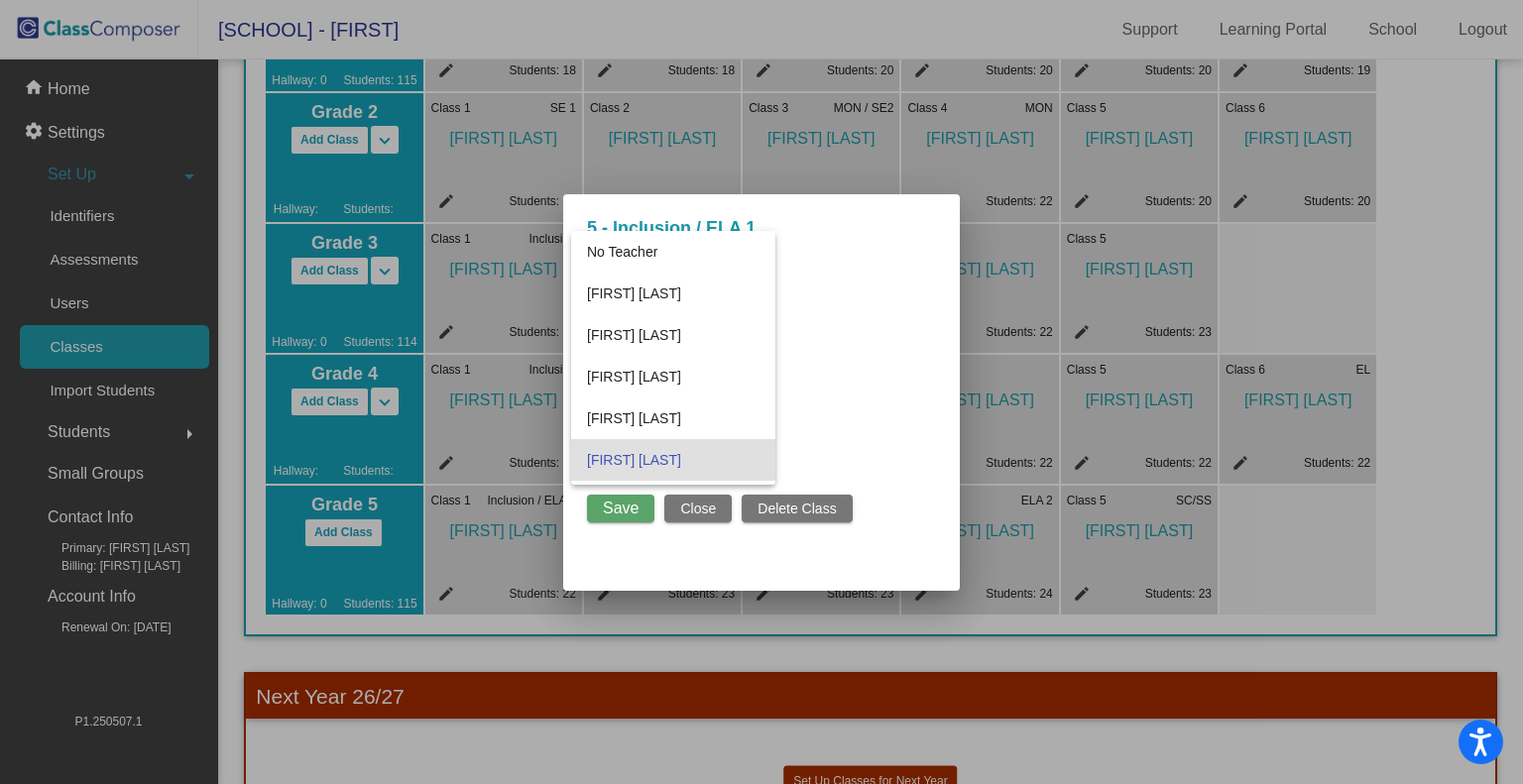 scroll, scrollTop: 102, scrollLeft: 0, axis: vertical 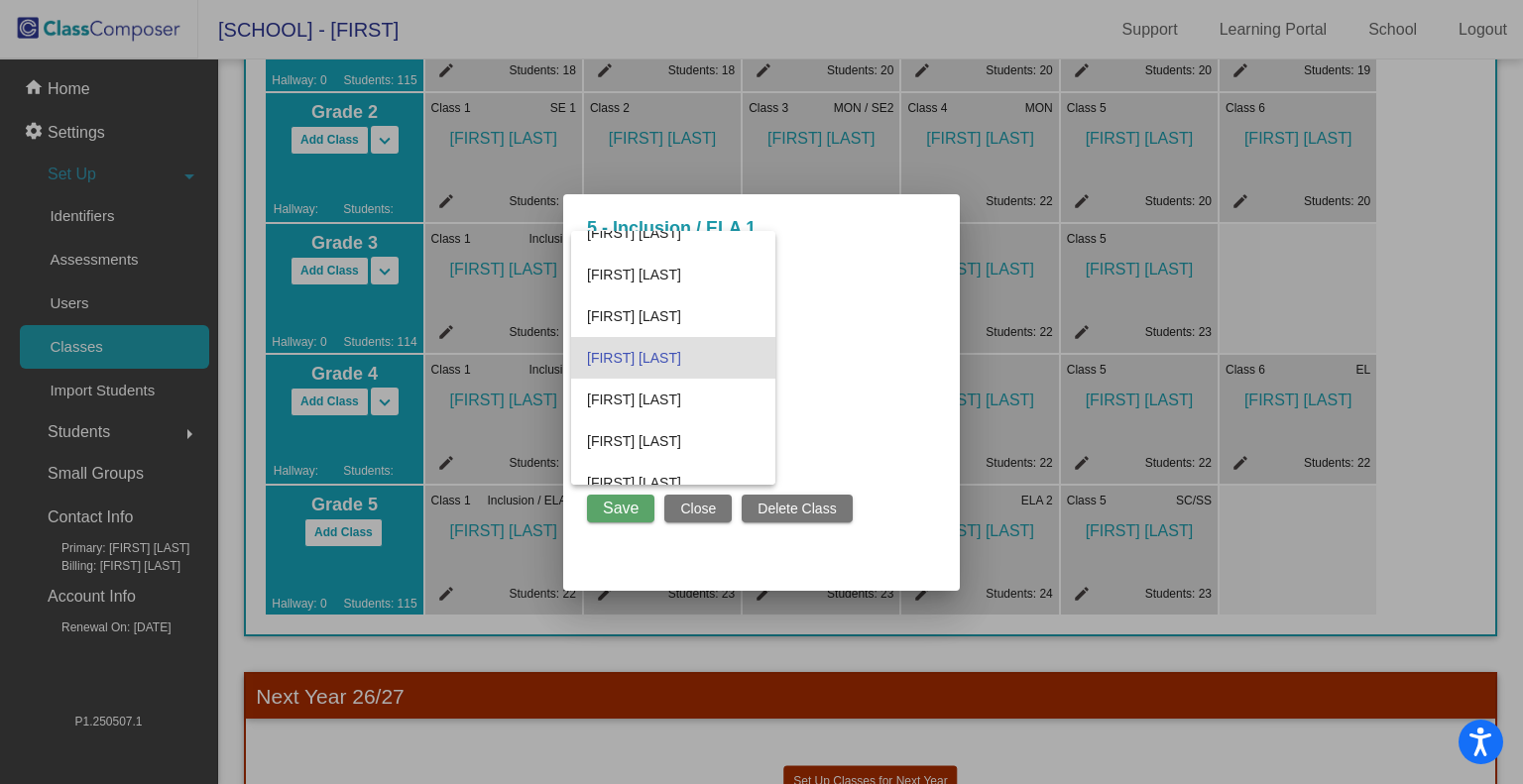 click at bounding box center [762, 392] 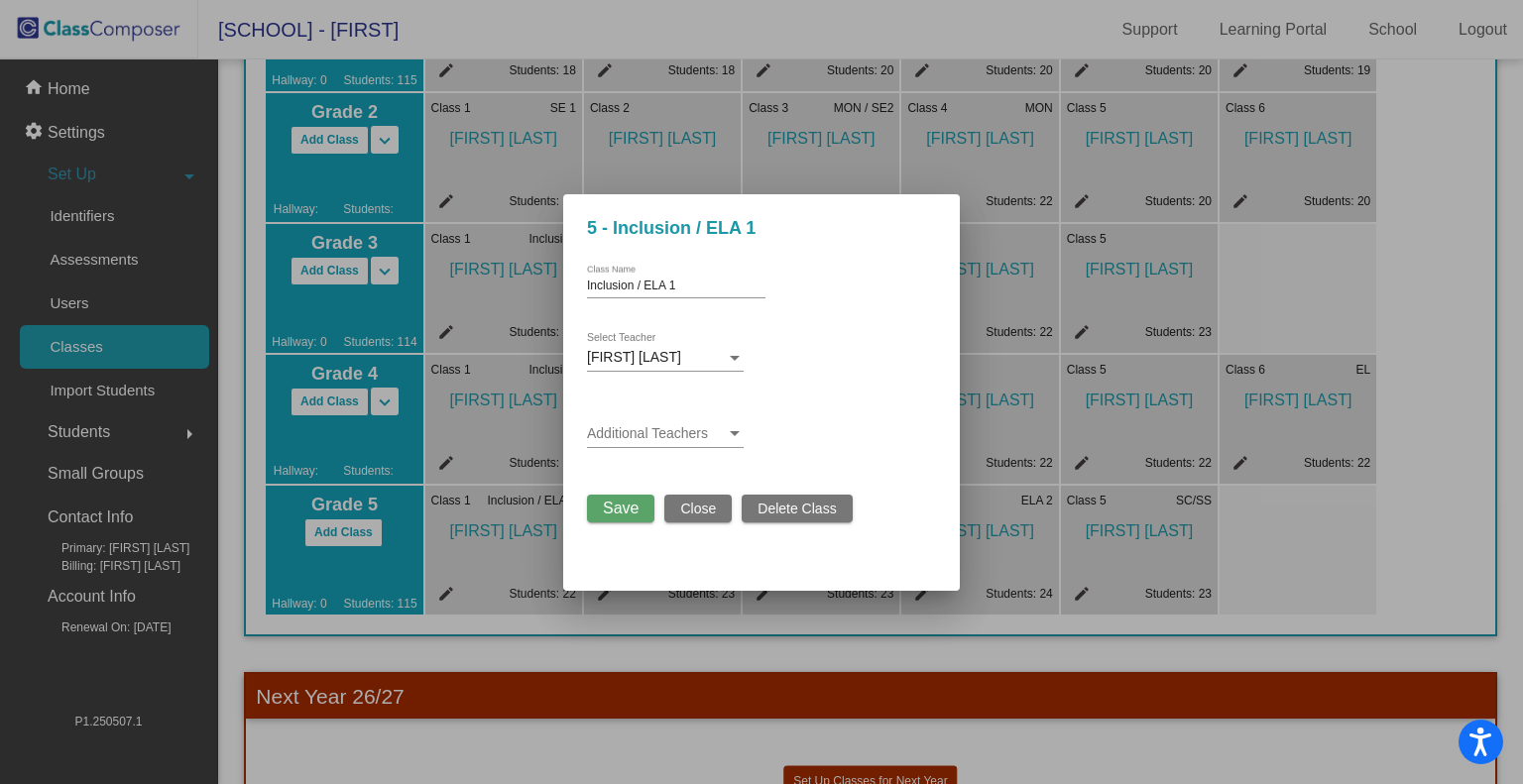 click on "Close" 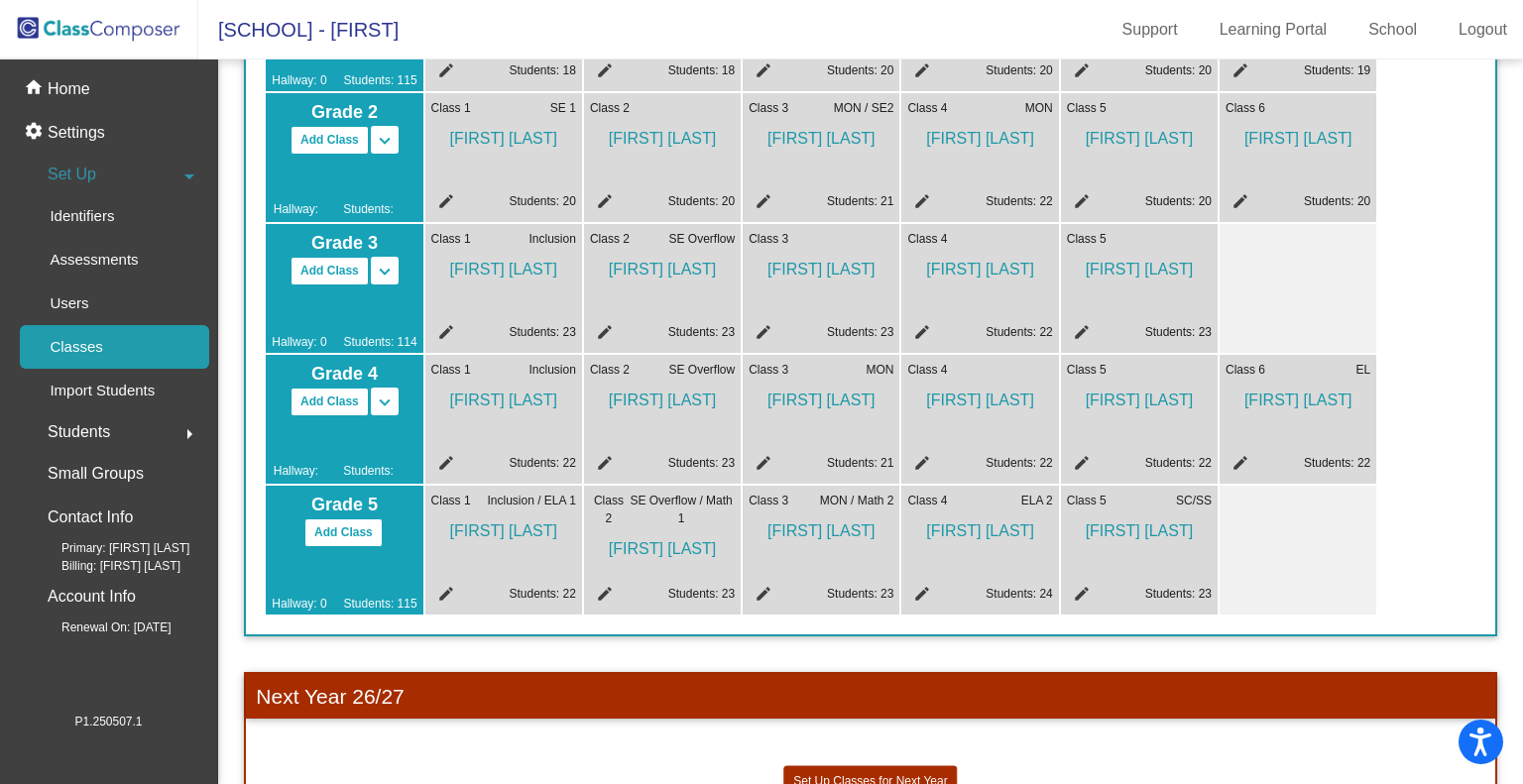 click on "SE Overflow / Math 1" 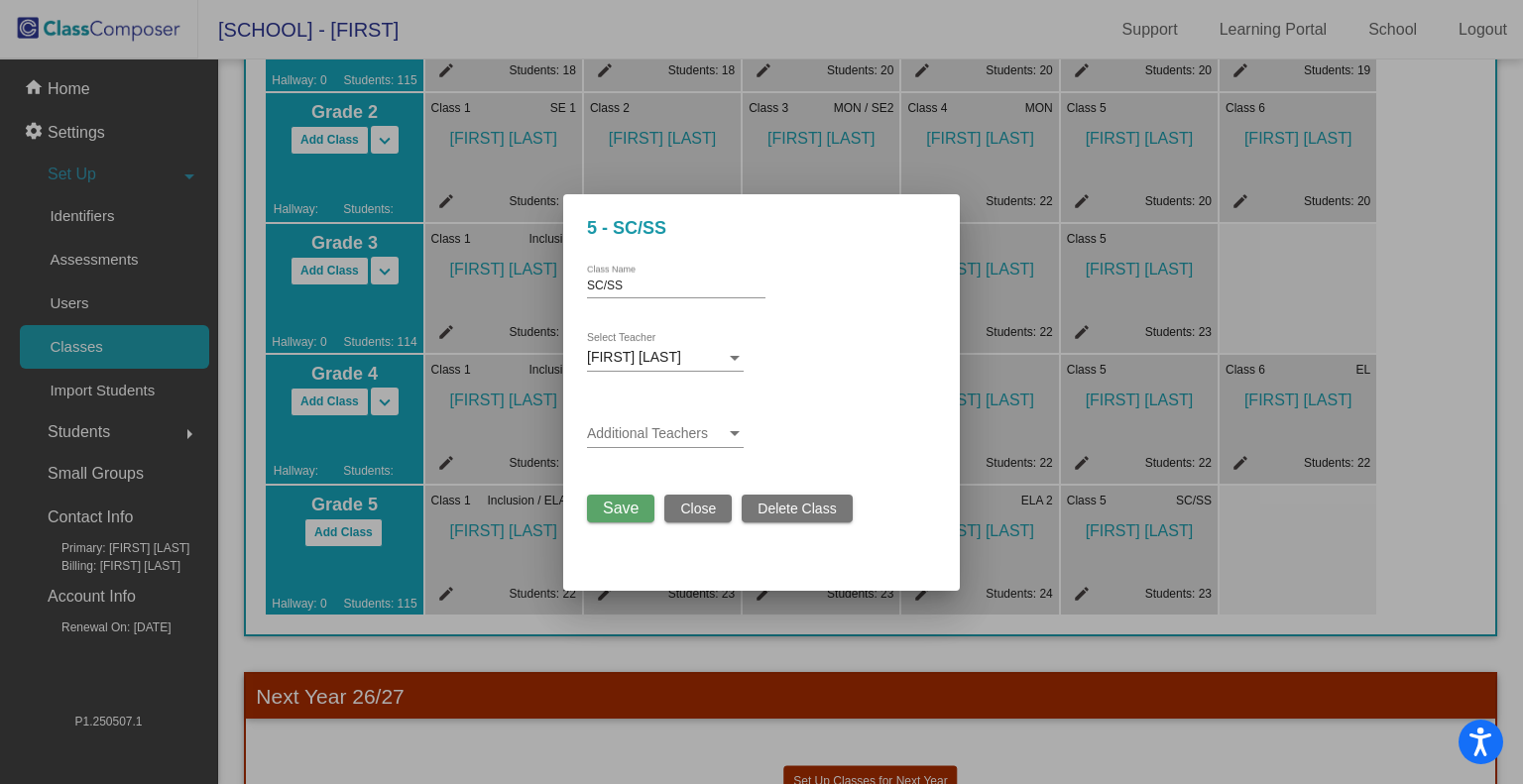 click on "[FIRST] [LAST]" at bounding box center [656, 358] 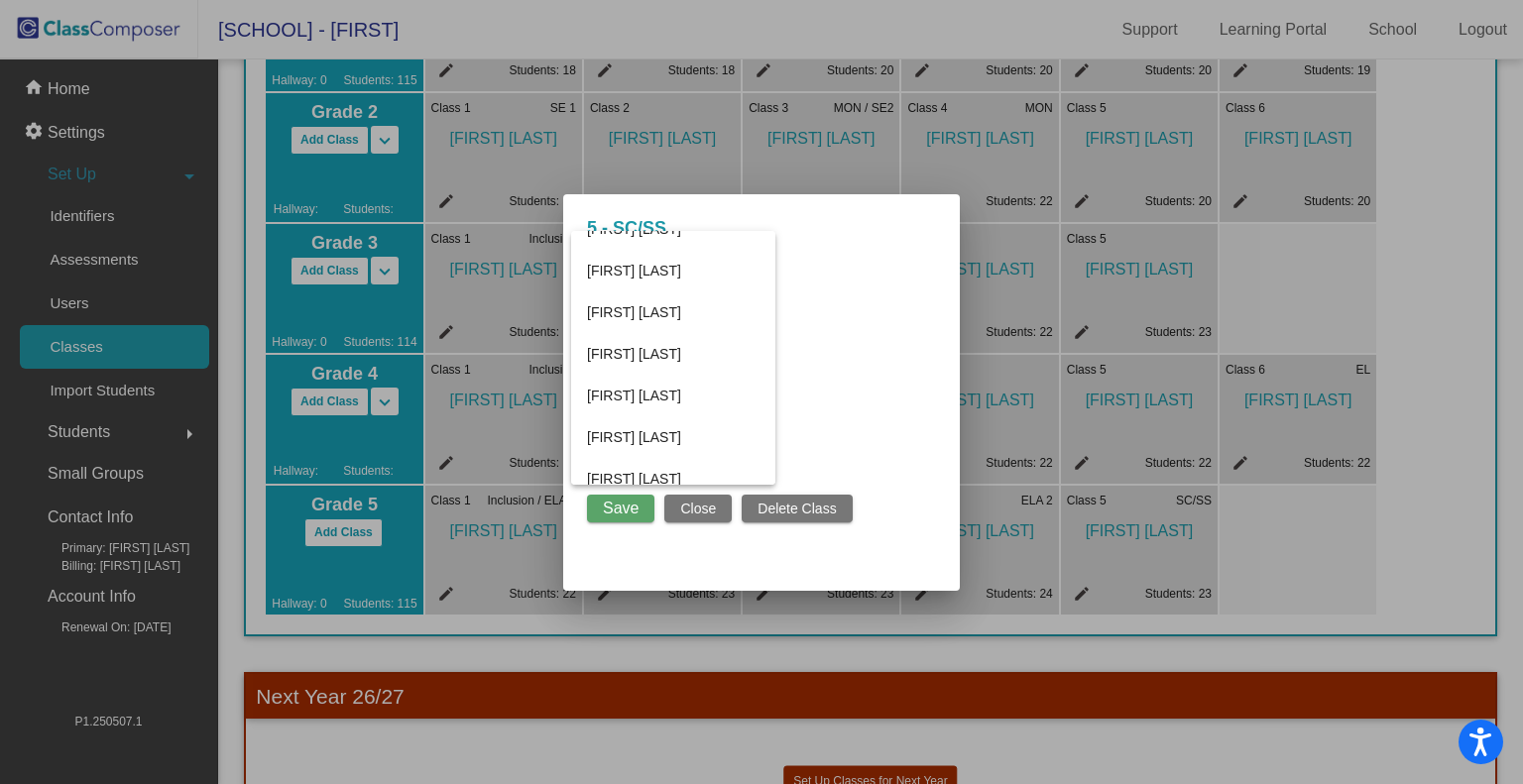 scroll, scrollTop: 105, scrollLeft: 0, axis: vertical 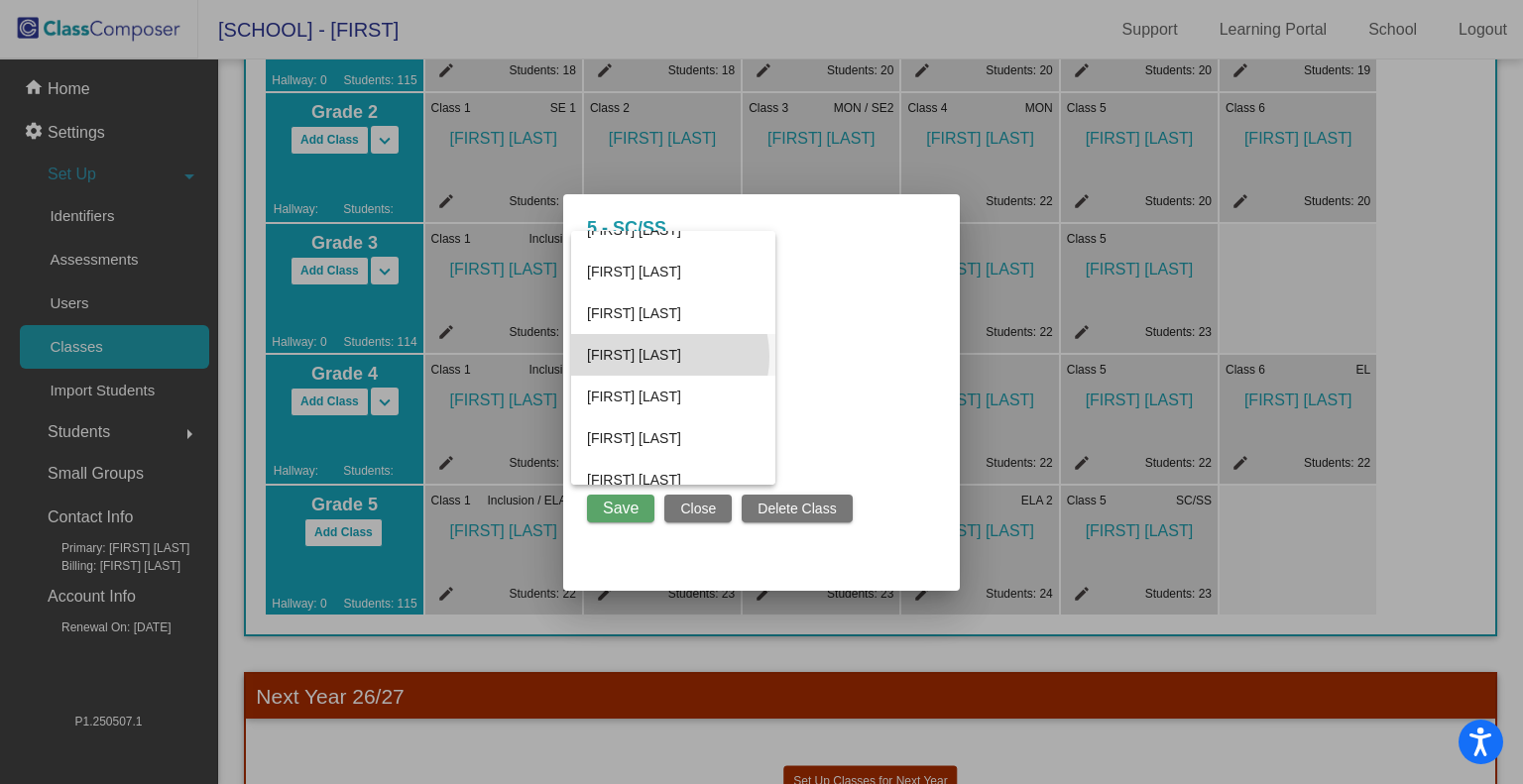 click on "[FIRST] [LAST]" at bounding box center (673, 355) 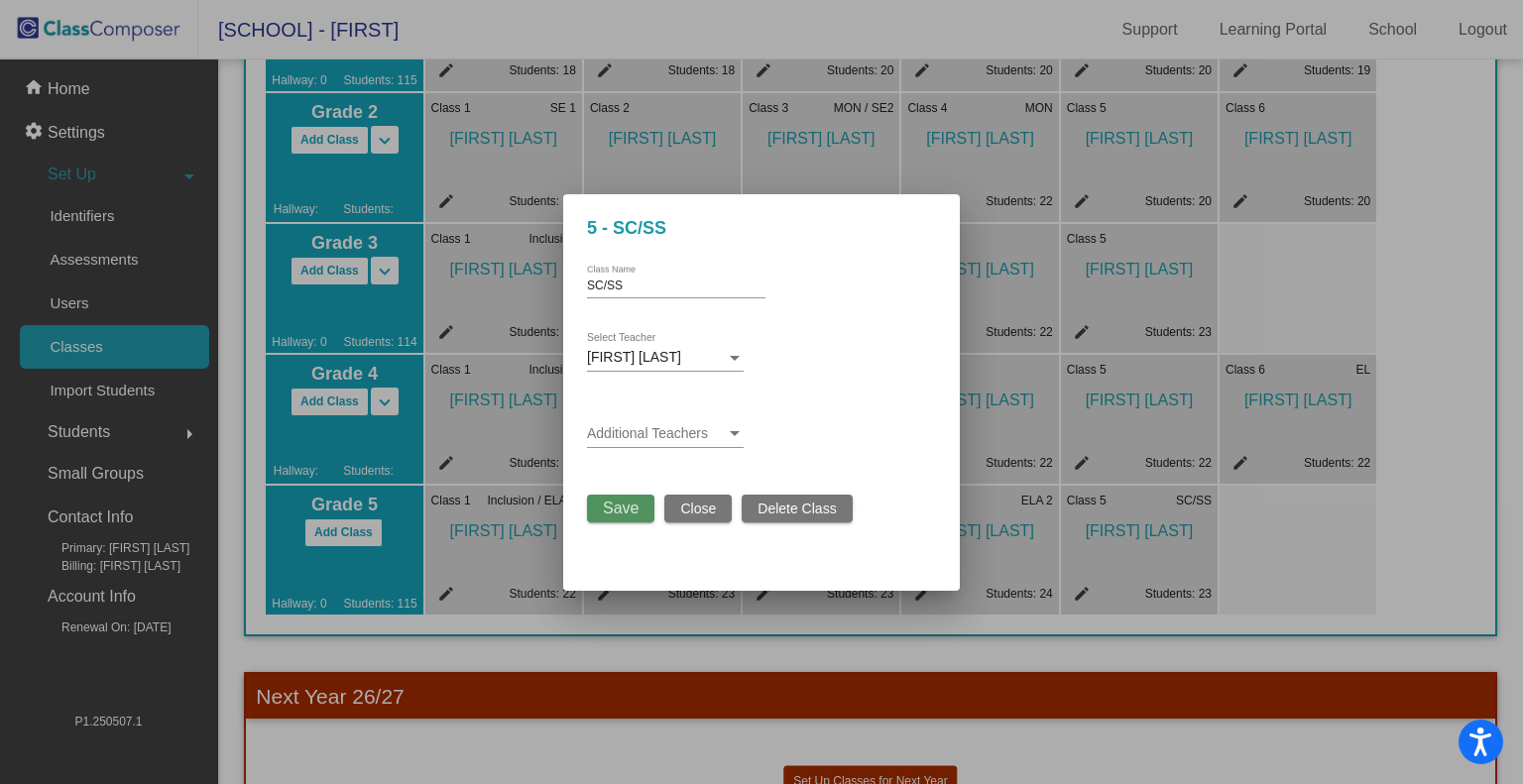 click on "Save" at bounding box center [621, 507] 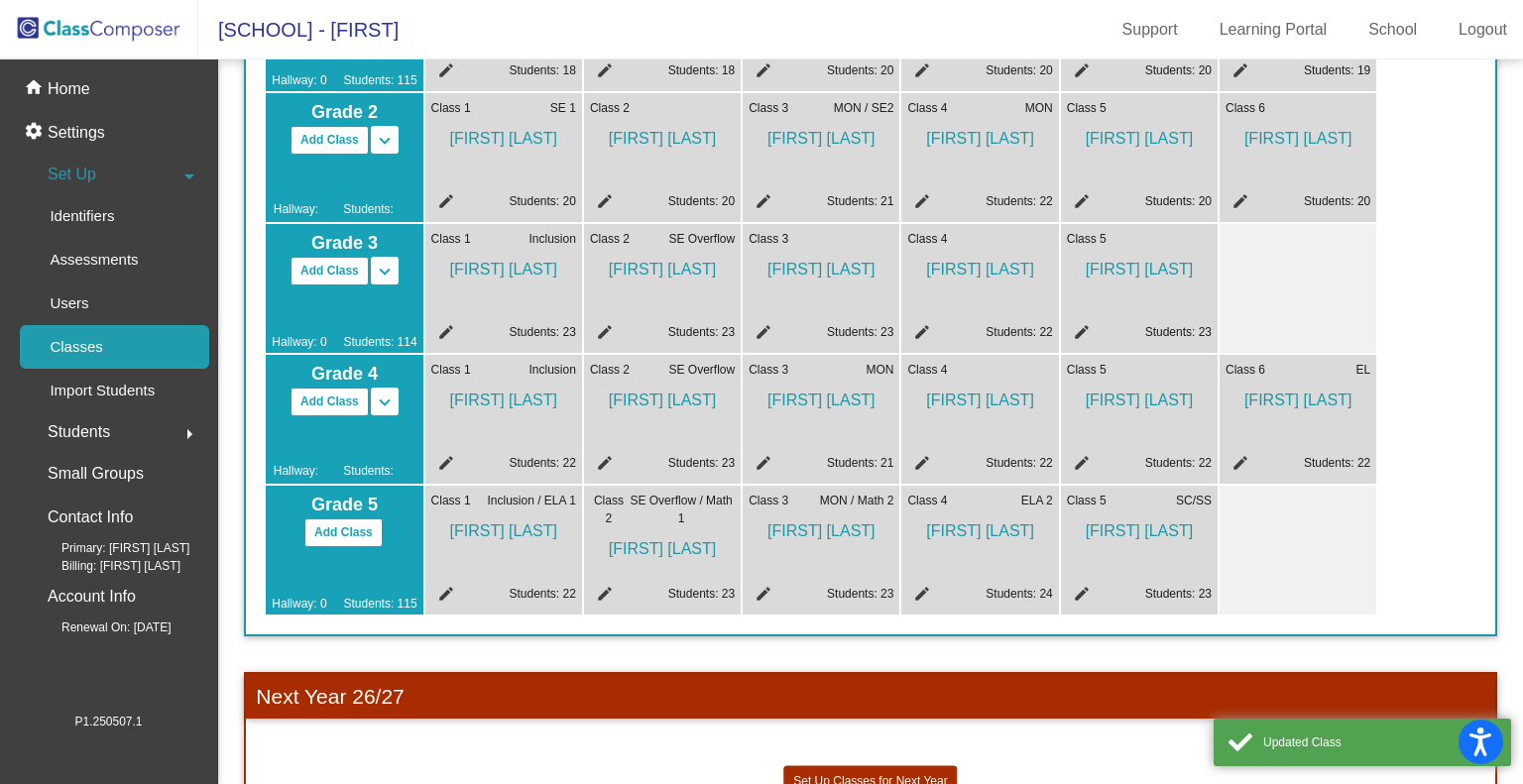click on "edit" 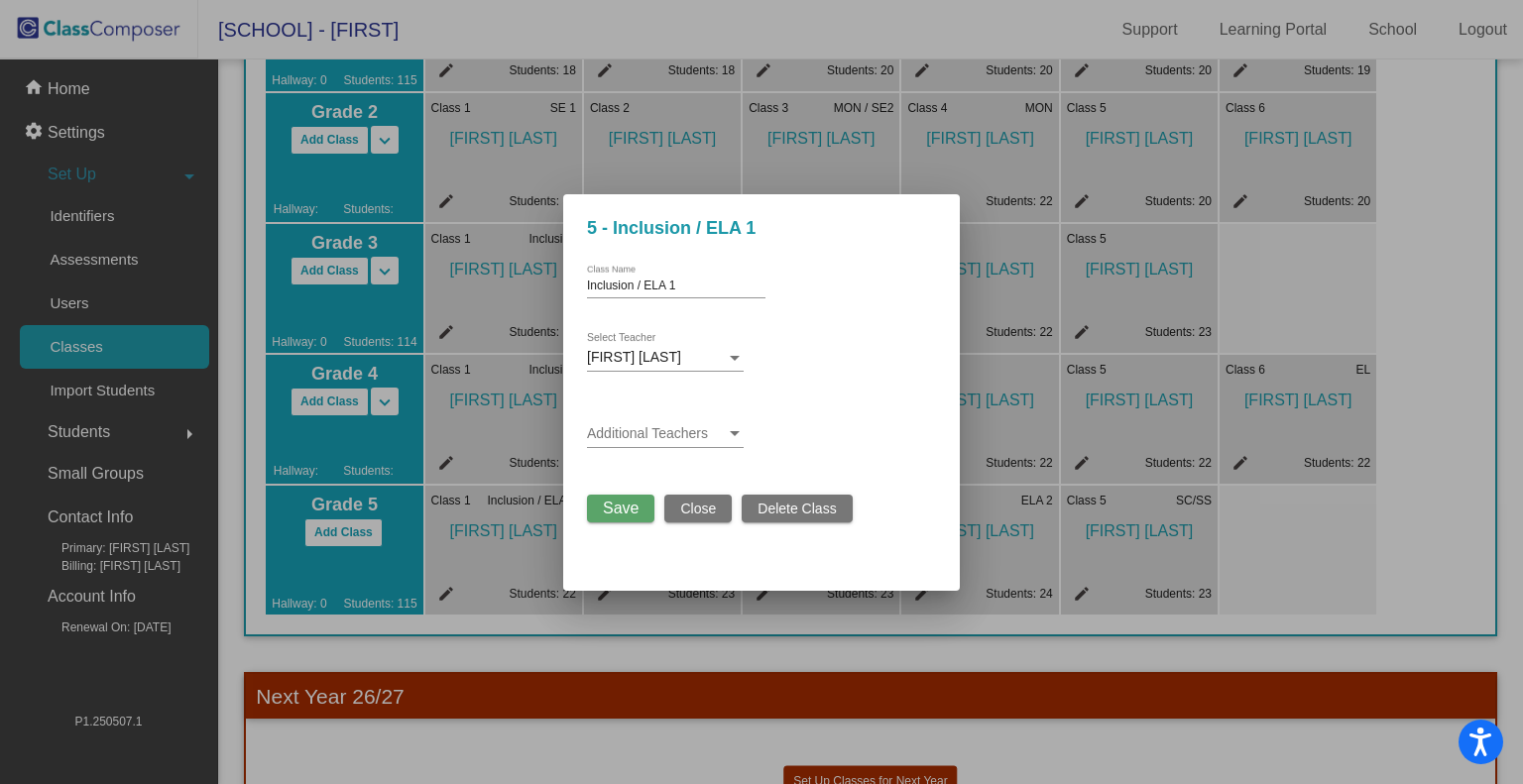 click on "[FIRST] [LAST]" at bounding box center (656, 358) 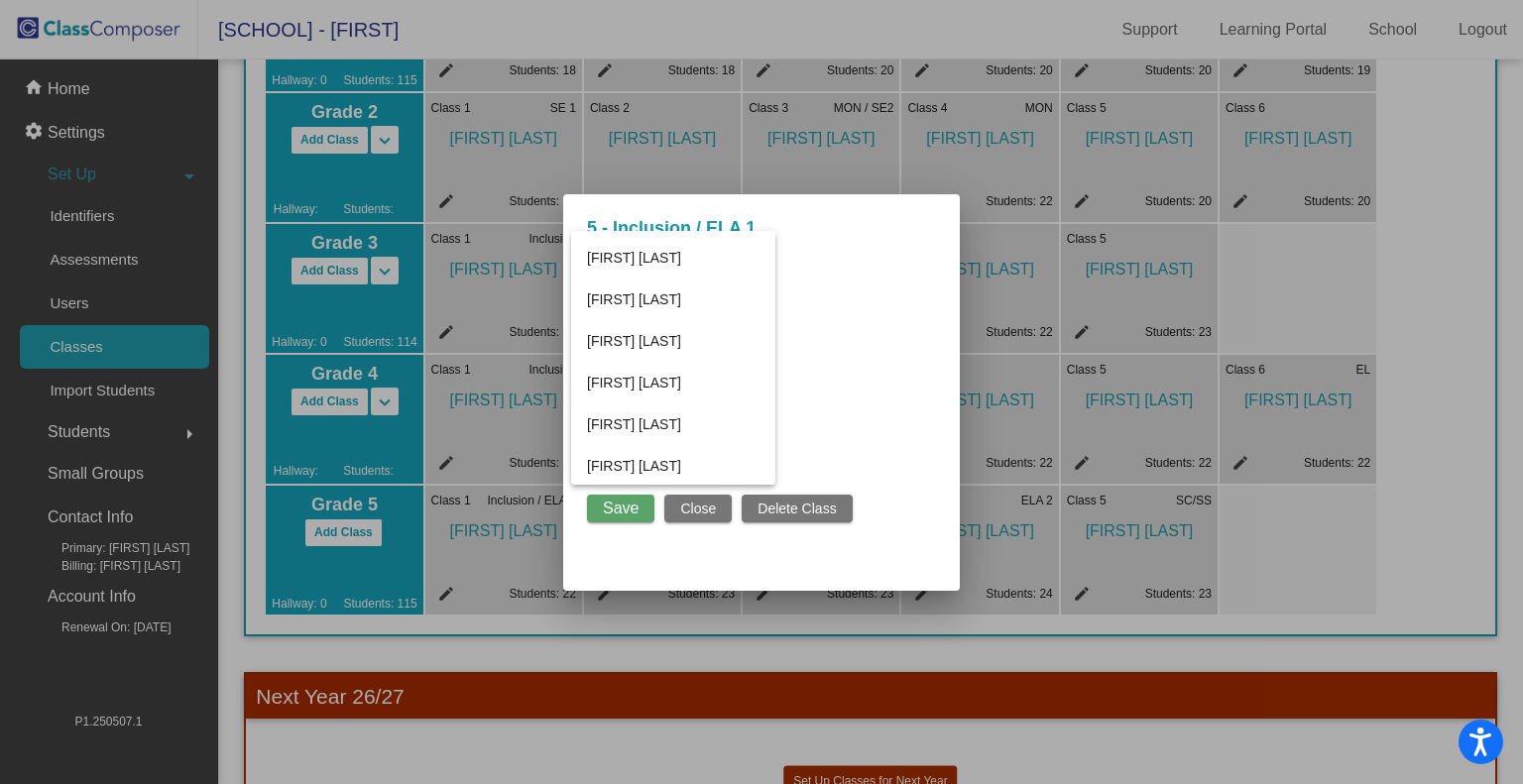 scroll, scrollTop: 1393, scrollLeft: 0, axis: vertical 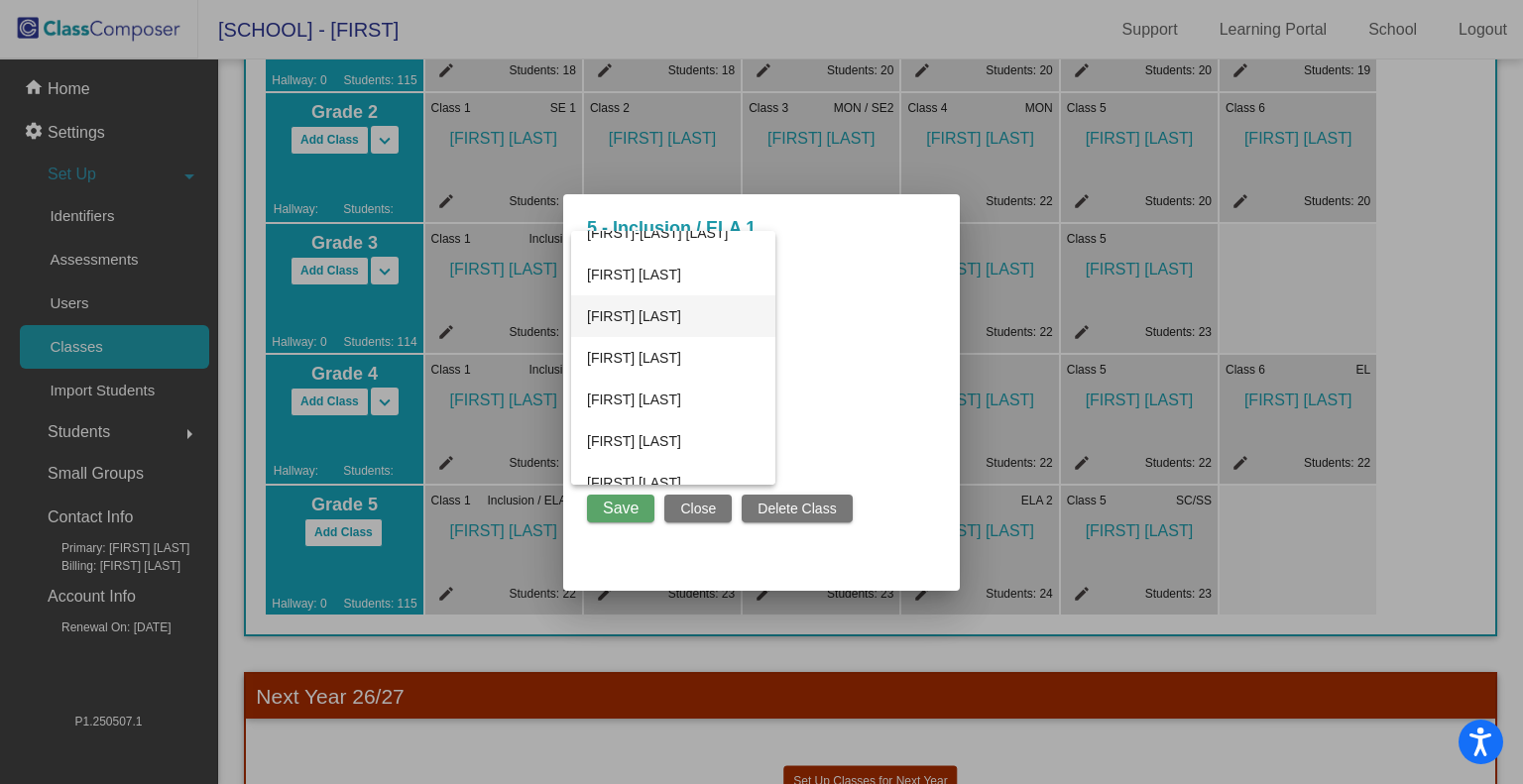 click on "[FIRST] [LAST]" at bounding box center [673, 316] 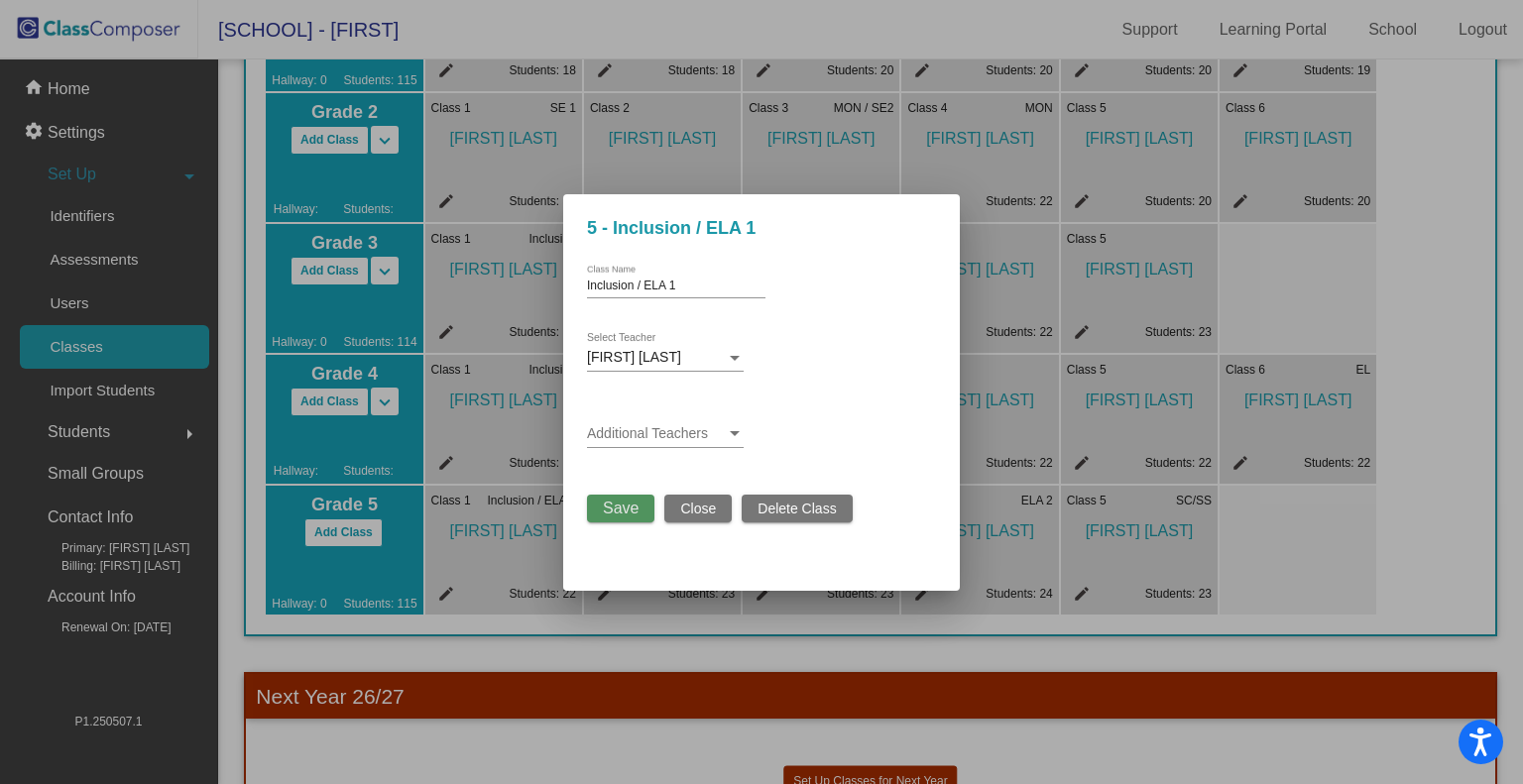 click on "Save" at bounding box center [621, 507] 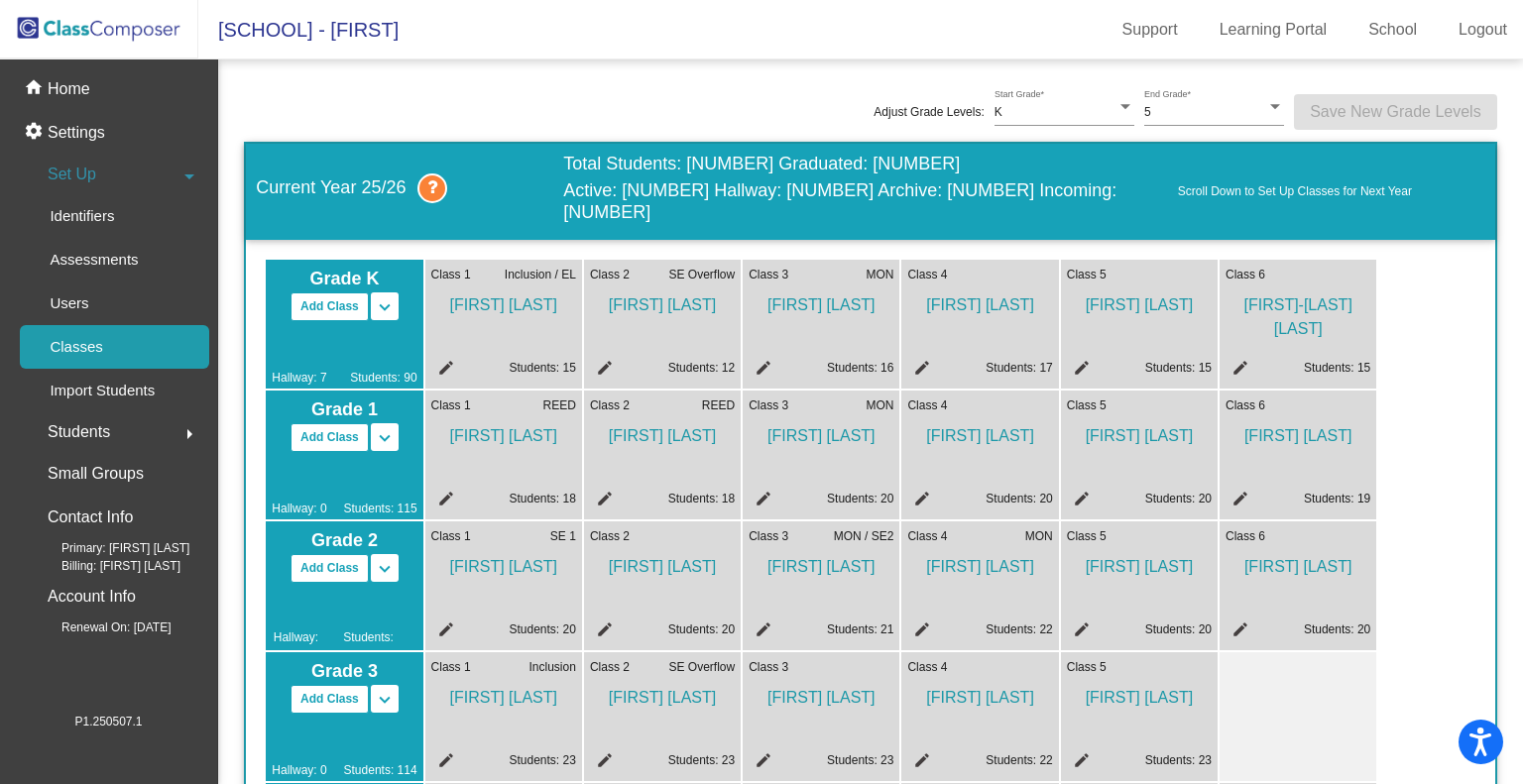 scroll, scrollTop: 0, scrollLeft: 0, axis: both 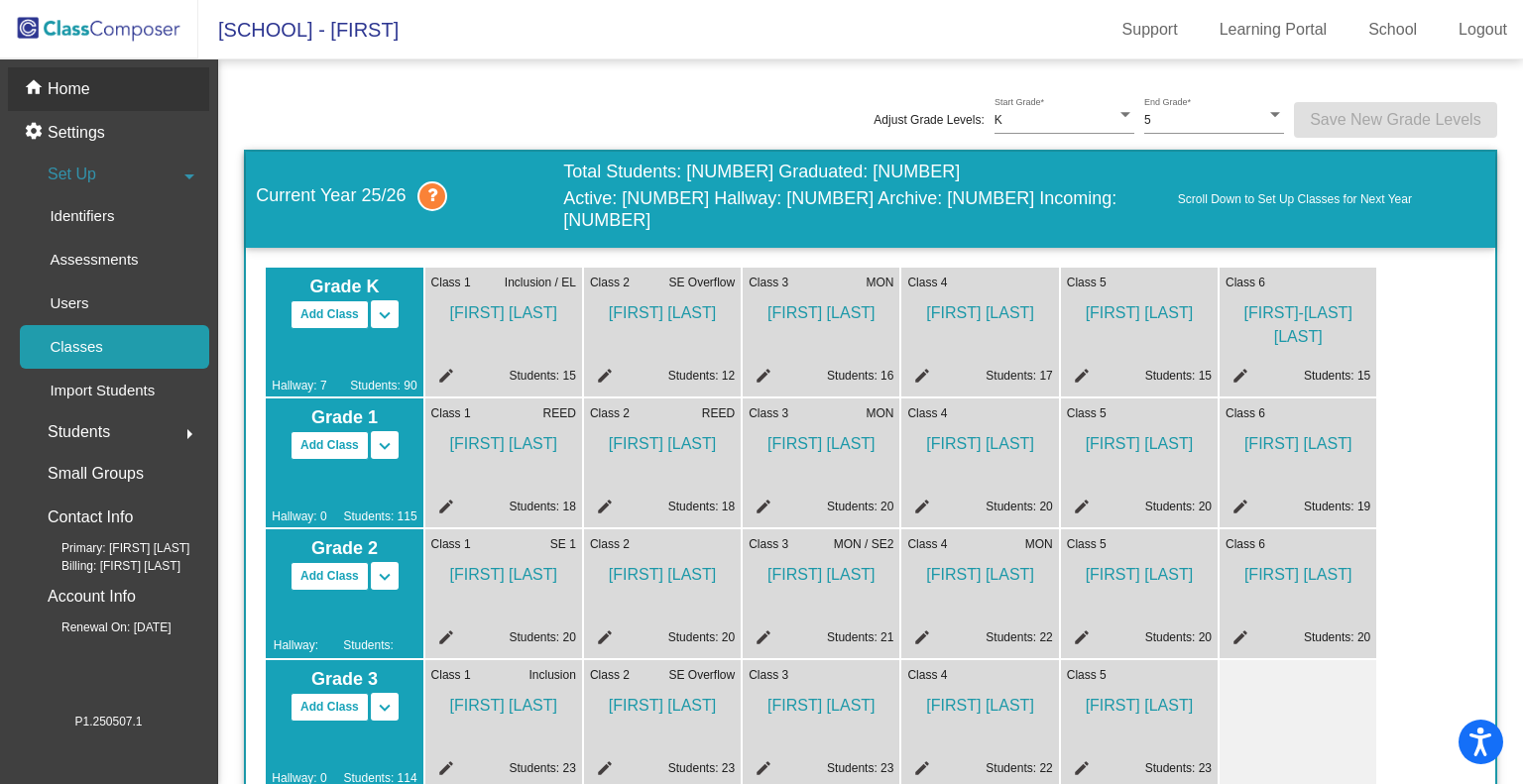 click on "Home" 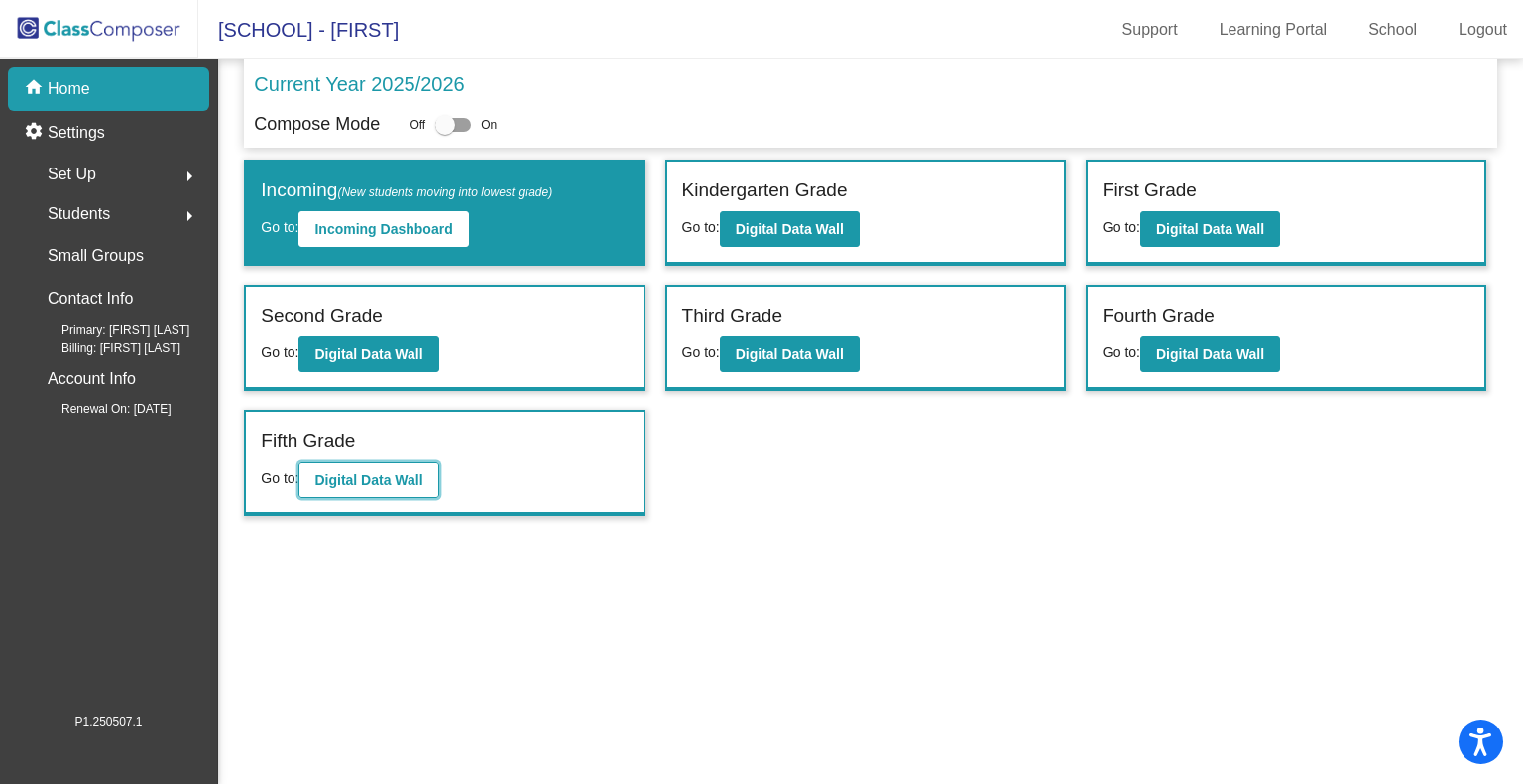 click on "Digital Data Wall" 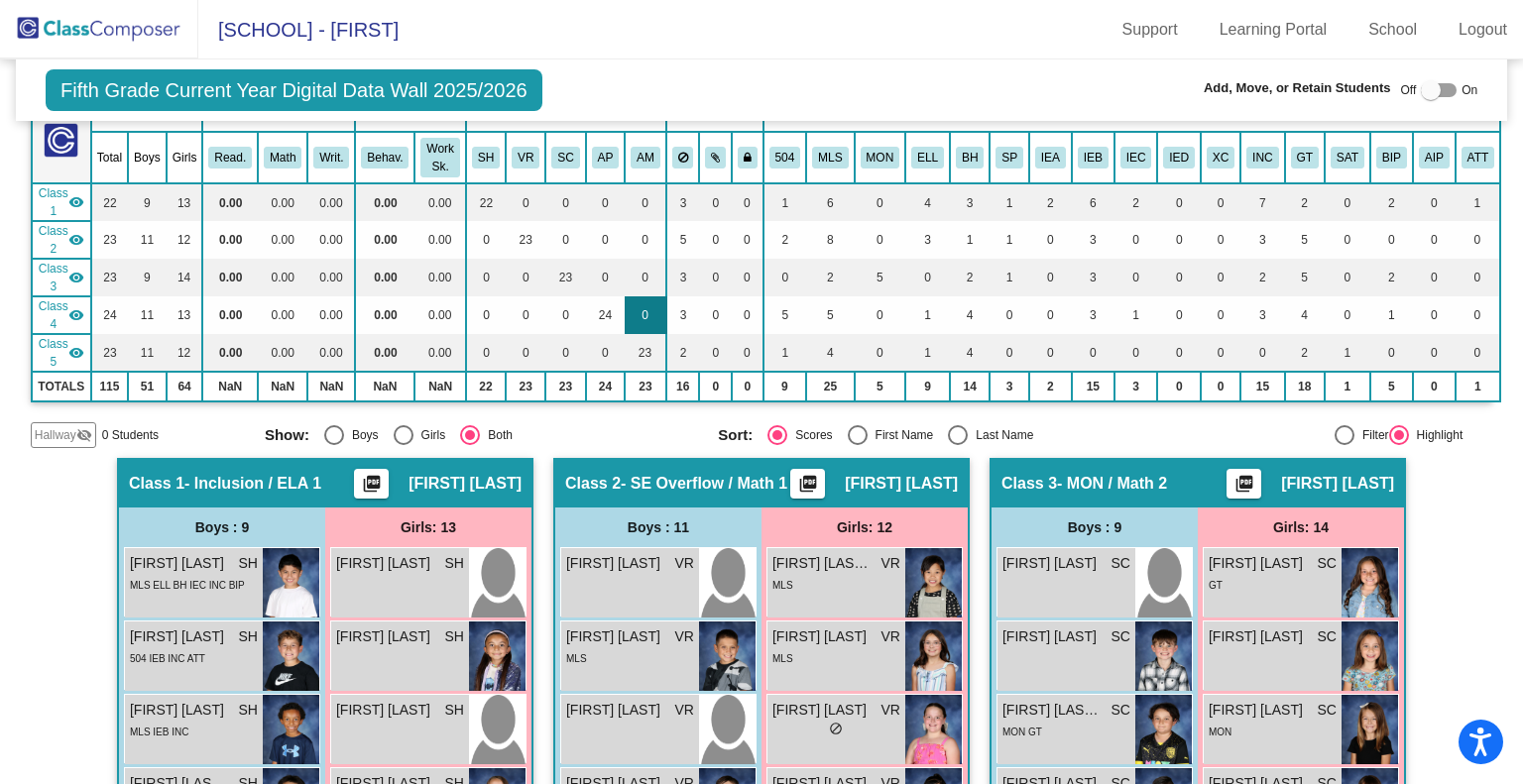 scroll, scrollTop: 126, scrollLeft: 0, axis: vertical 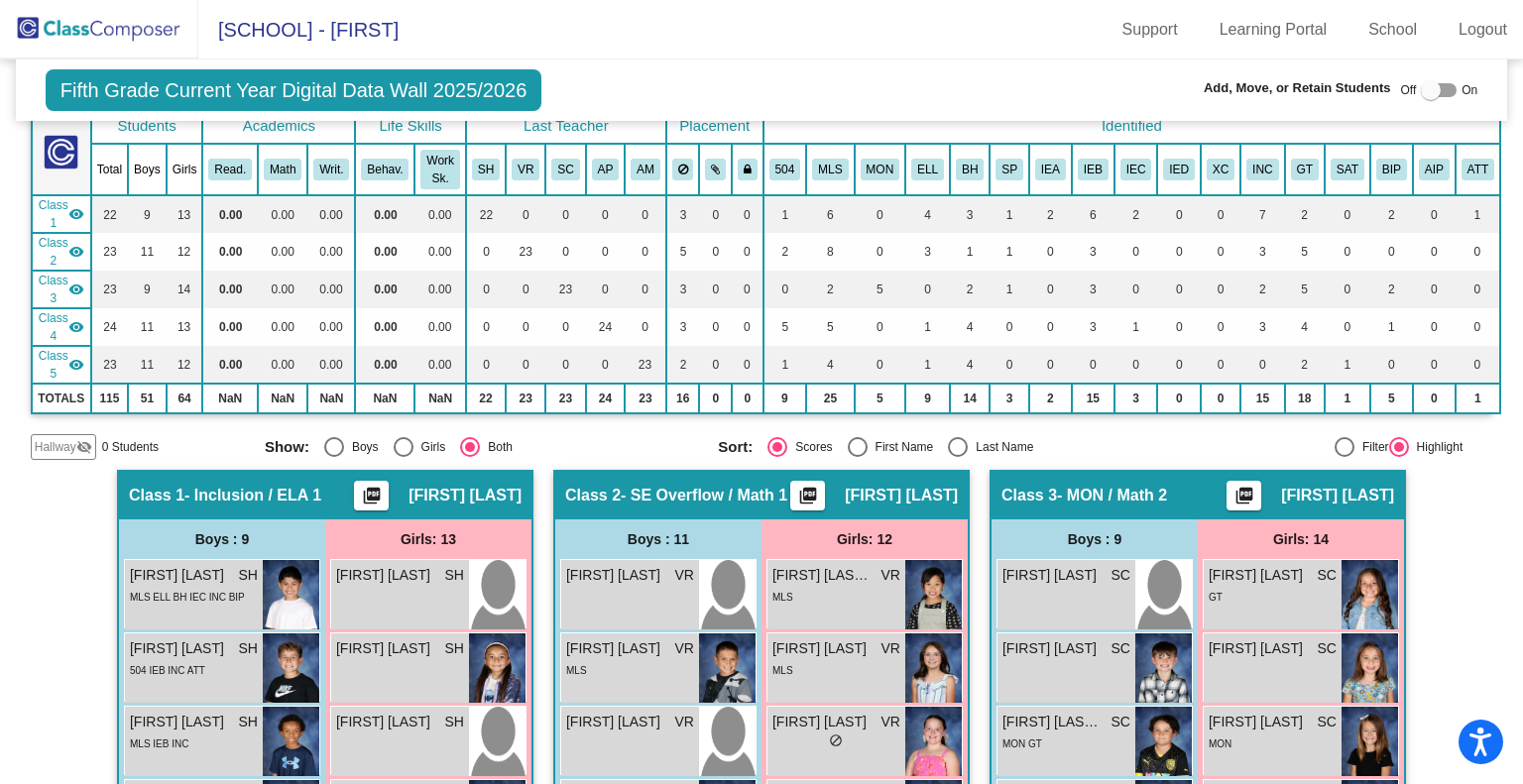 click on "visibility_off" 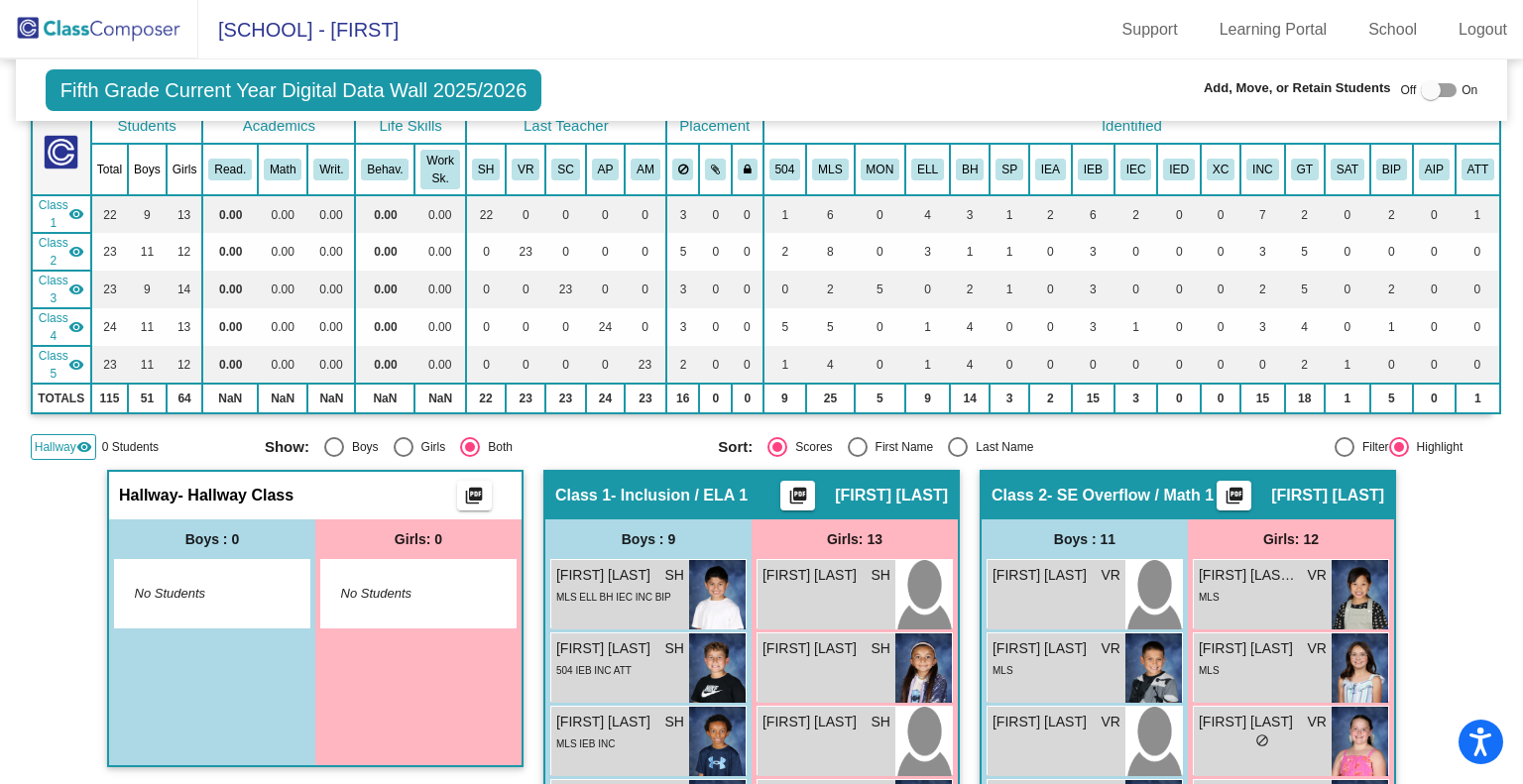 click on "visibility" 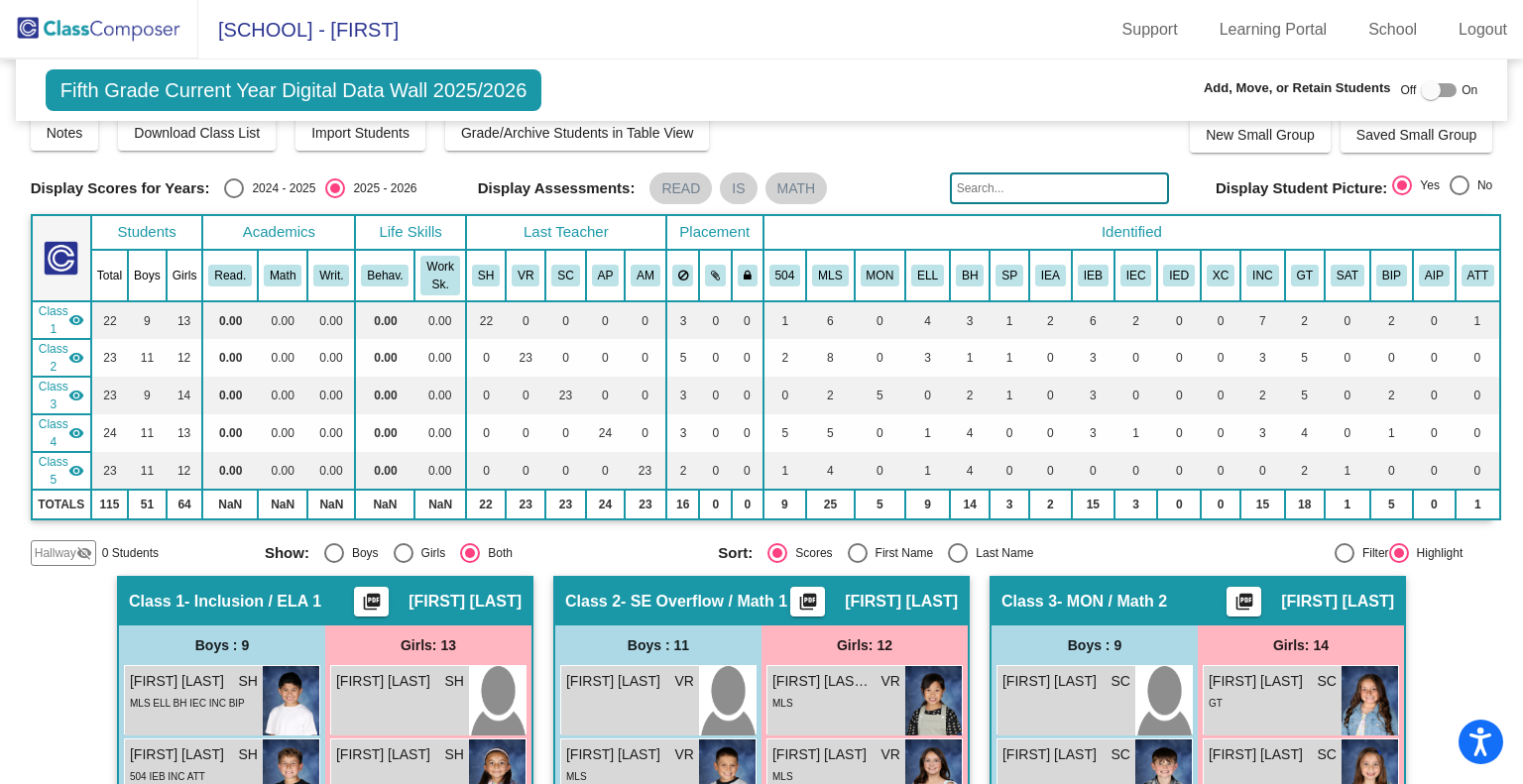 scroll, scrollTop: 0, scrollLeft: 0, axis: both 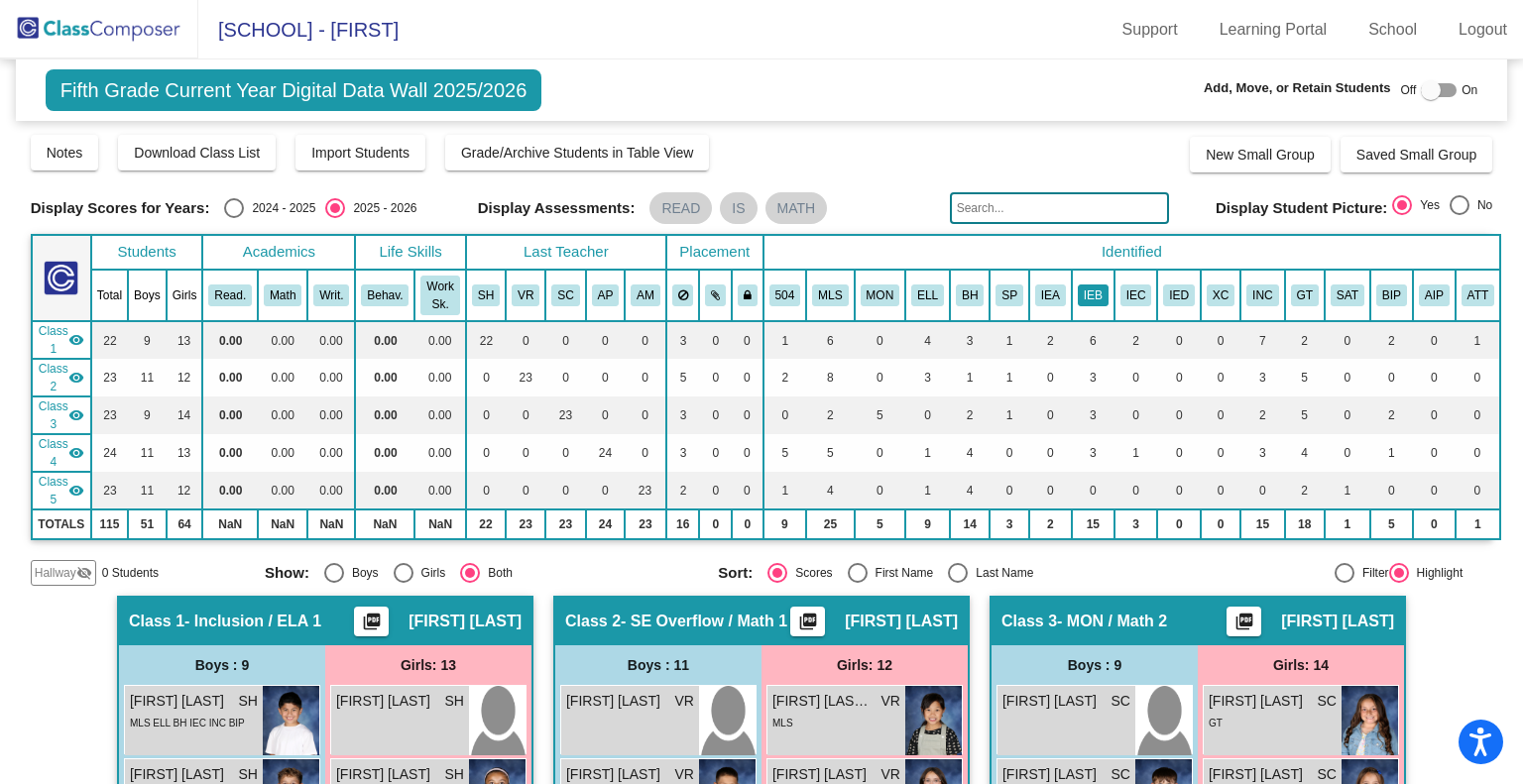 click on "IEB" 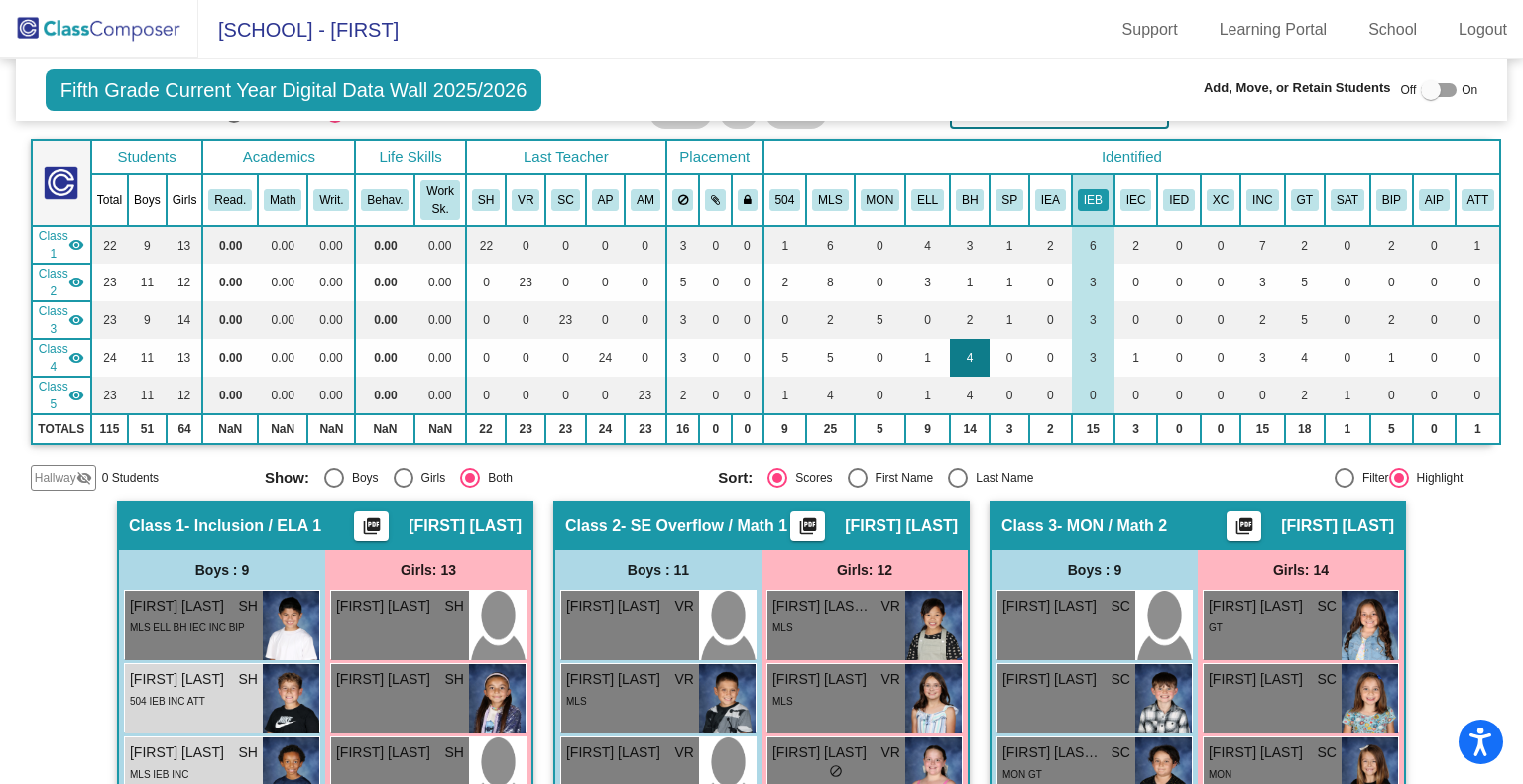 scroll, scrollTop: 129, scrollLeft: 0, axis: vertical 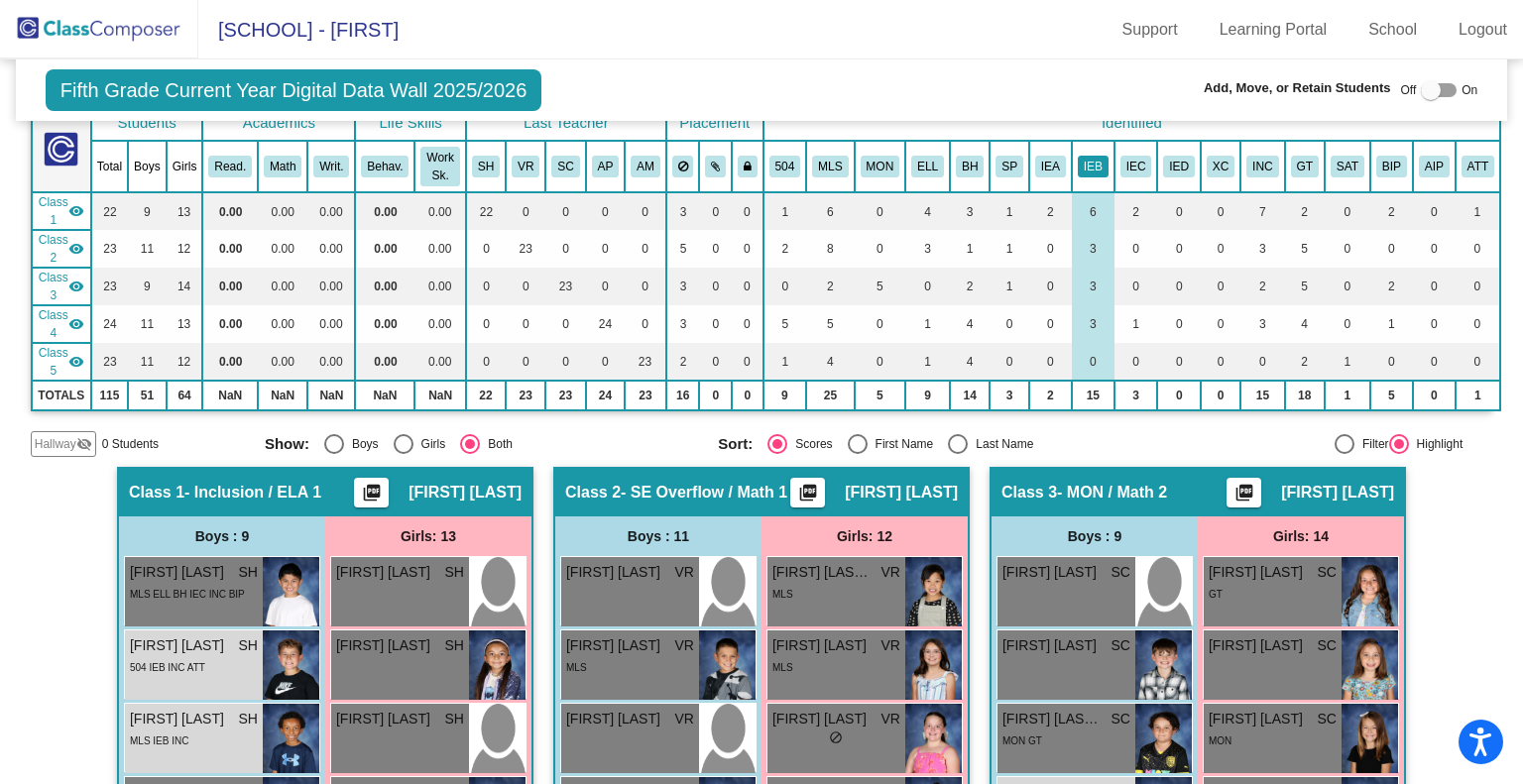 click on "IEB" 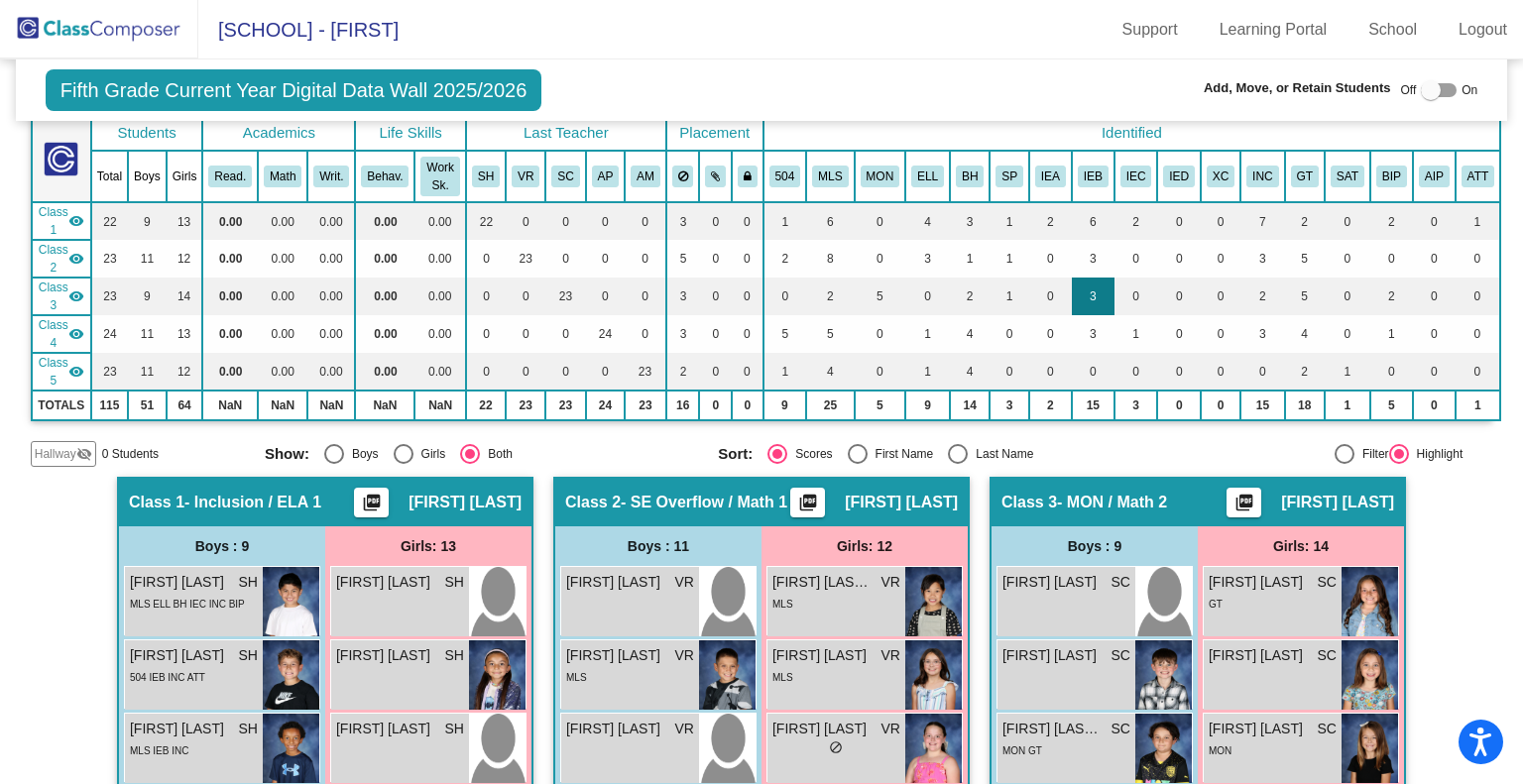 scroll, scrollTop: 115, scrollLeft: 0, axis: vertical 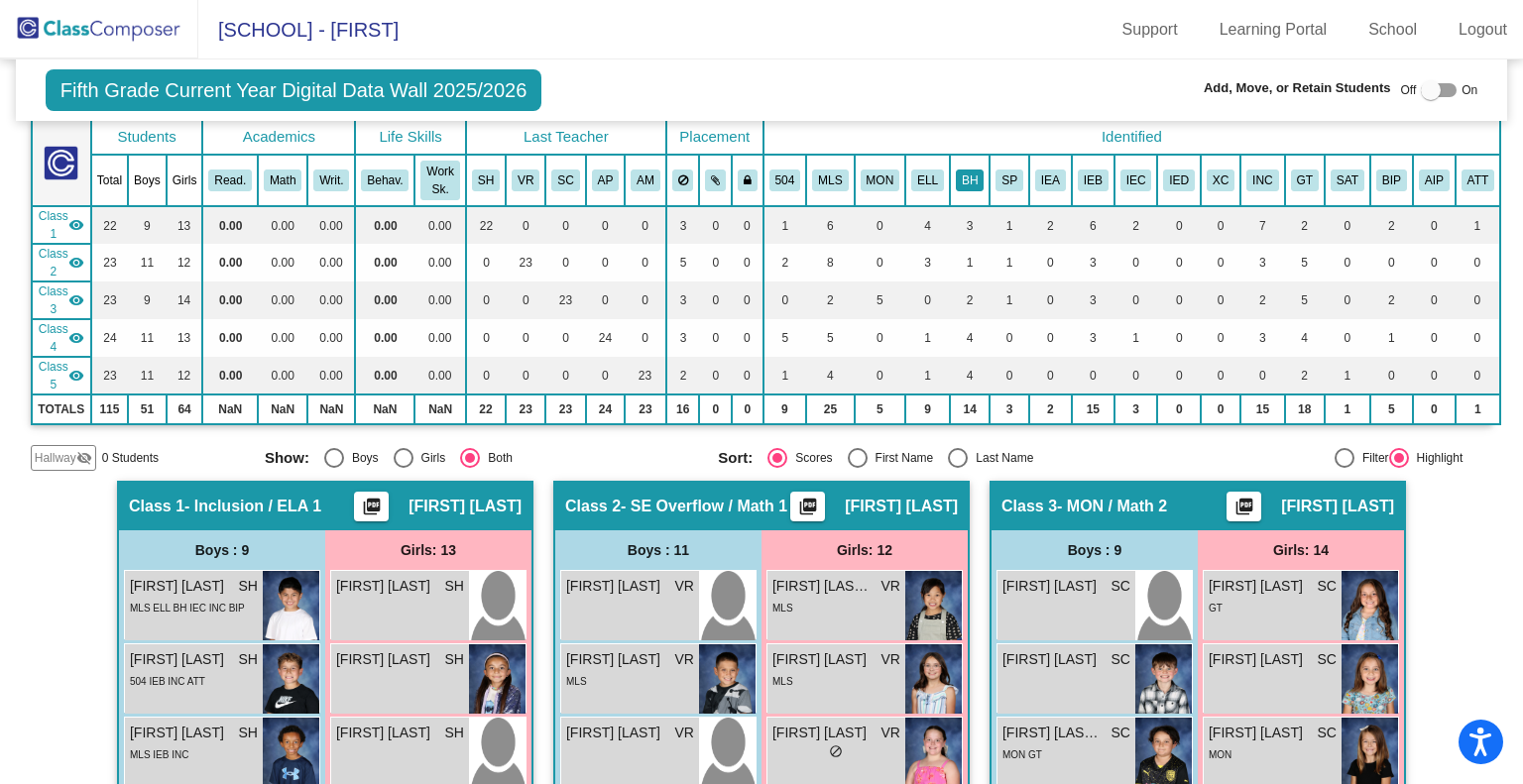 click on "BH" 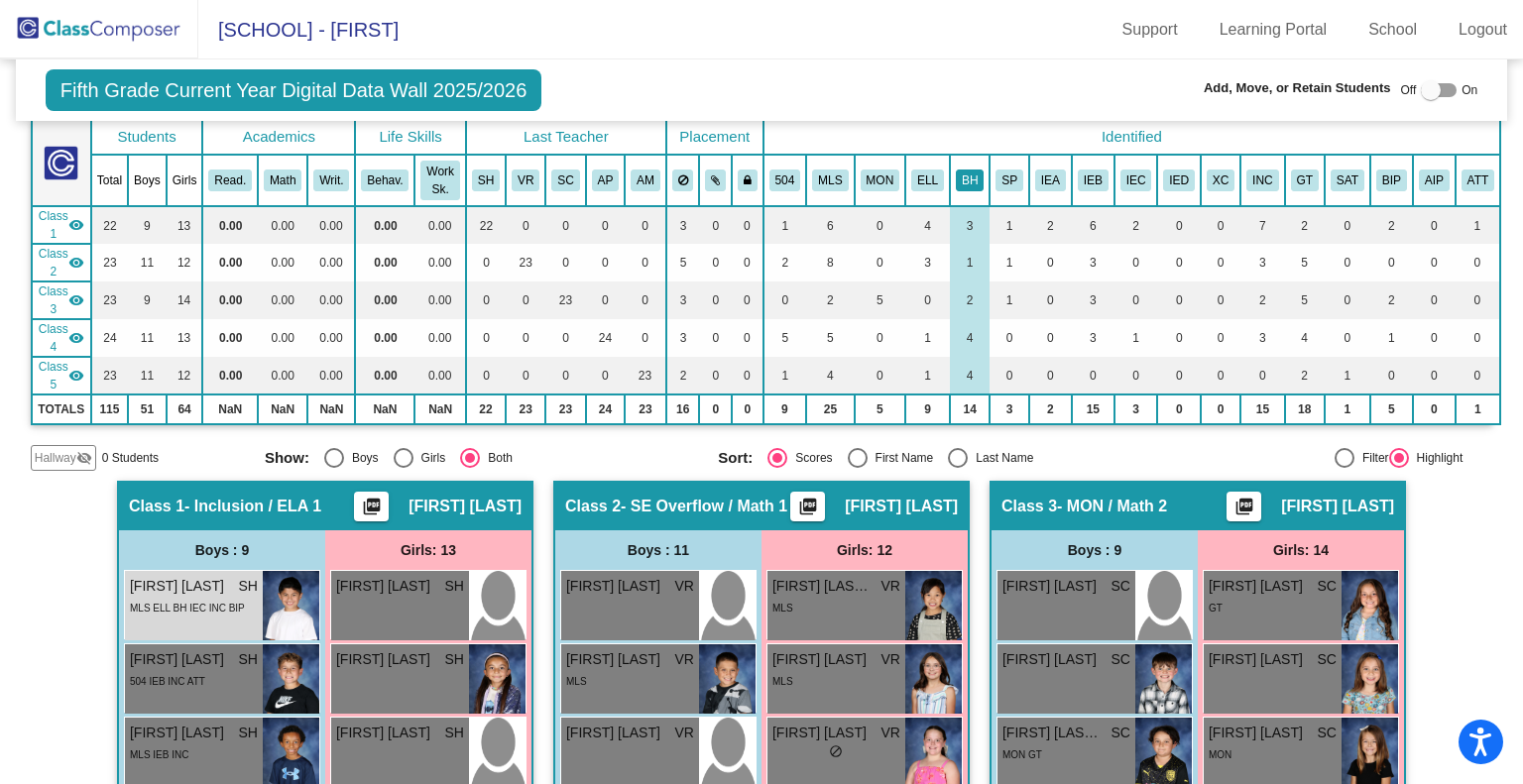 click on "BH" 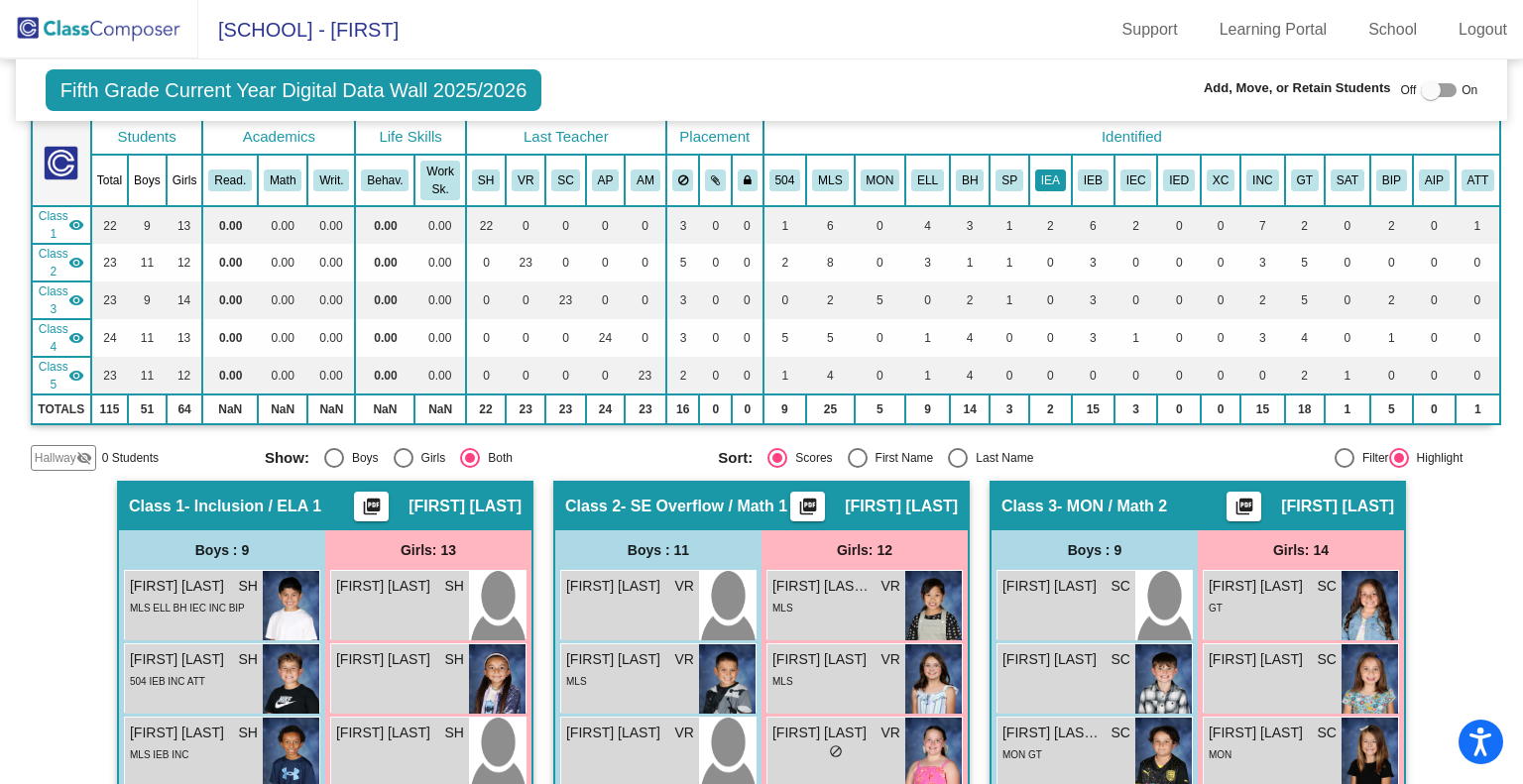click on "IEA" 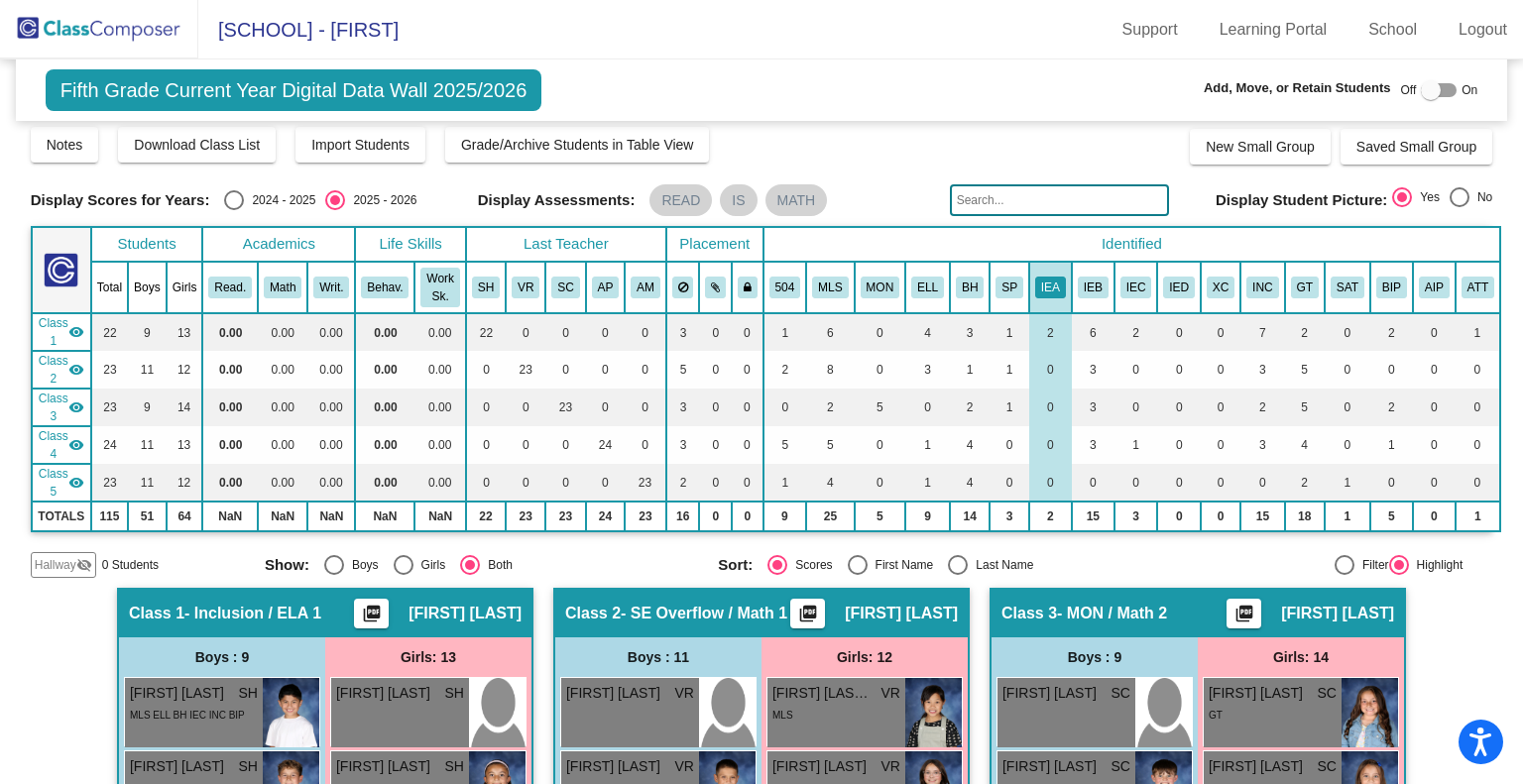 scroll, scrollTop: 0, scrollLeft: 0, axis: both 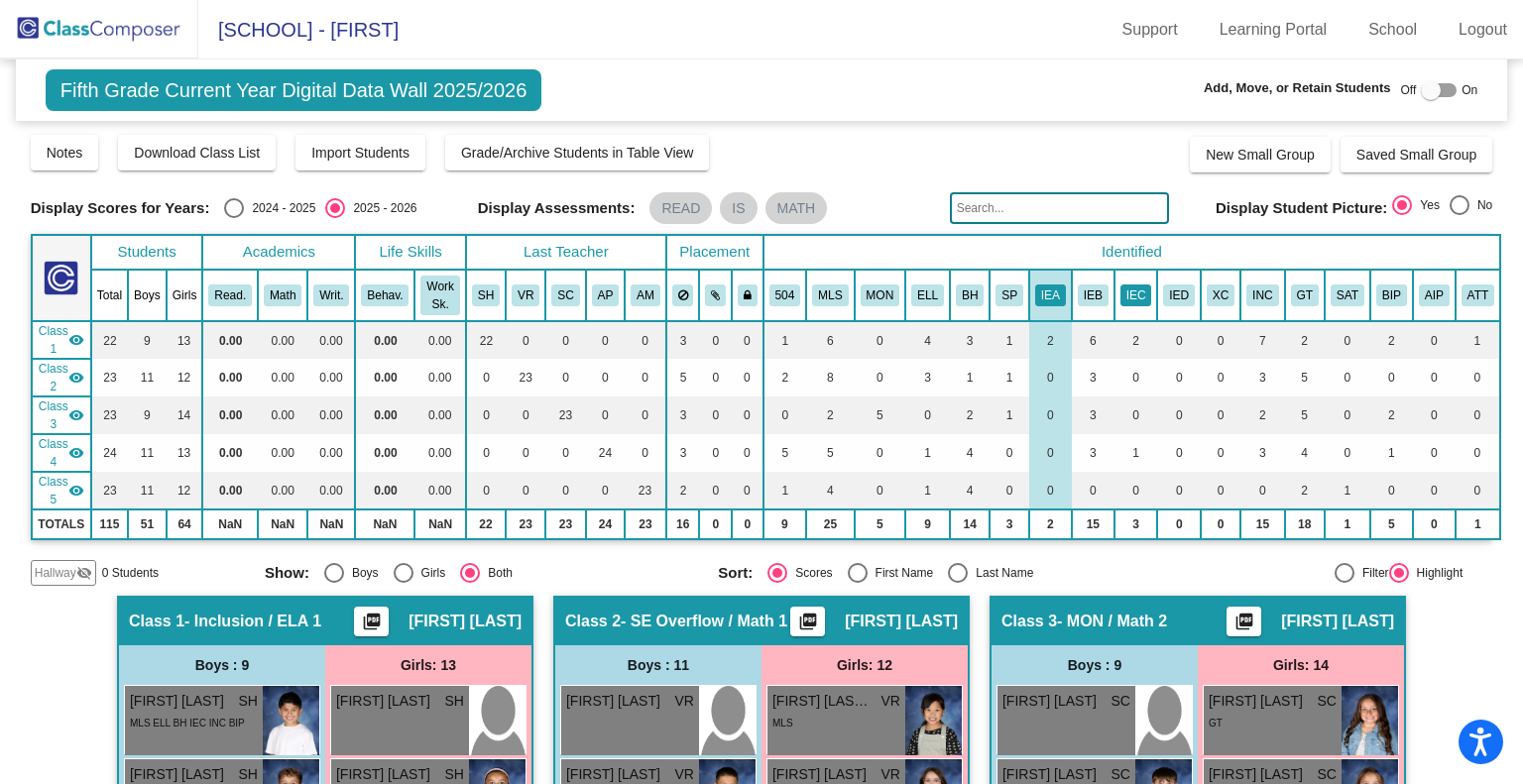 click on "IEC" 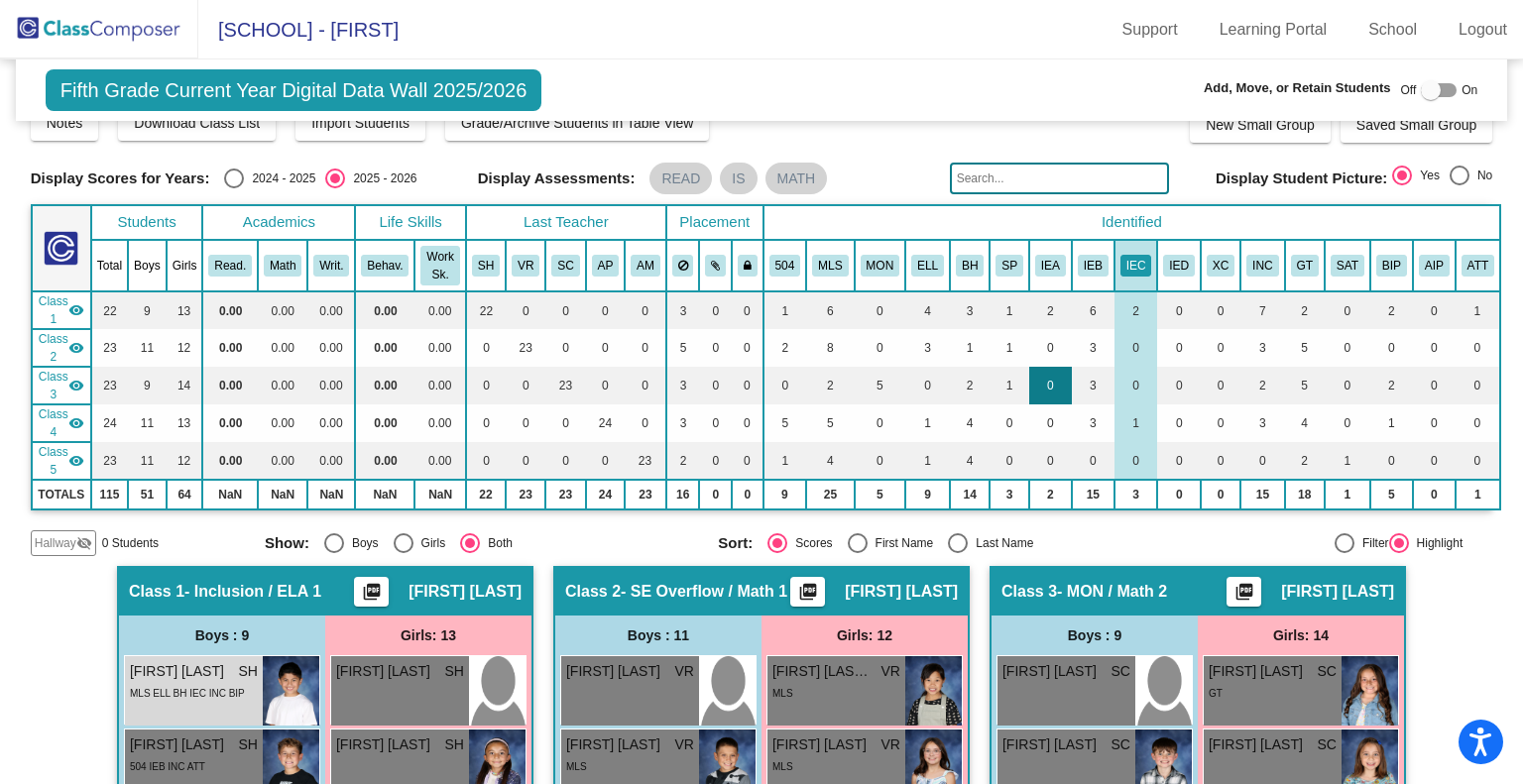 scroll, scrollTop: 0, scrollLeft: 0, axis: both 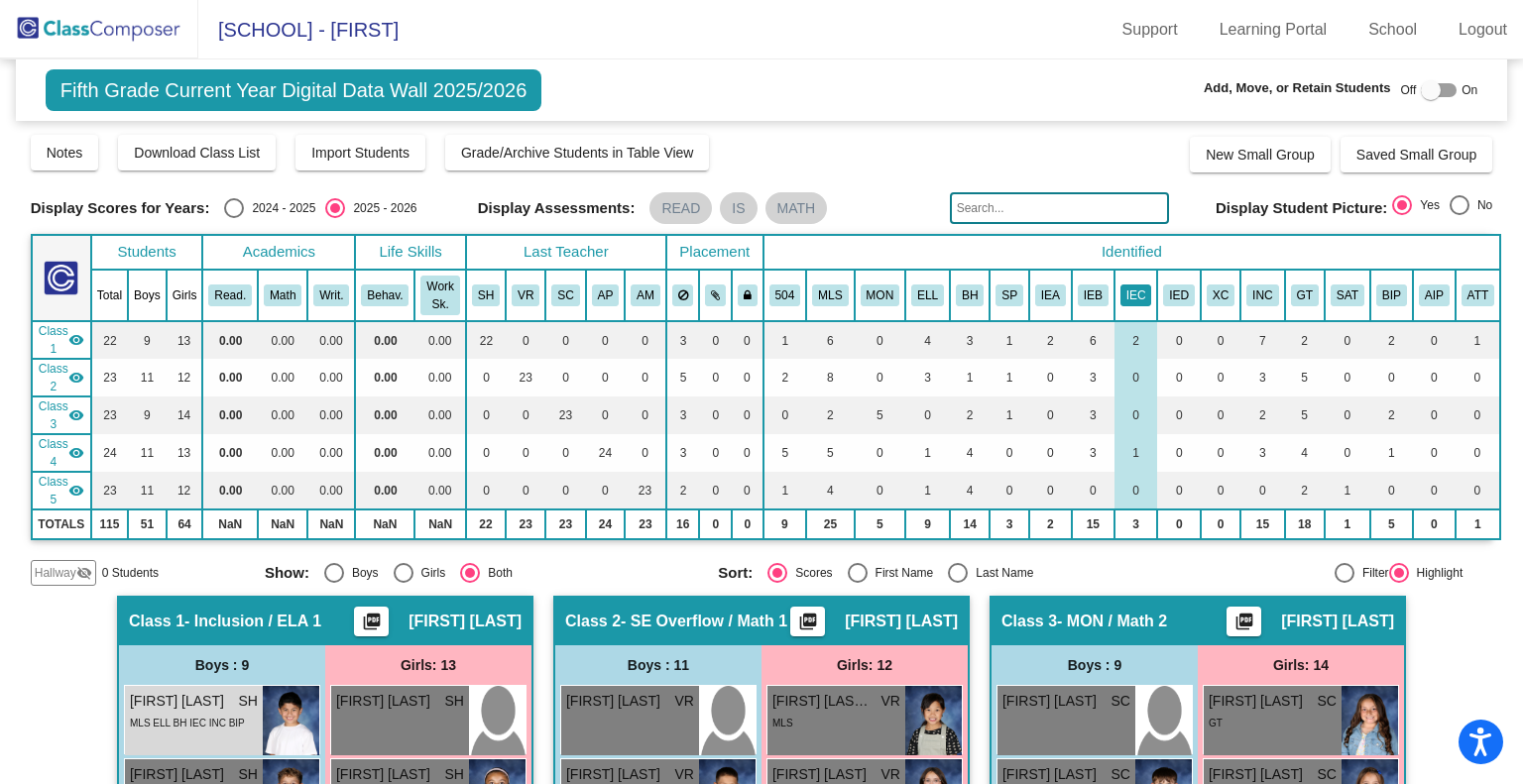 click on "IEC" 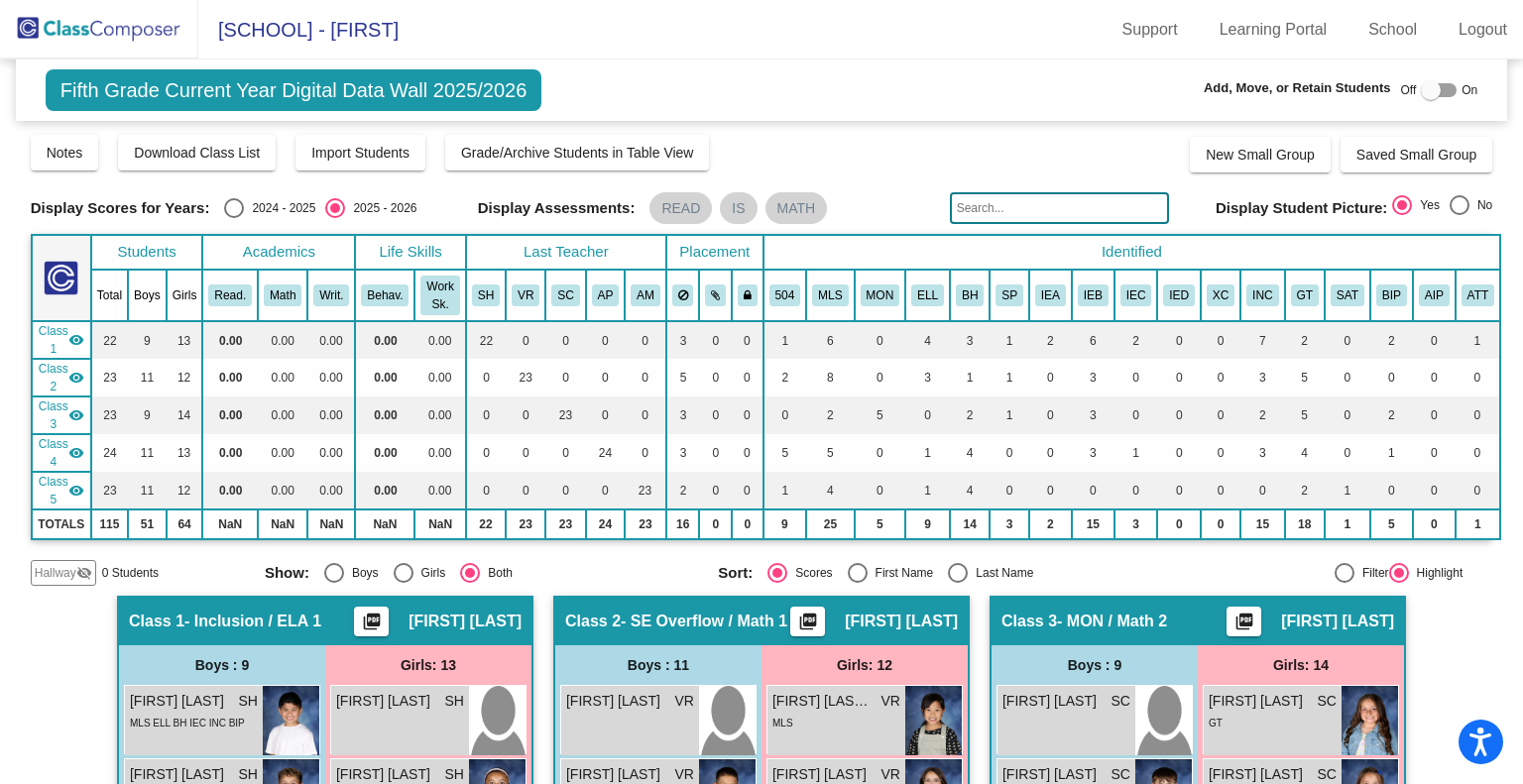 click 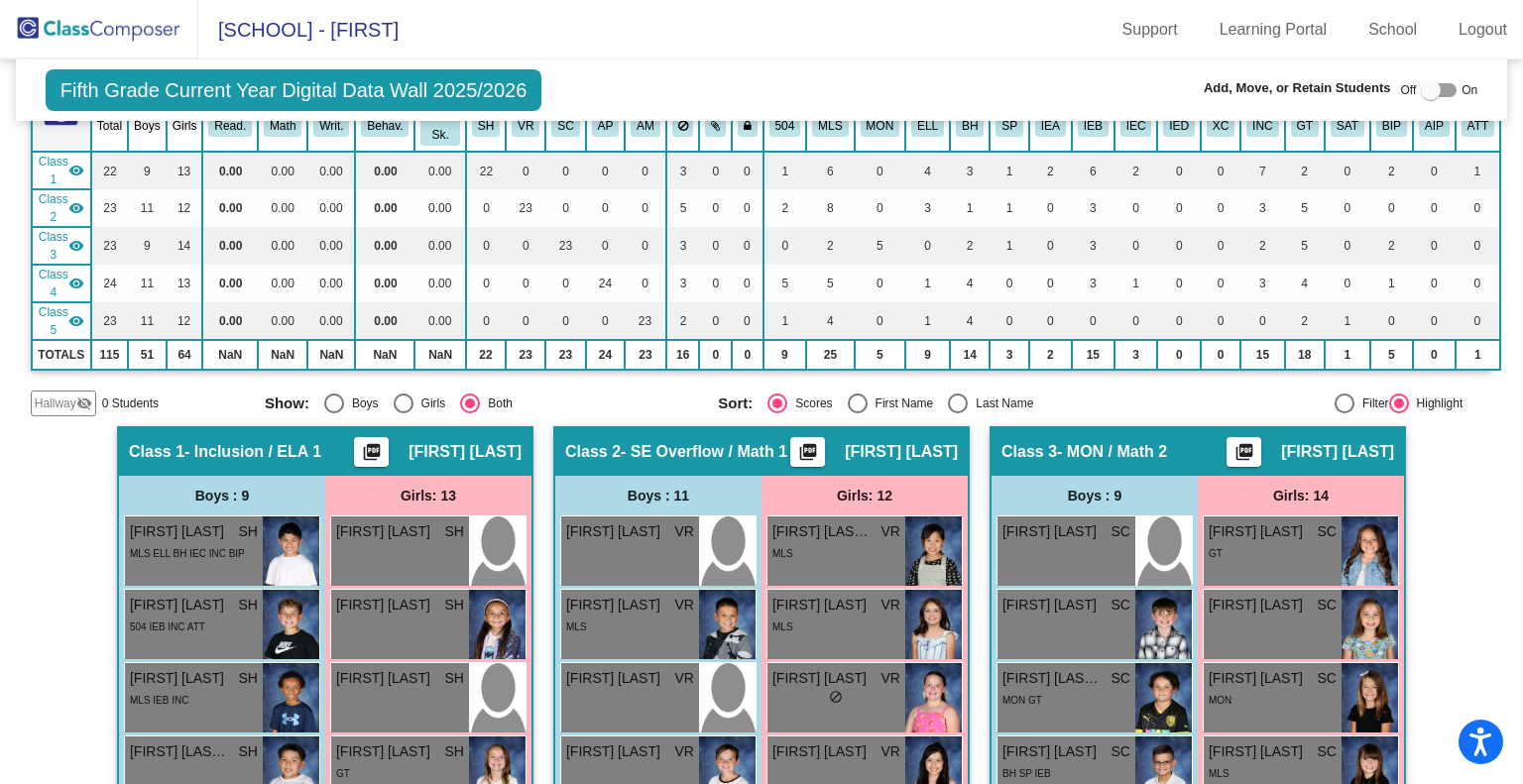 scroll, scrollTop: 0, scrollLeft: 0, axis: both 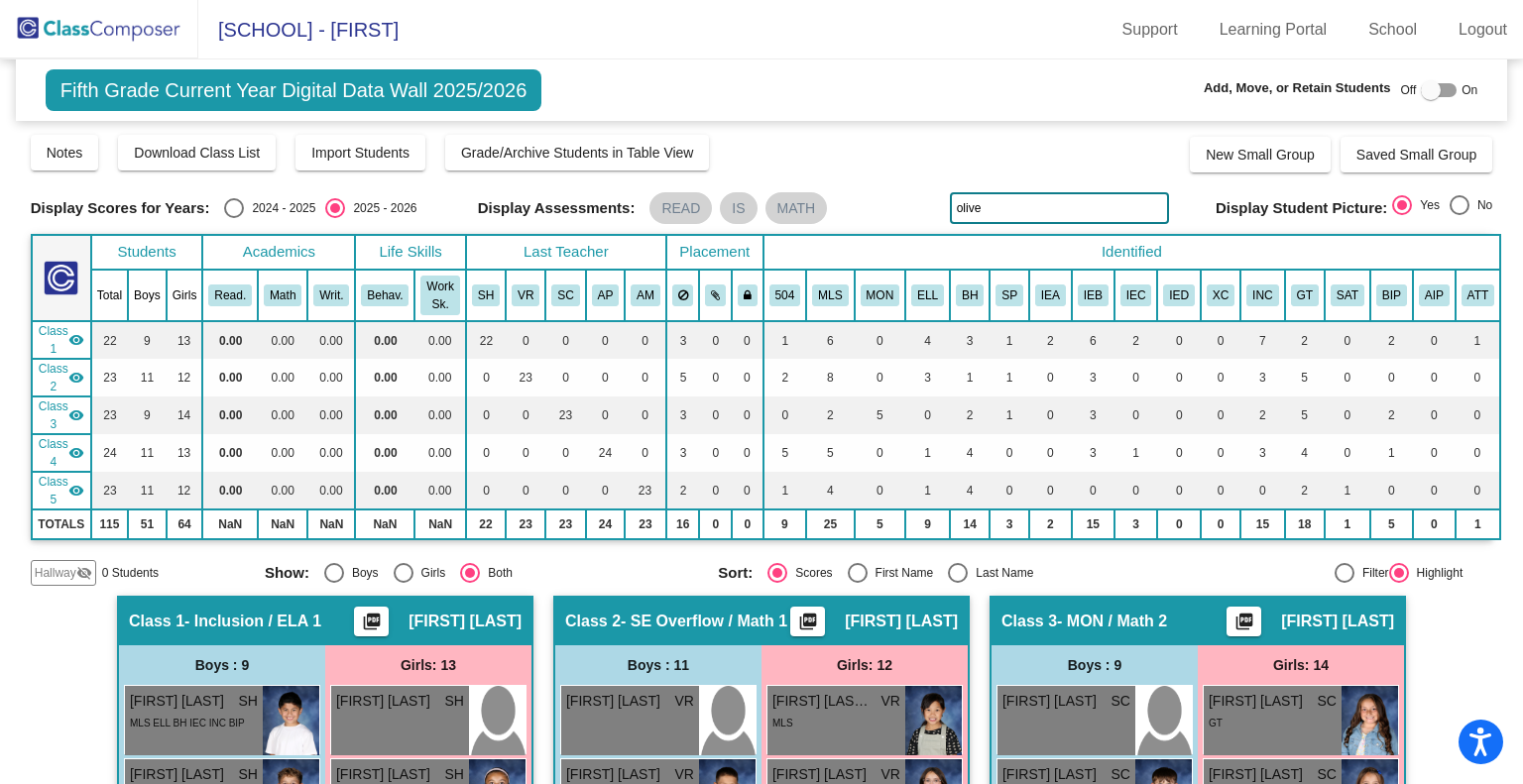 click on "IEB" 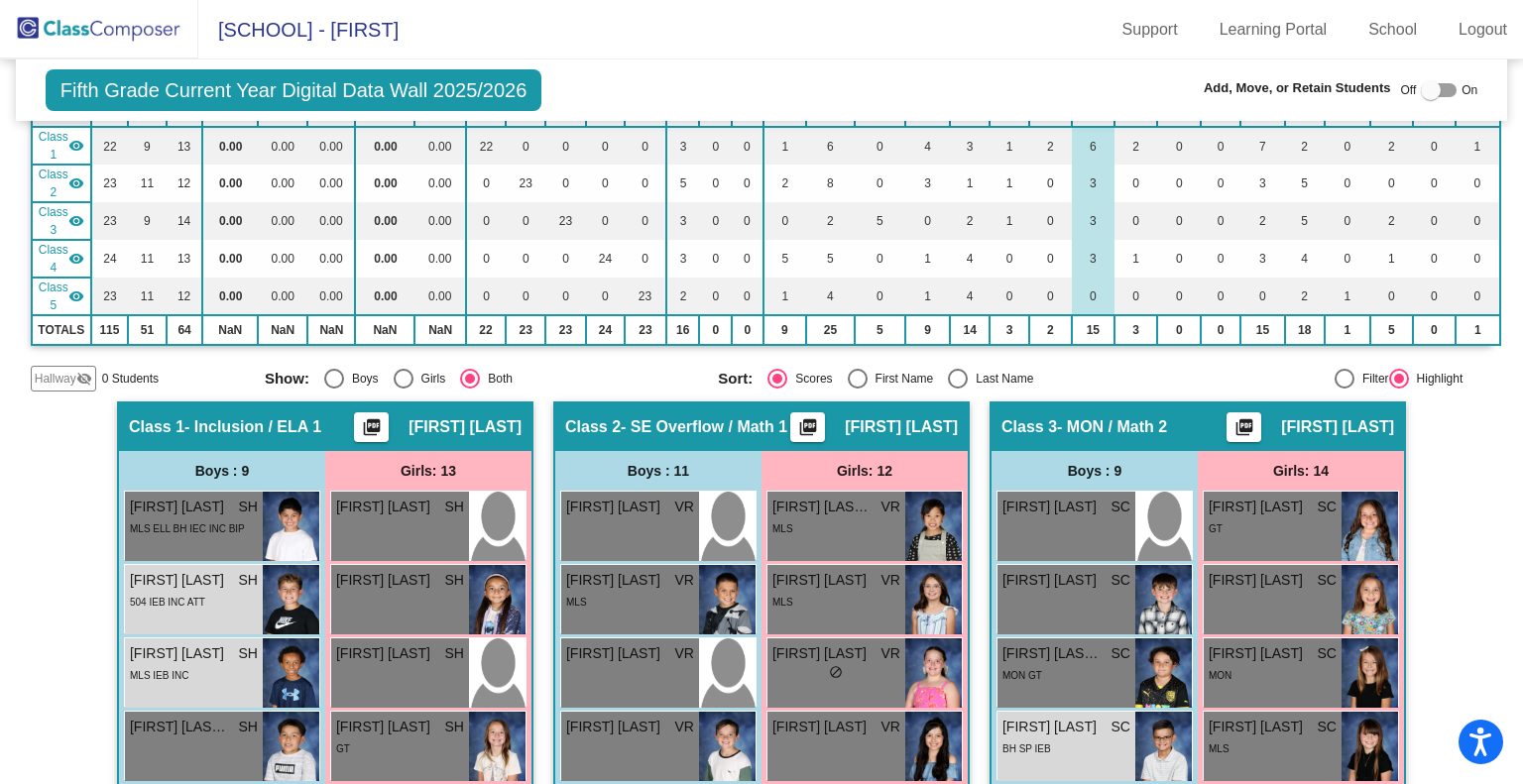 scroll, scrollTop: 163, scrollLeft: 0, axis: vertical 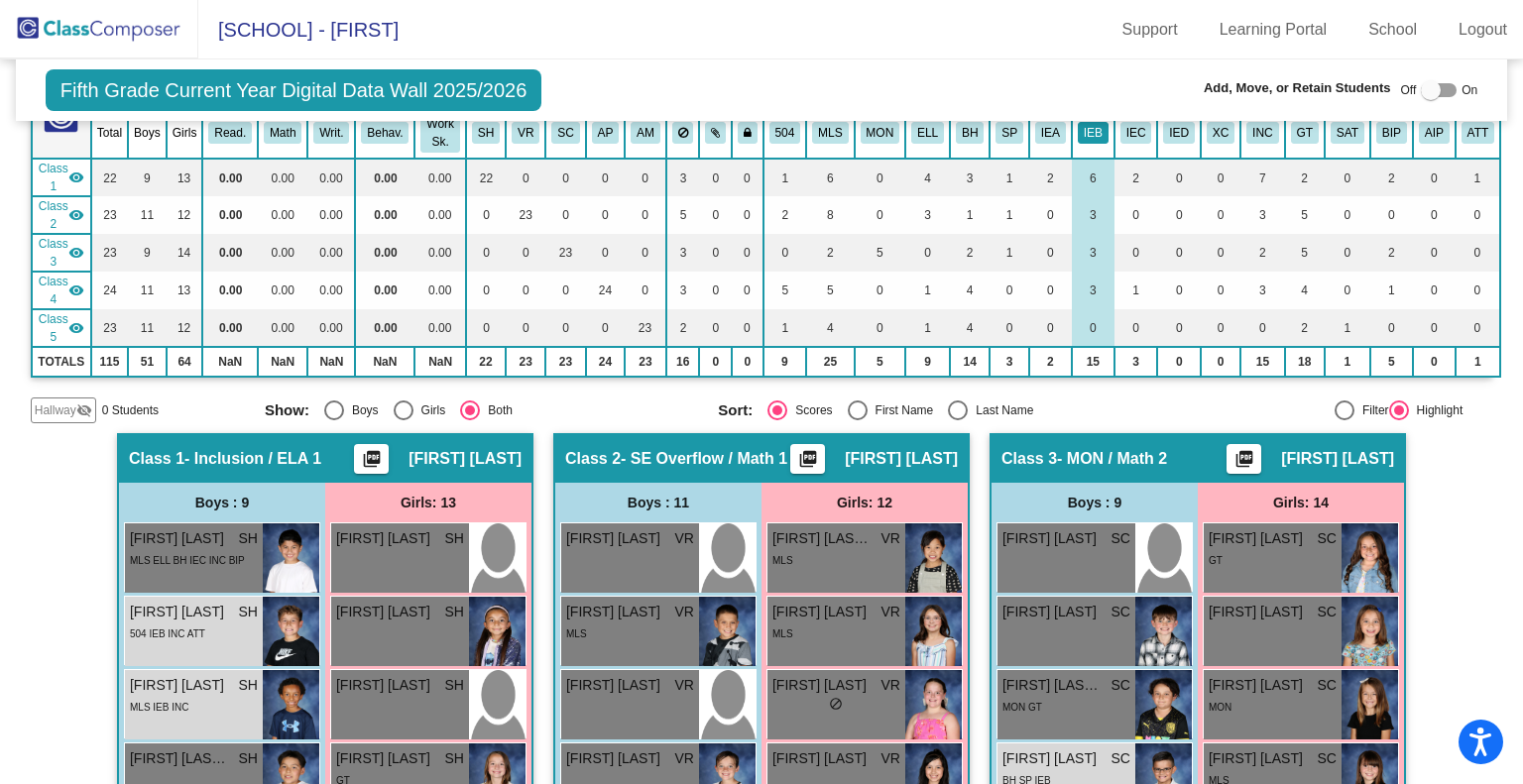click on "IEB" 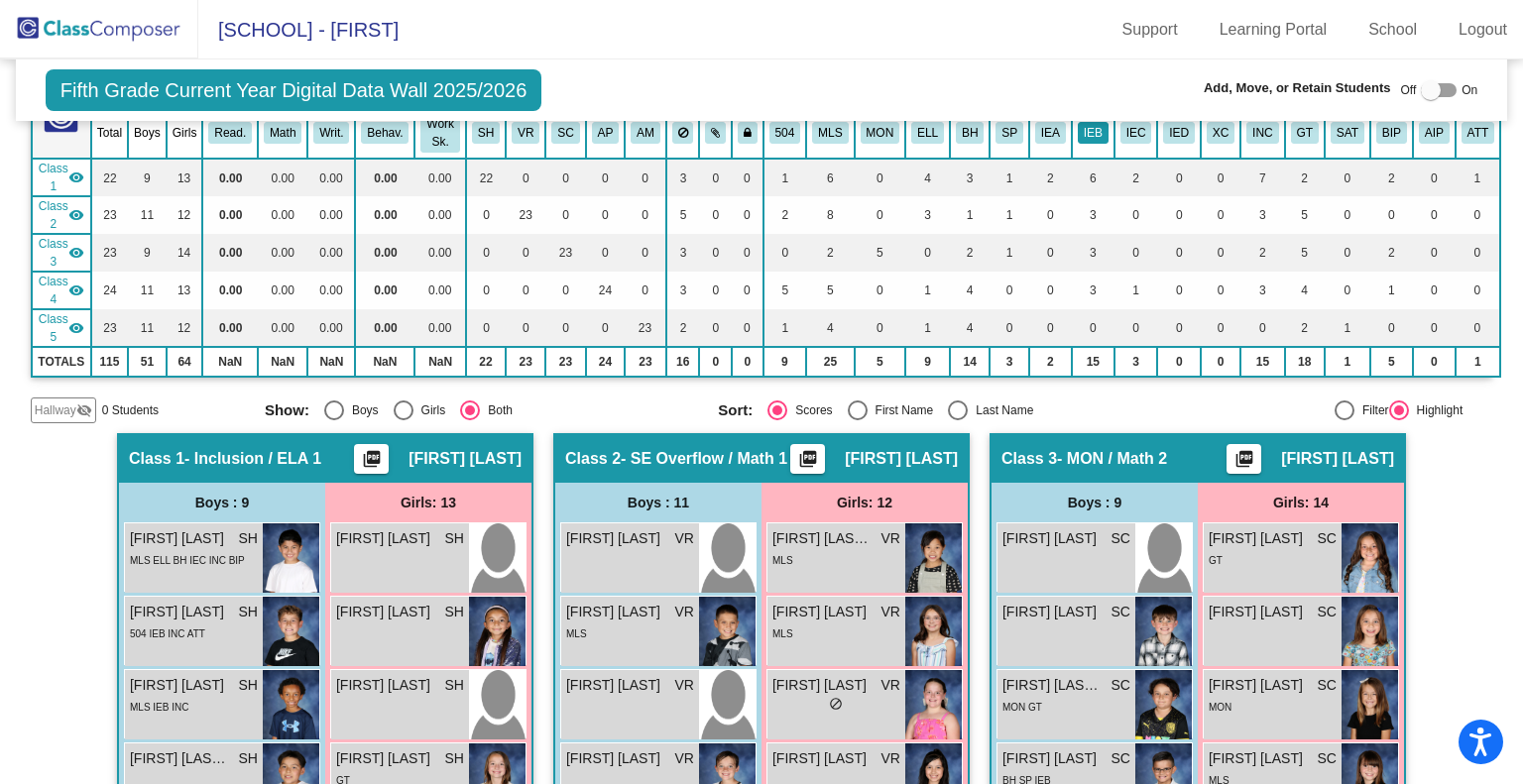 scroll, scrollTop: 0, scrollLeft: 0, axis: both 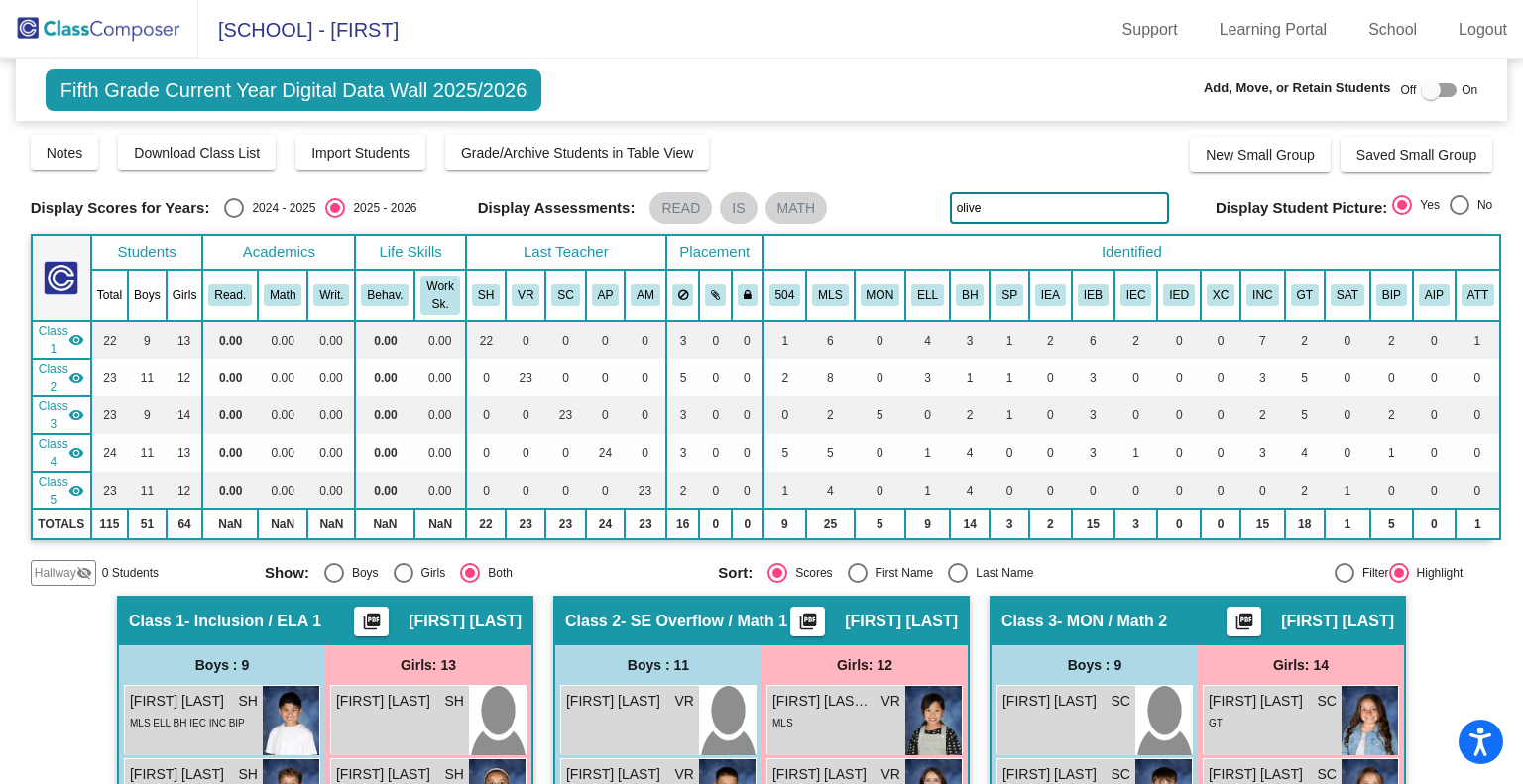 click on "olive" 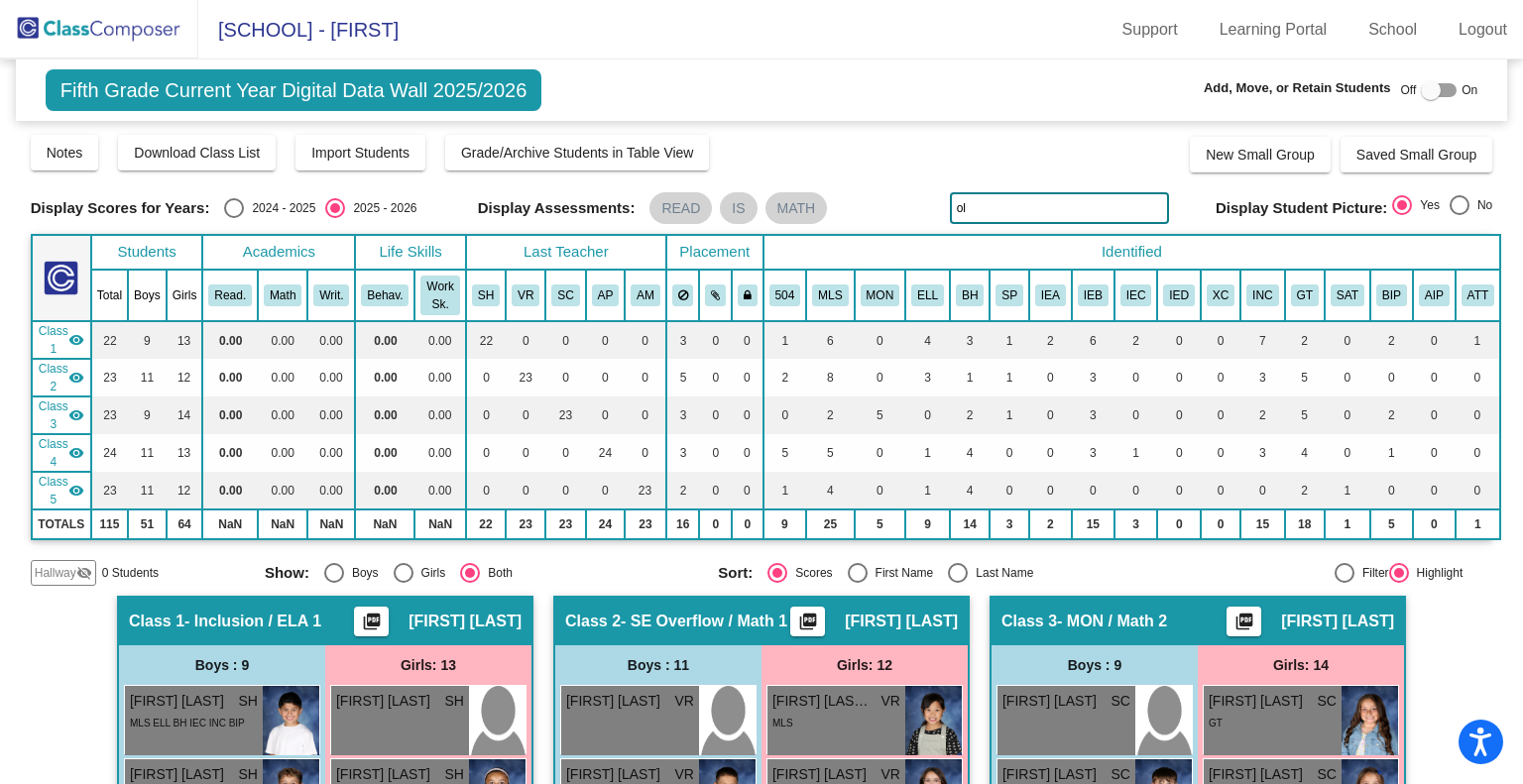 type on "o" 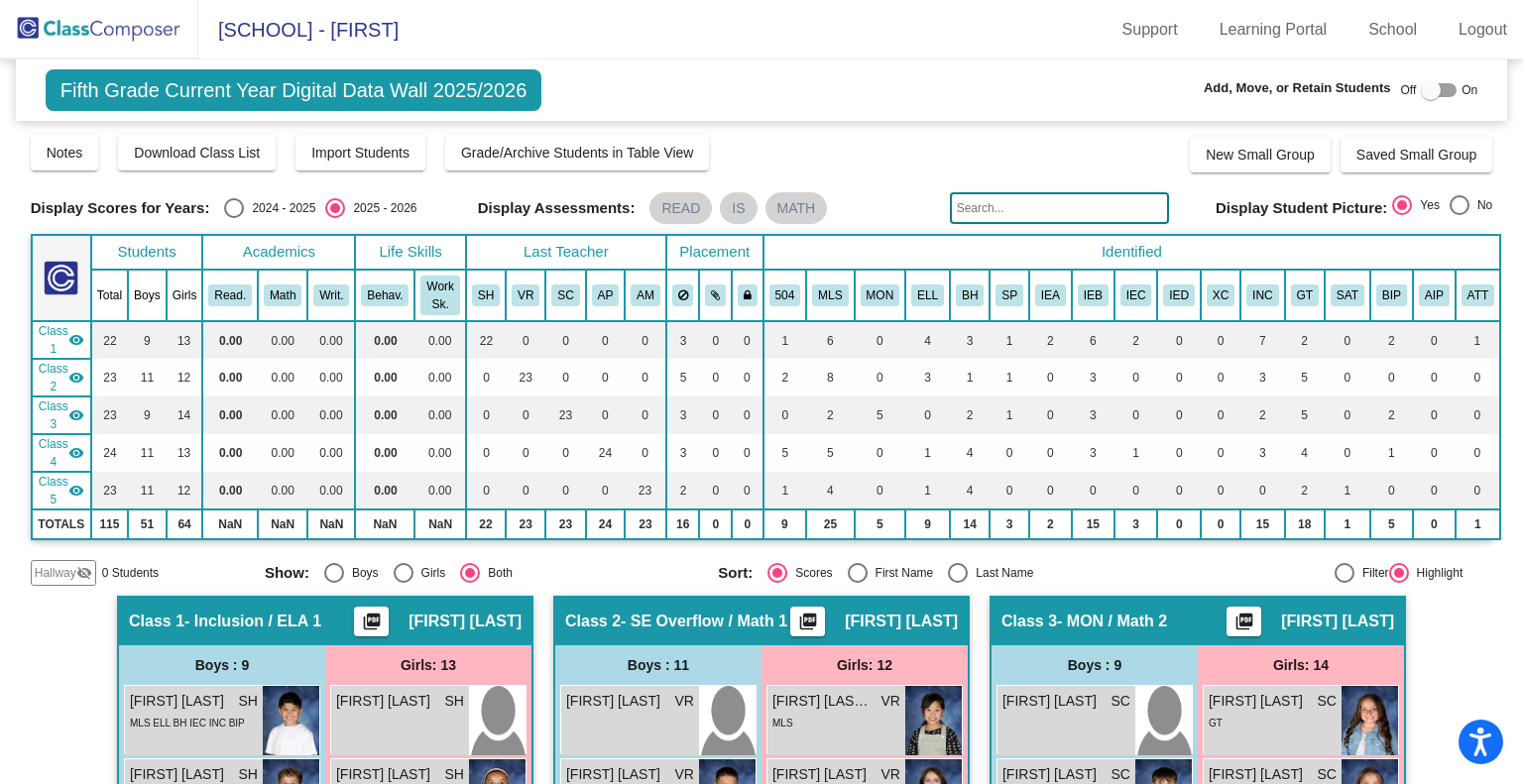 type 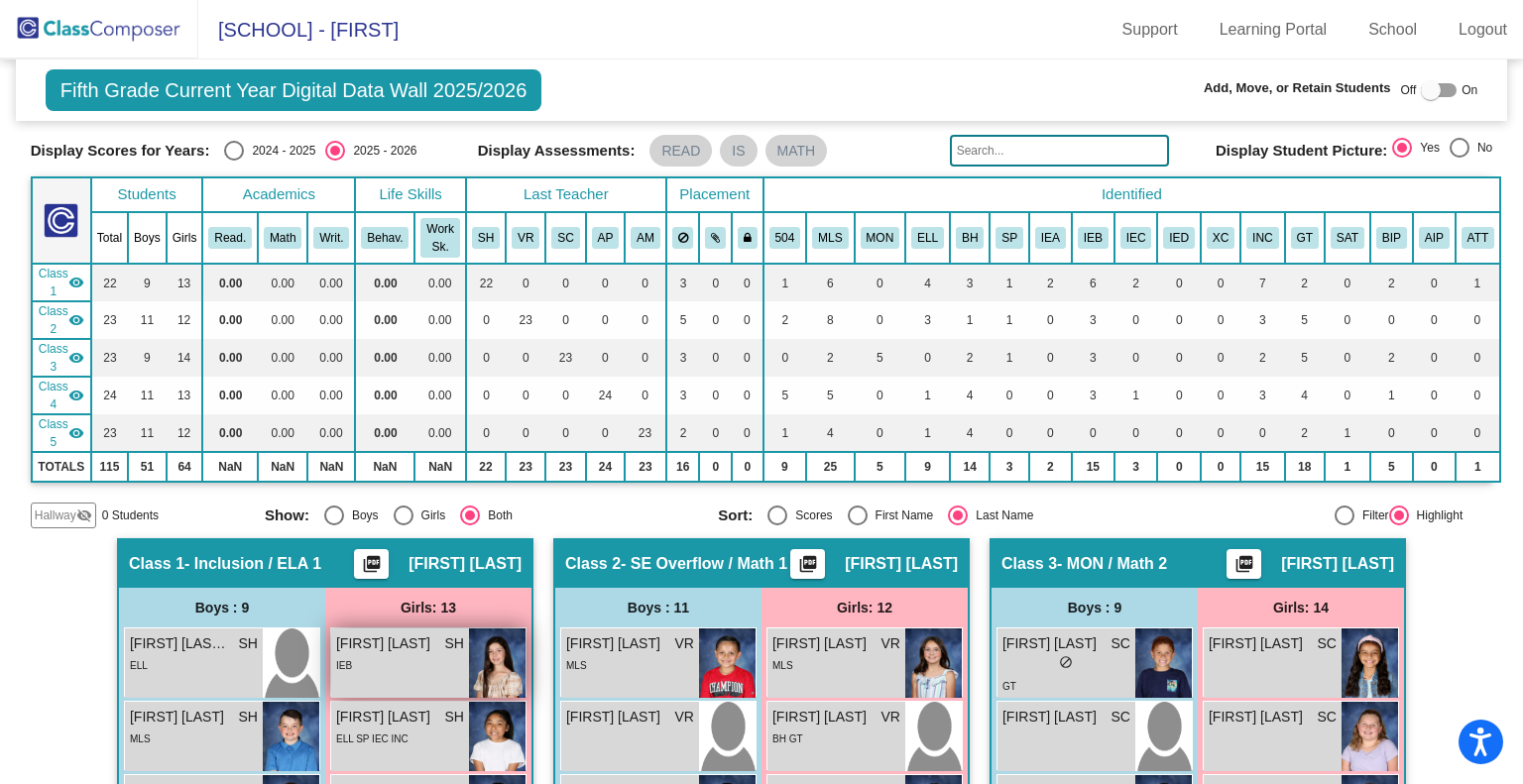 scroll, scrollTop: 51, scrollLeft: 0, axis: vertical 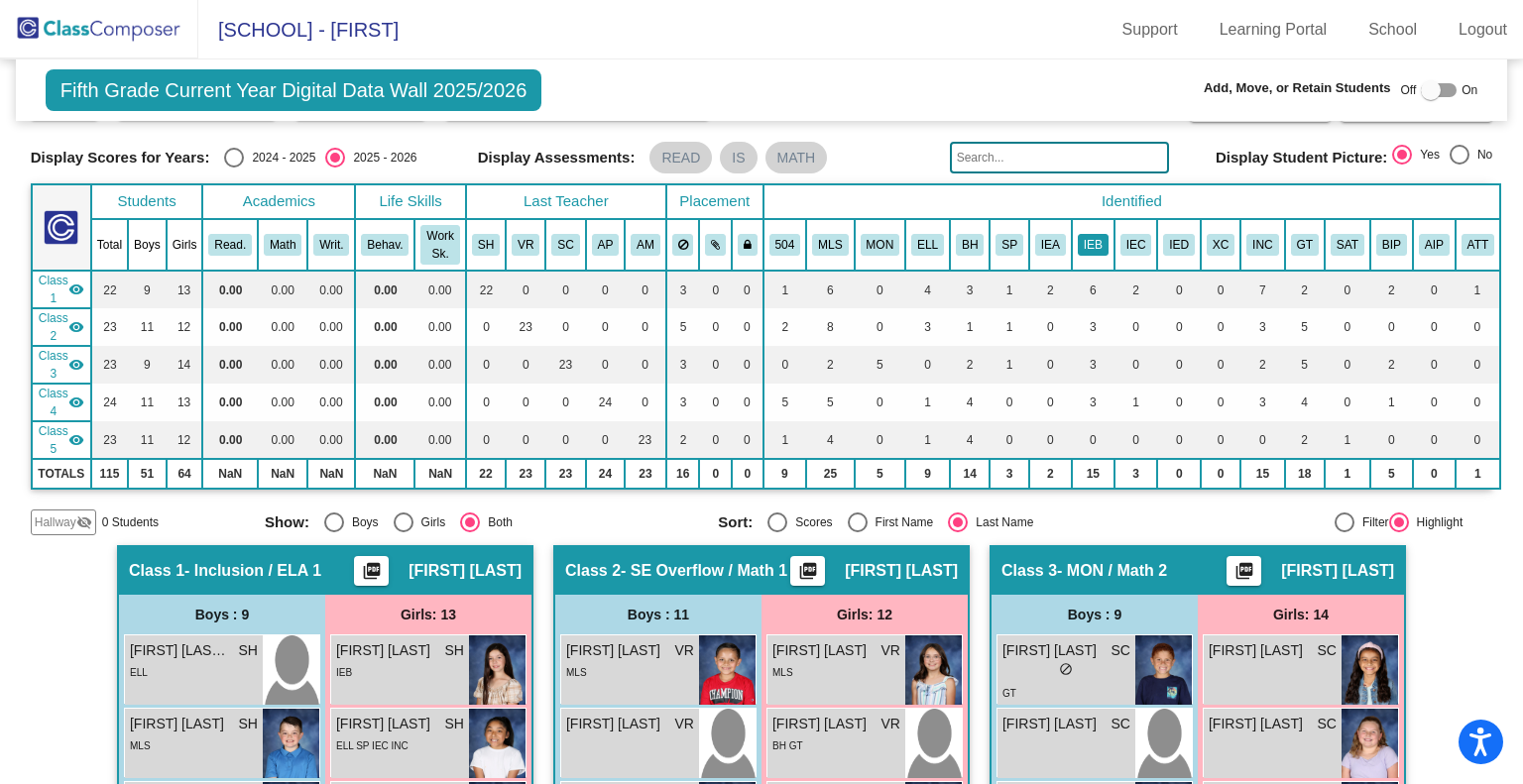 click on "IEB" 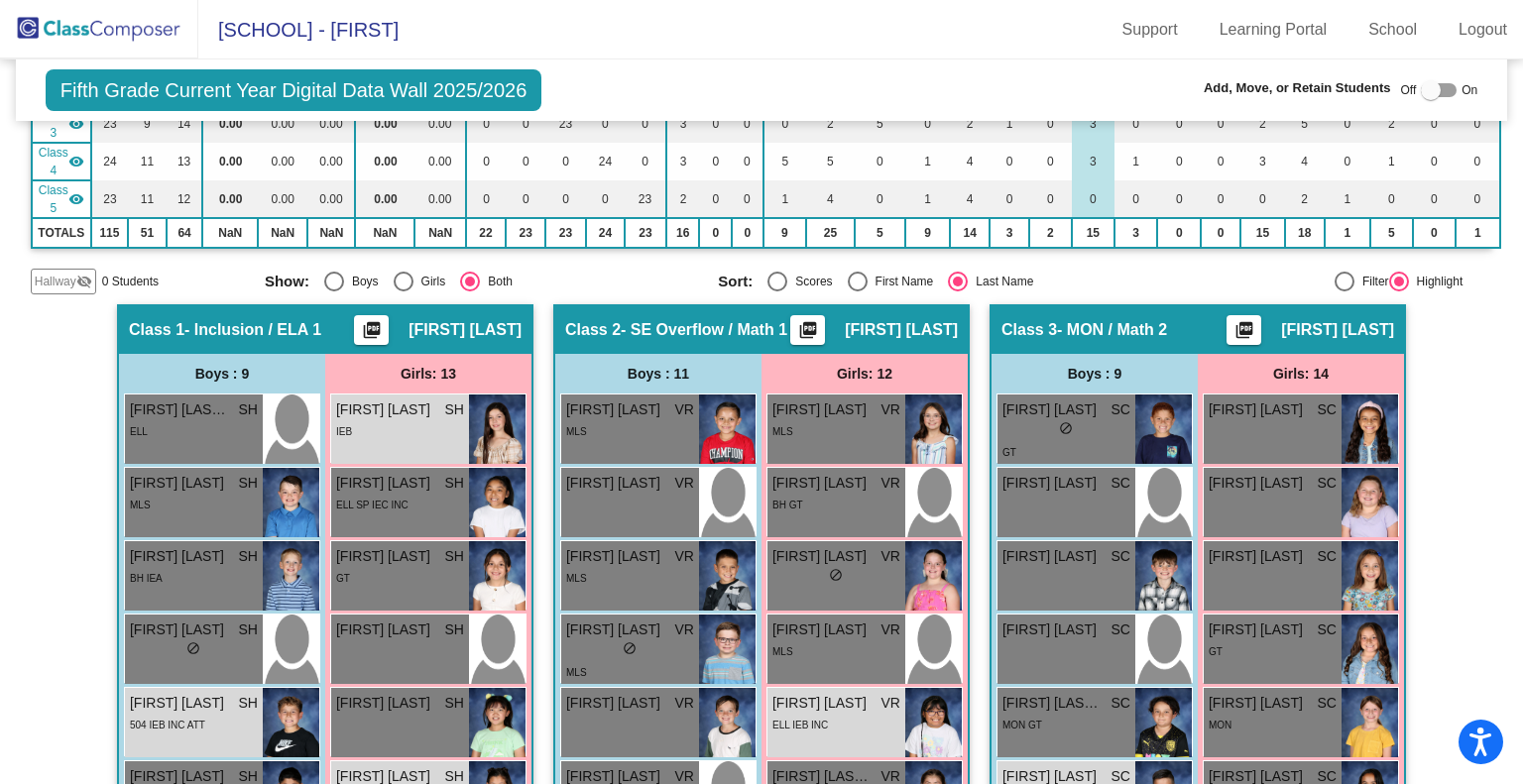 scroll, scrollTop: 0, scrollLeft: 0, axis: both 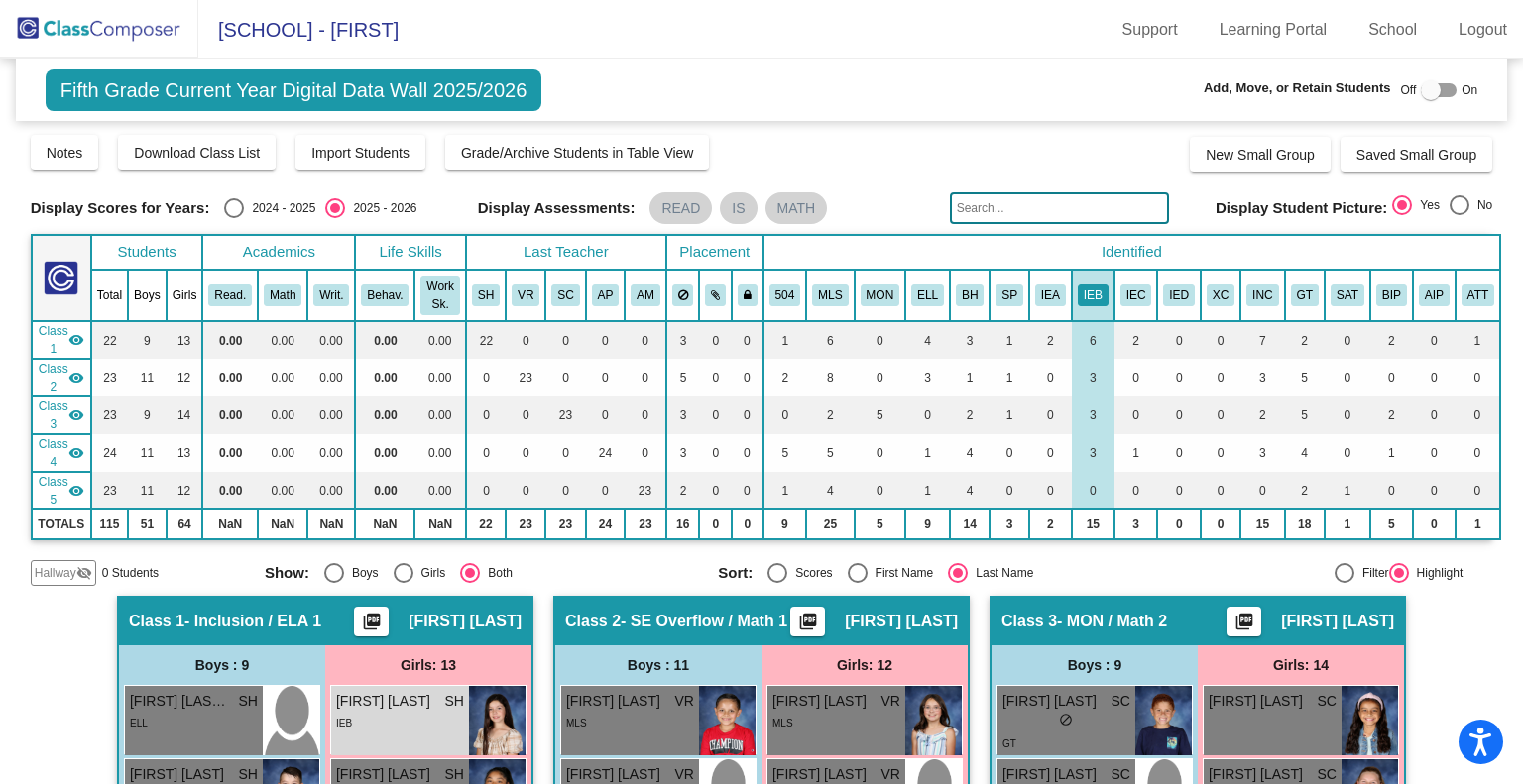 click on "Class 1  visibility" 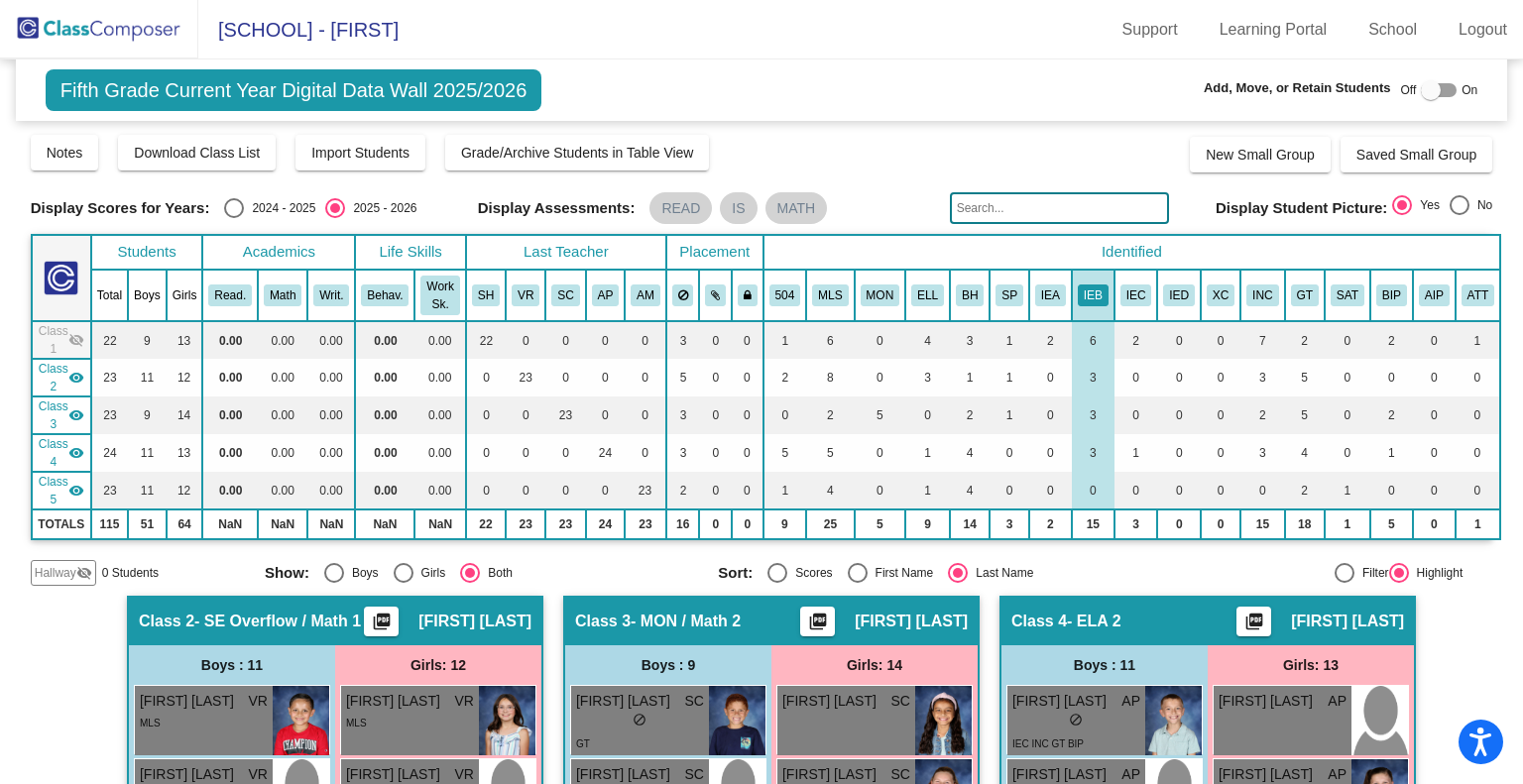 click on "Class 2  visibility" 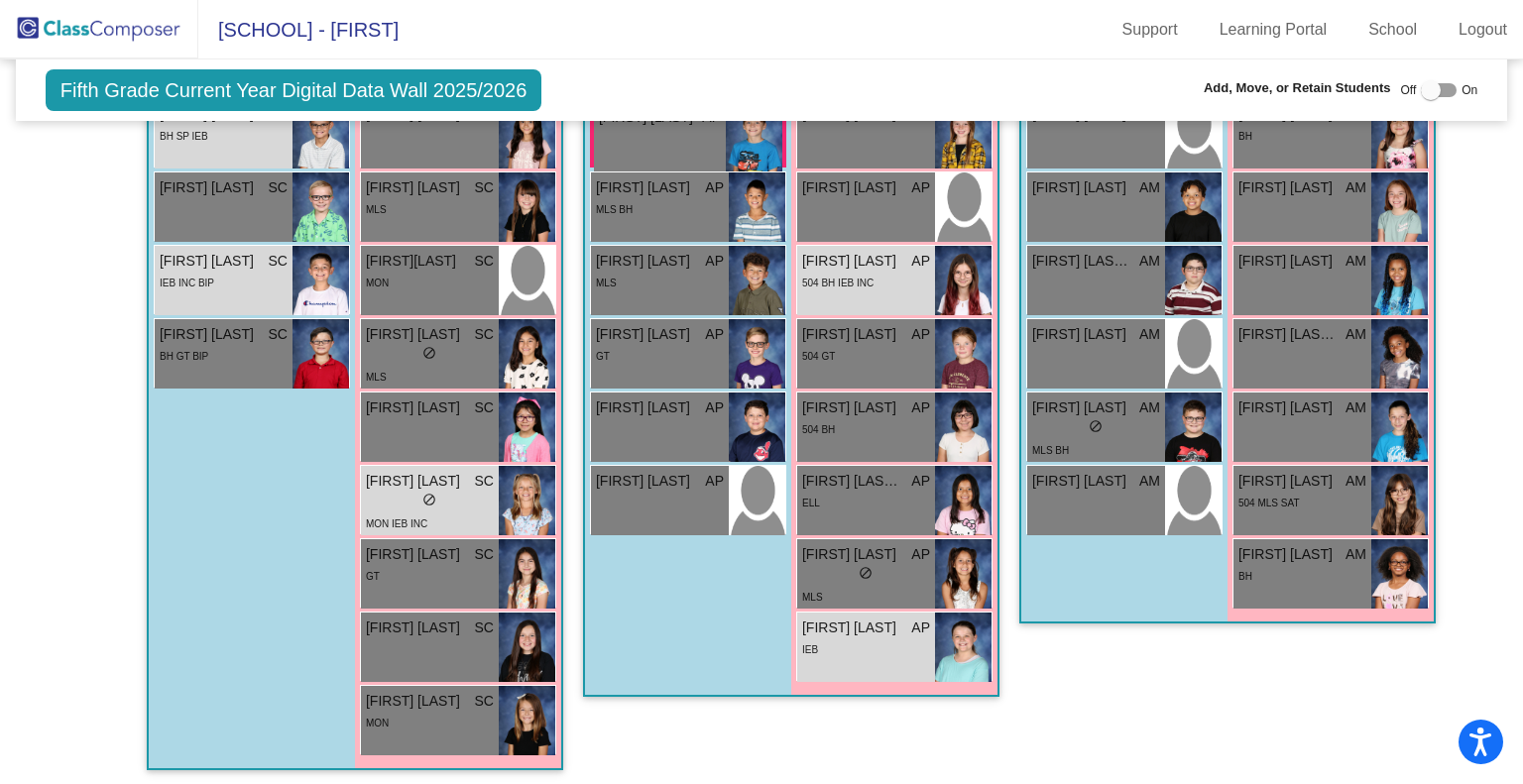 scroll, scrollTop: 954, scrollLeft: 0, axis: vertical 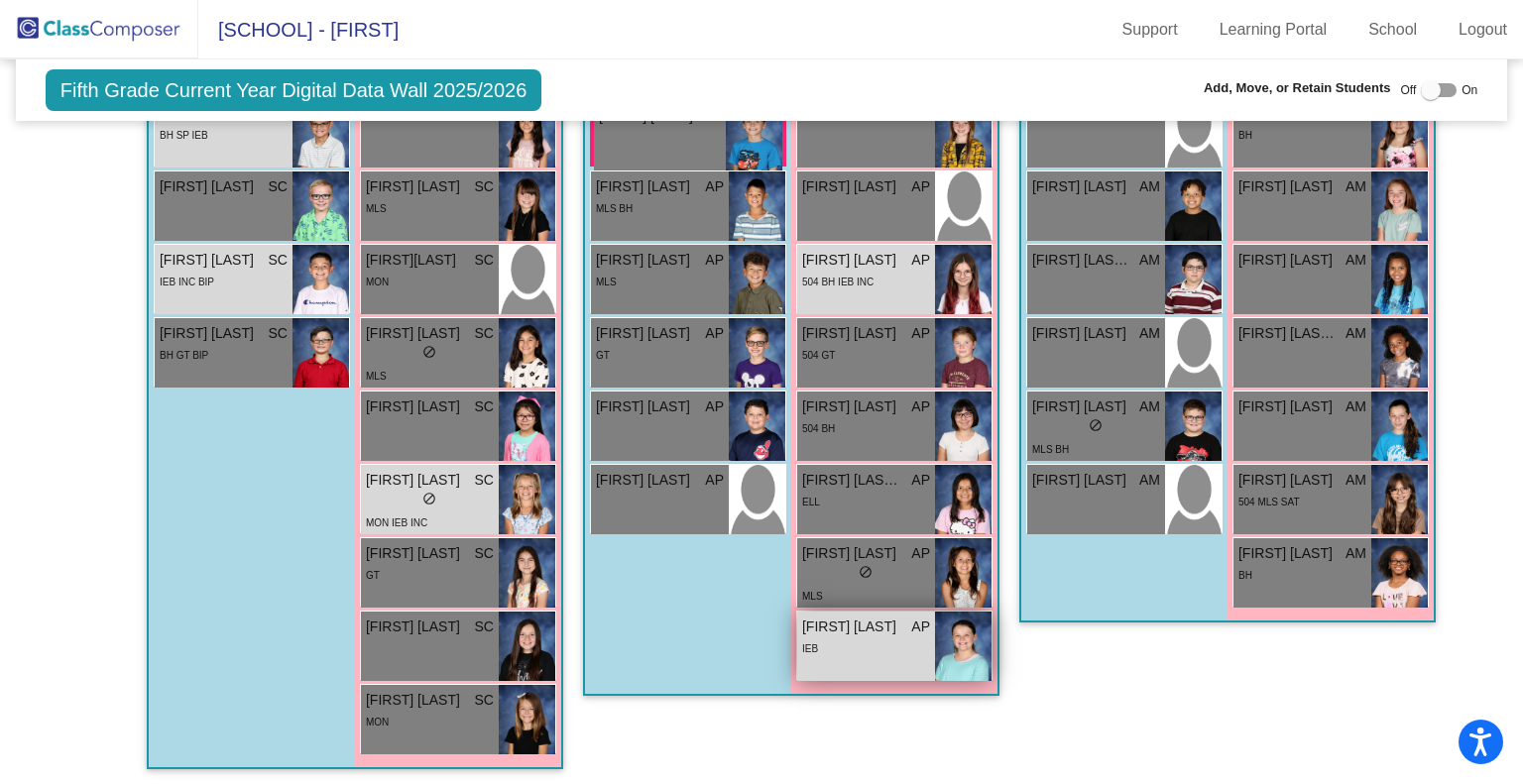 click on "IEB" at bounding box center [866, 647] 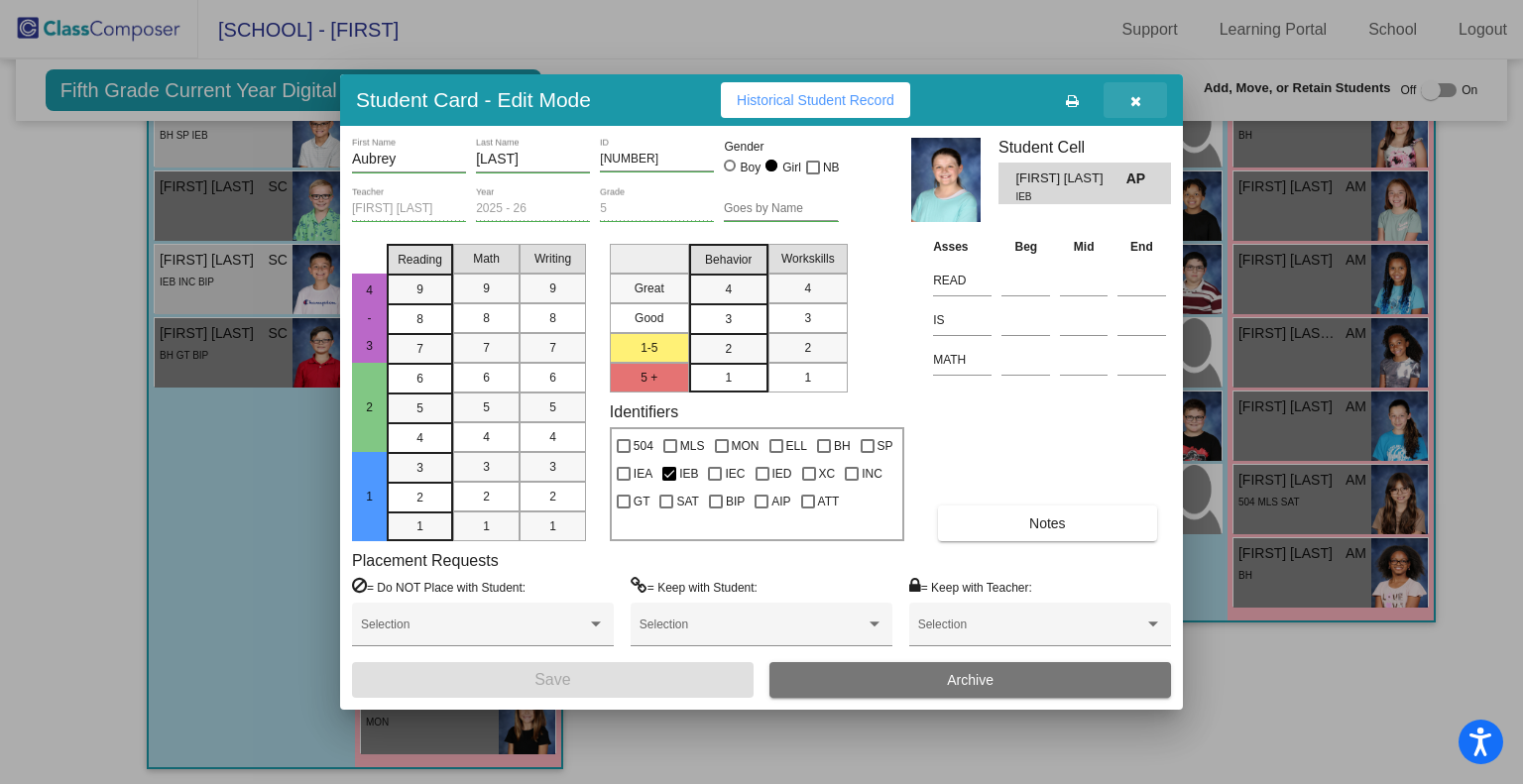 click at bounding box center [1135, 100] 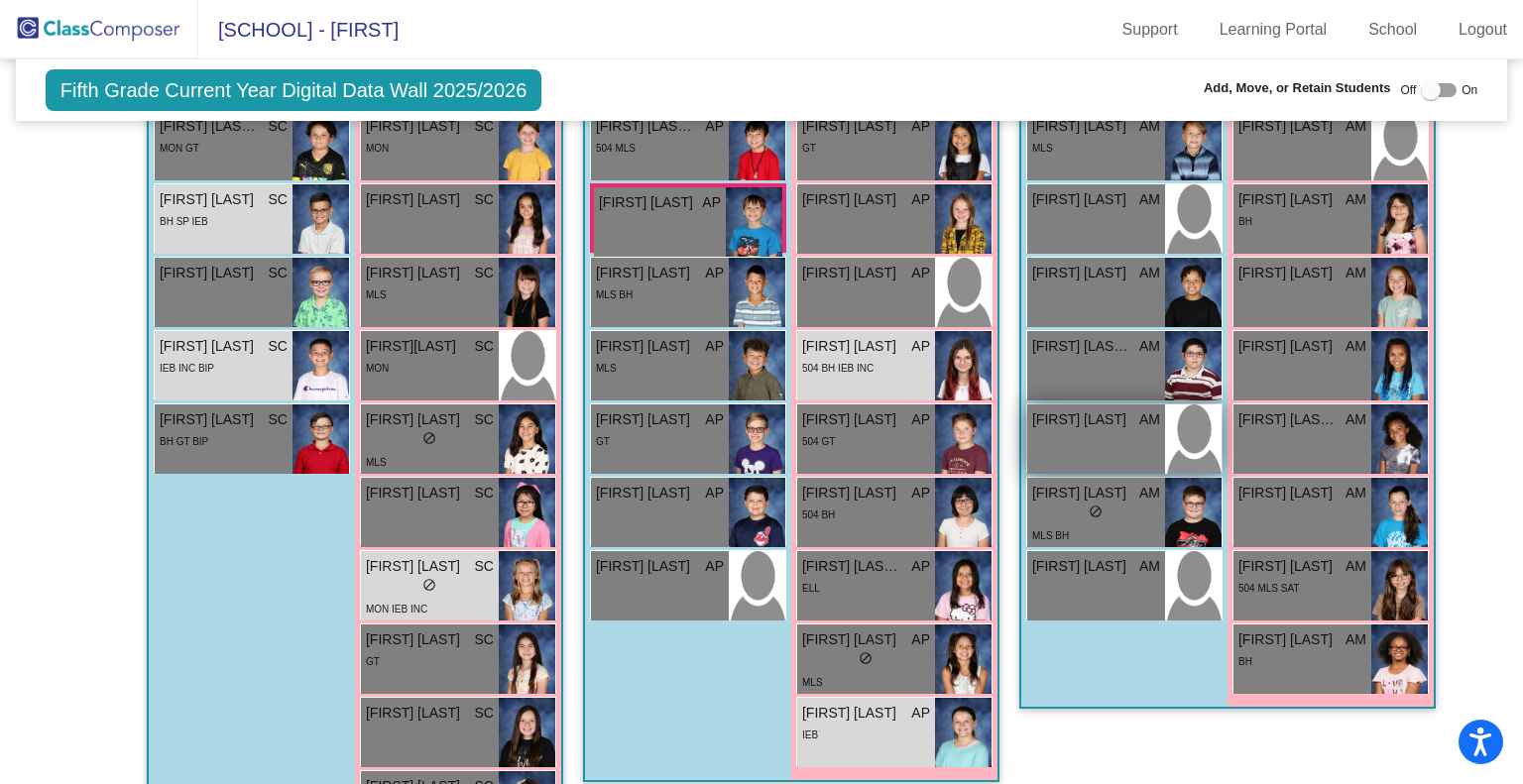 scroll, scrollTop: 885, scrollLeft: 0, axis: vertical 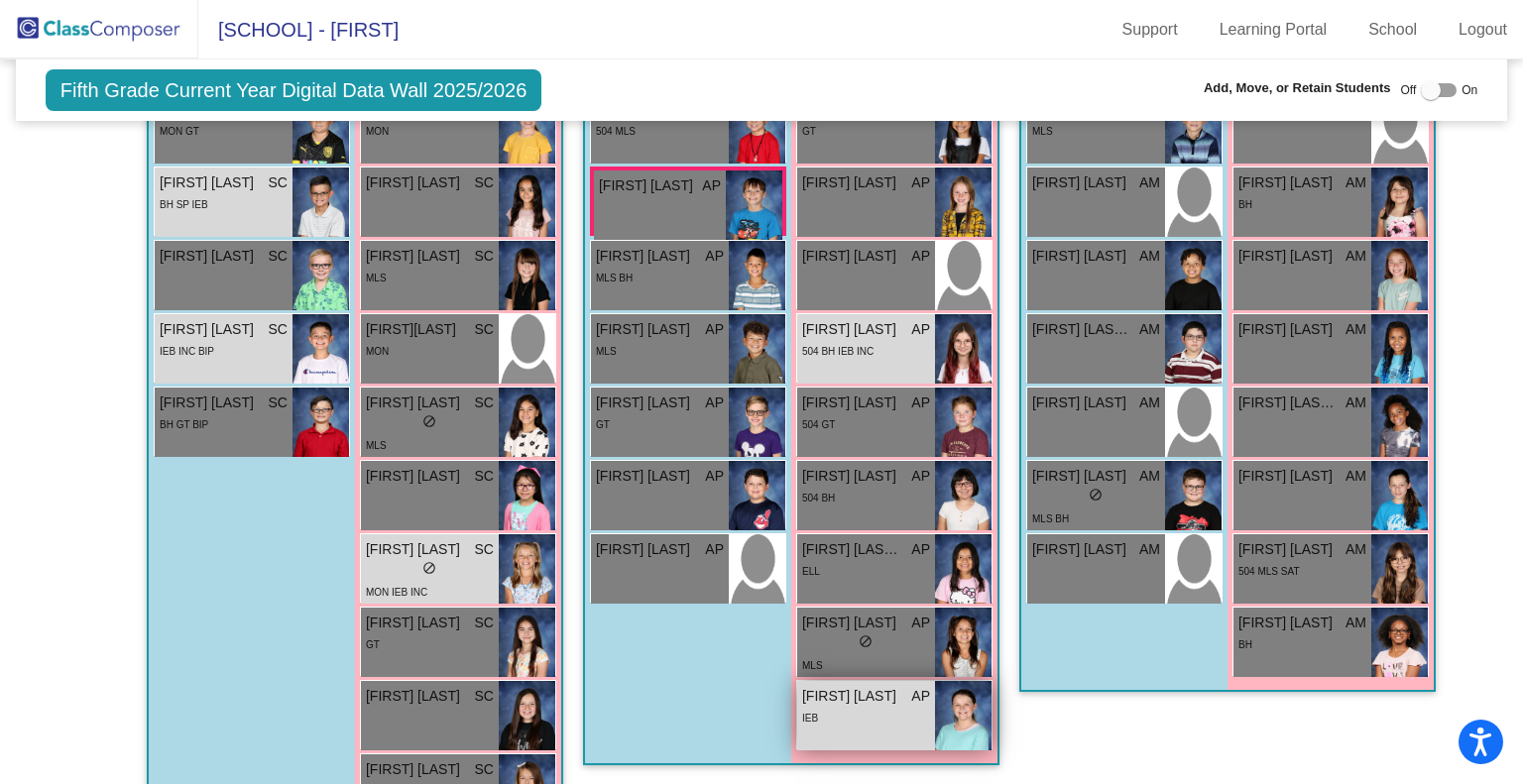 click on "[FIRST] [LAST] AP lock do_not_disturb_alt IEB" at bounding box center (866, 716) 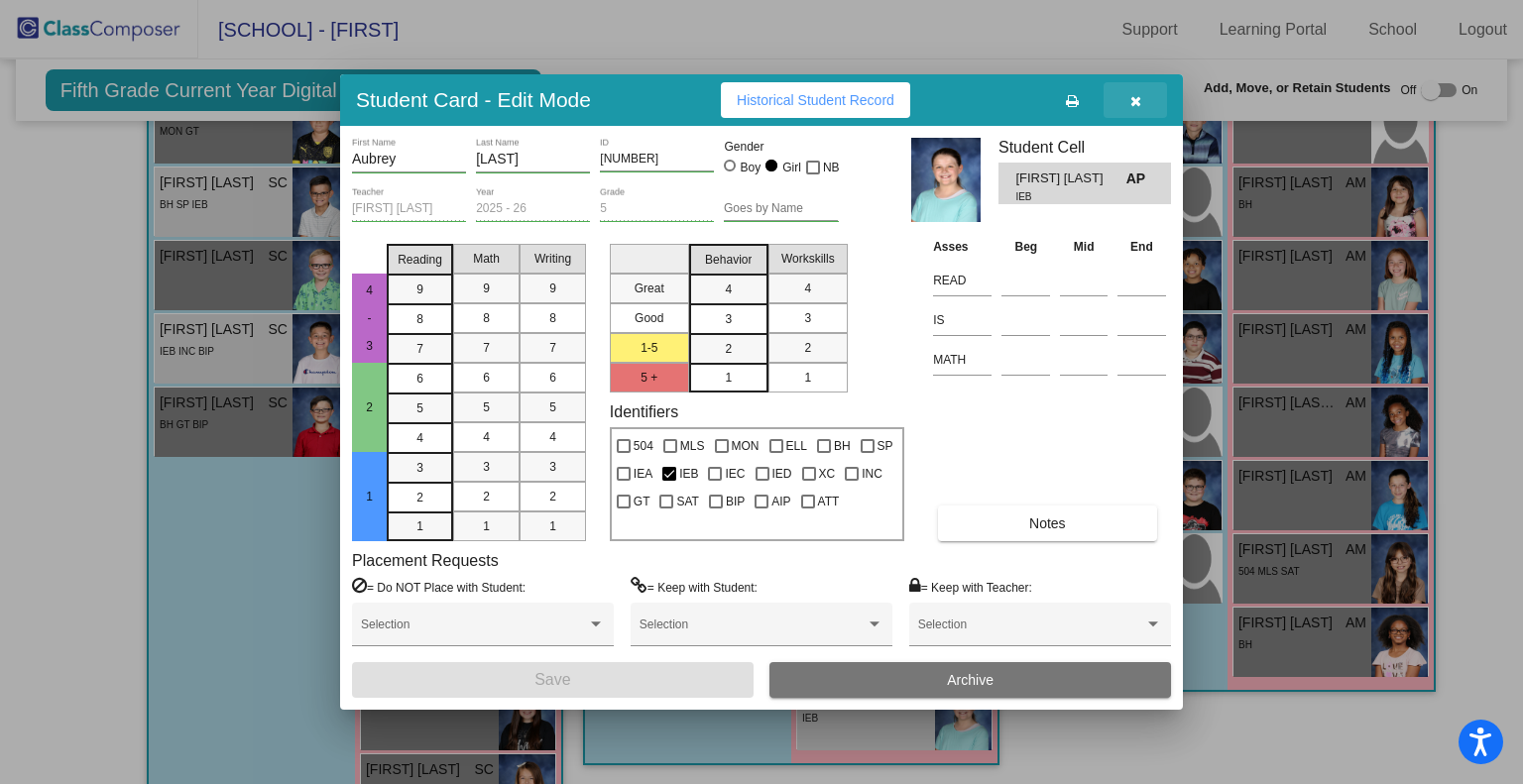 click at bounding box center (1135, 100) 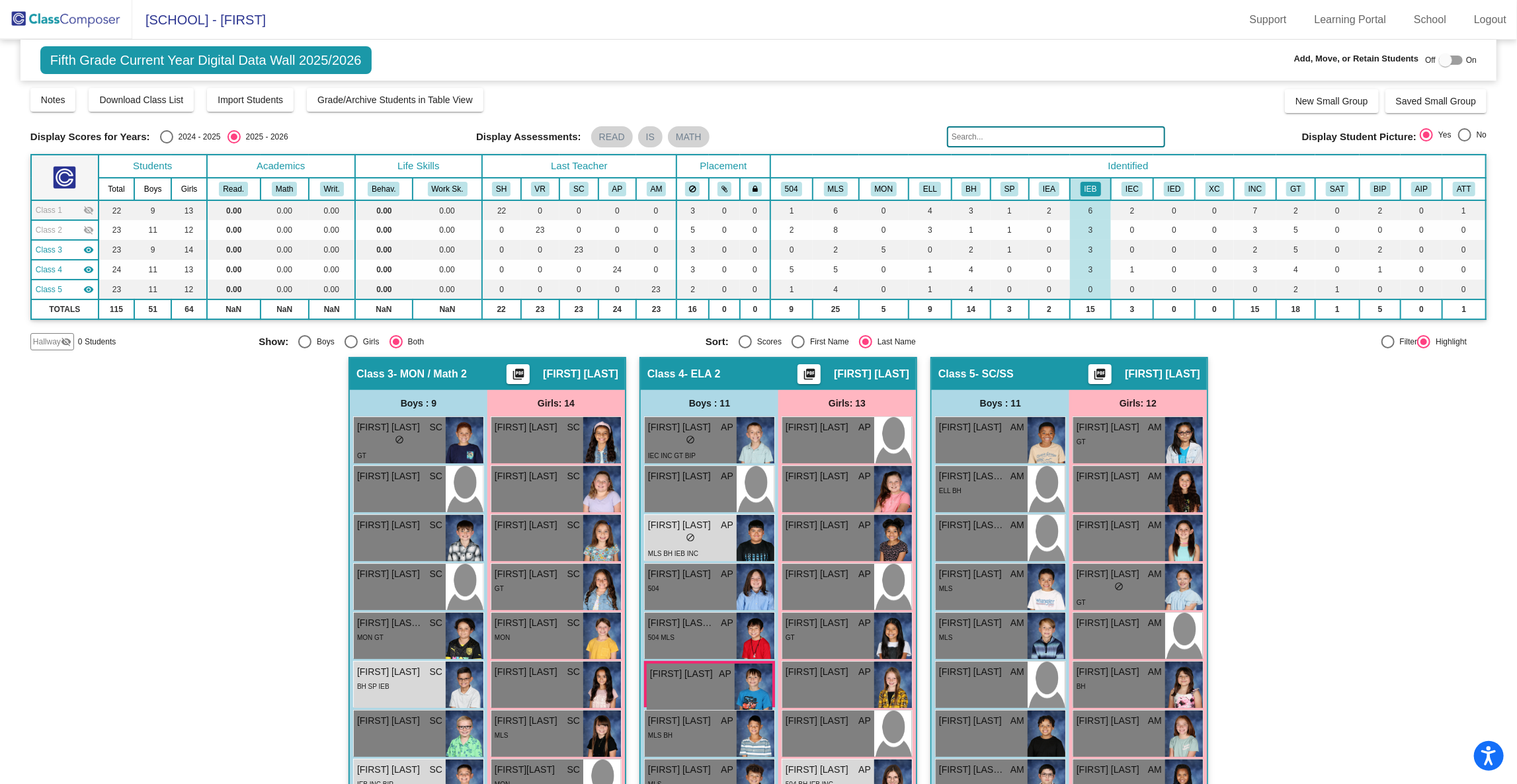scroll, scrollTop: 2, scrollLeft: 0, axis: vertical 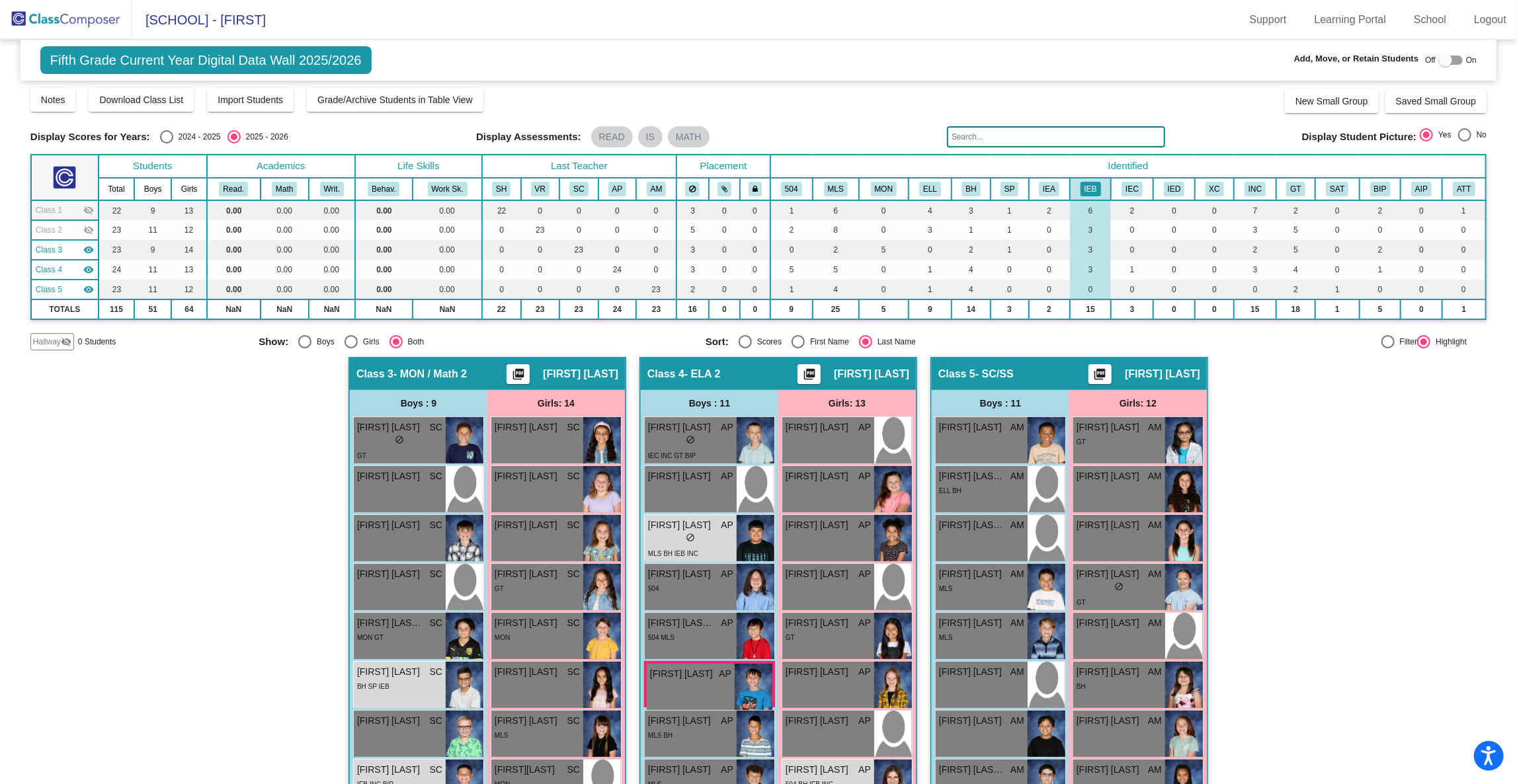 click on "visibility_off" 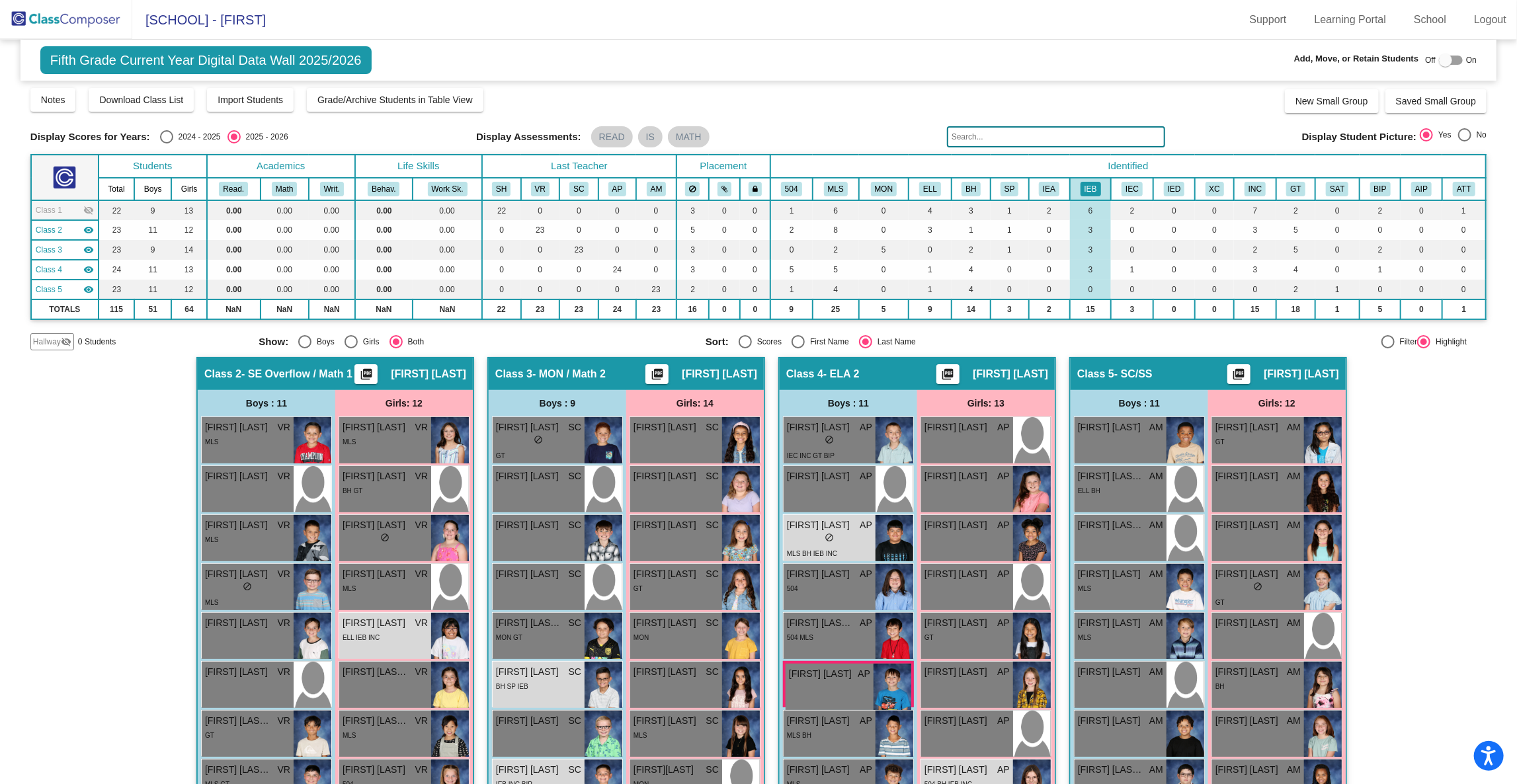click on "visibility_off" 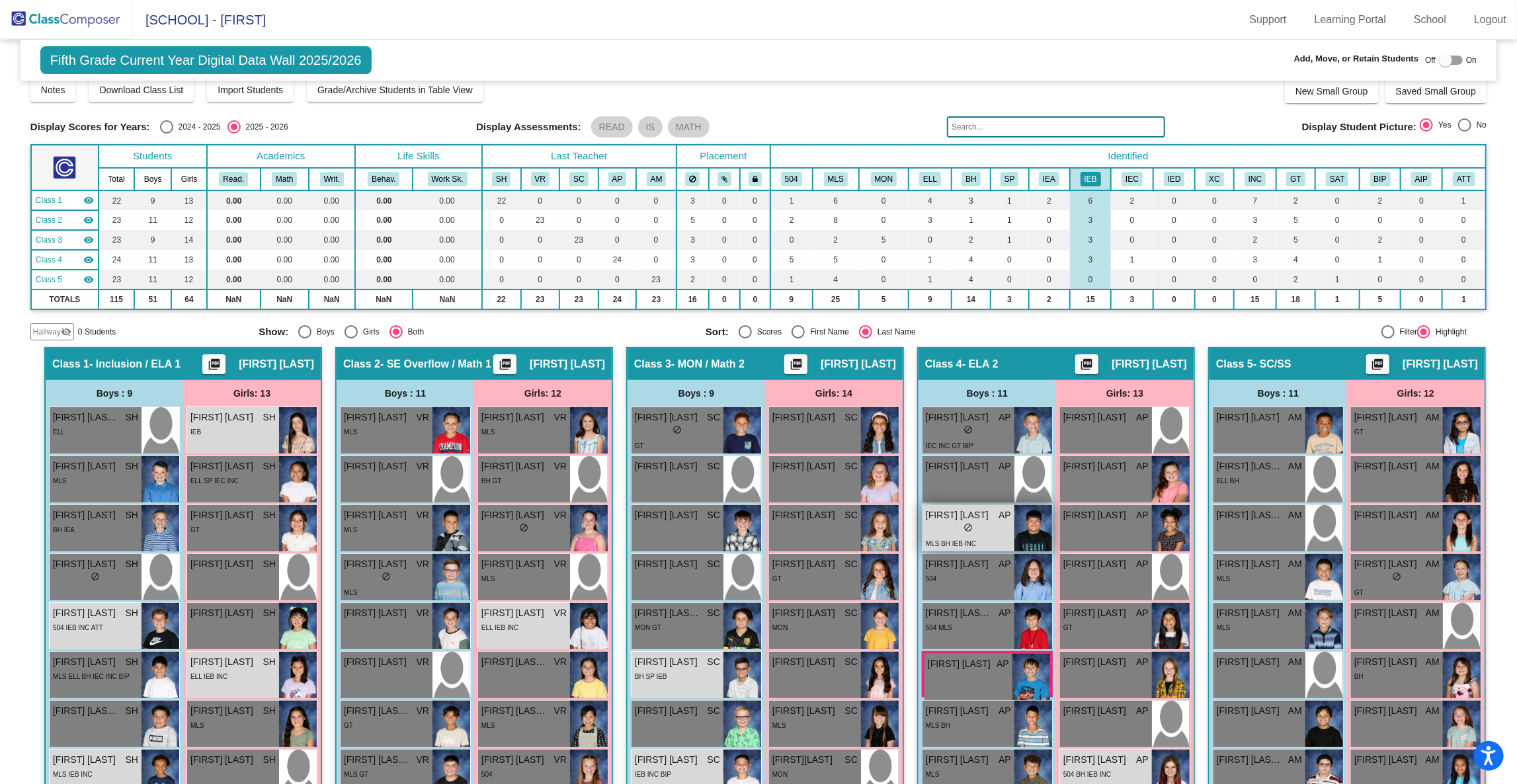 scroll, scrollTop: 0, scrollLeft: 0, axis: both 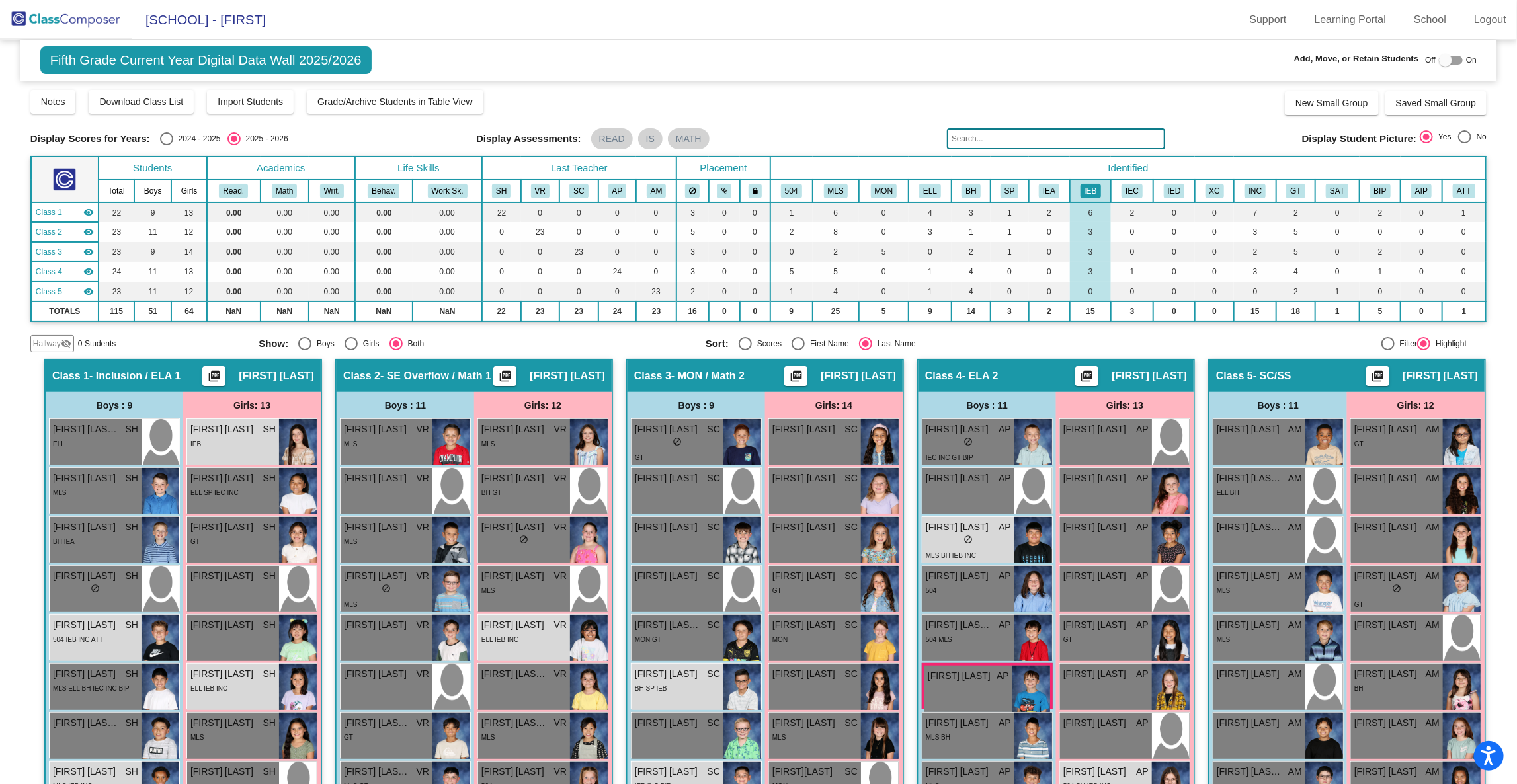 drag, startPoint x: 1074, startPoint y: 188, endPoint x: 1273, endPoint y: 184, distance: 199.0402 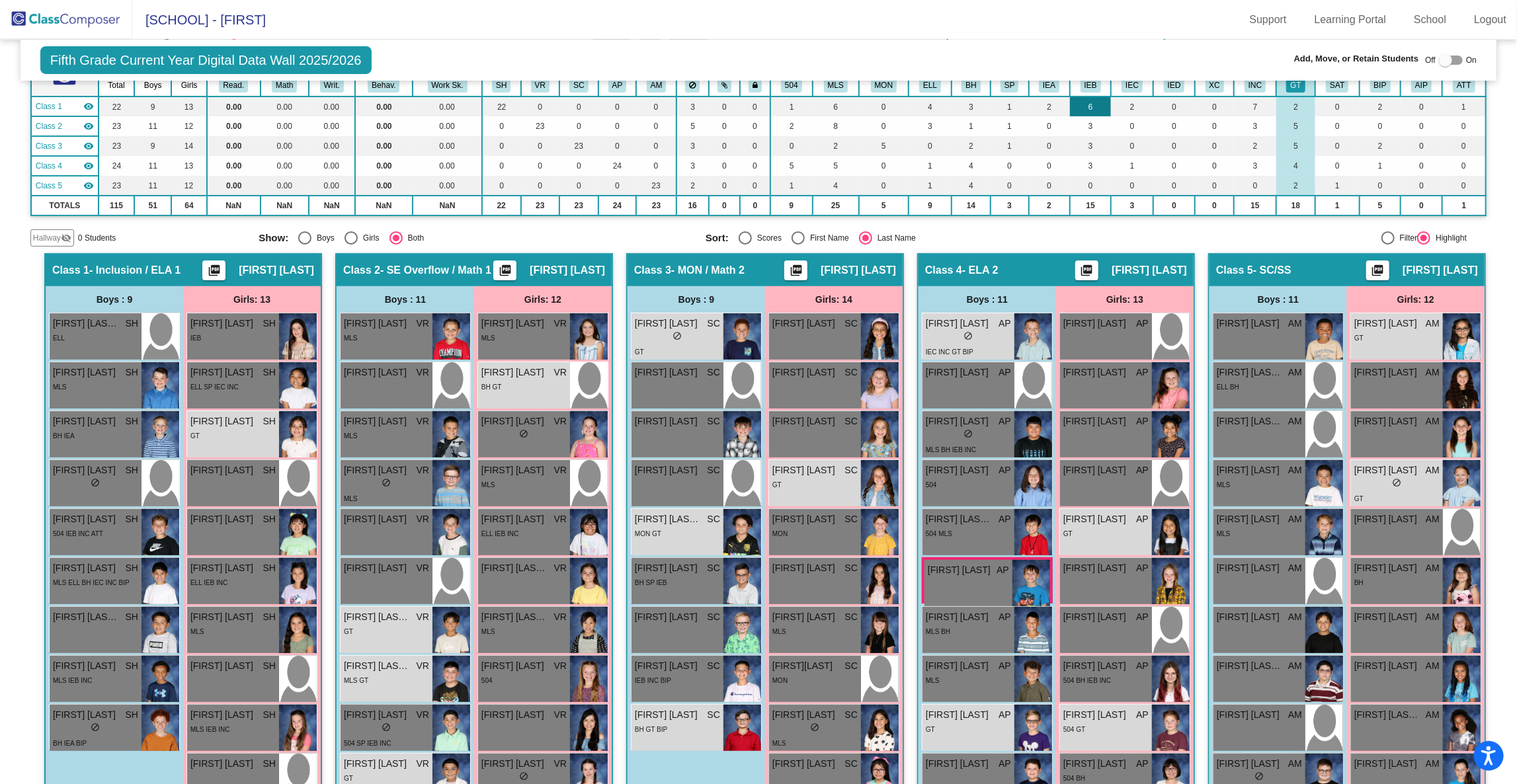 scroll, scrollTop: 38, scrollLeft: 0, axis: vertical 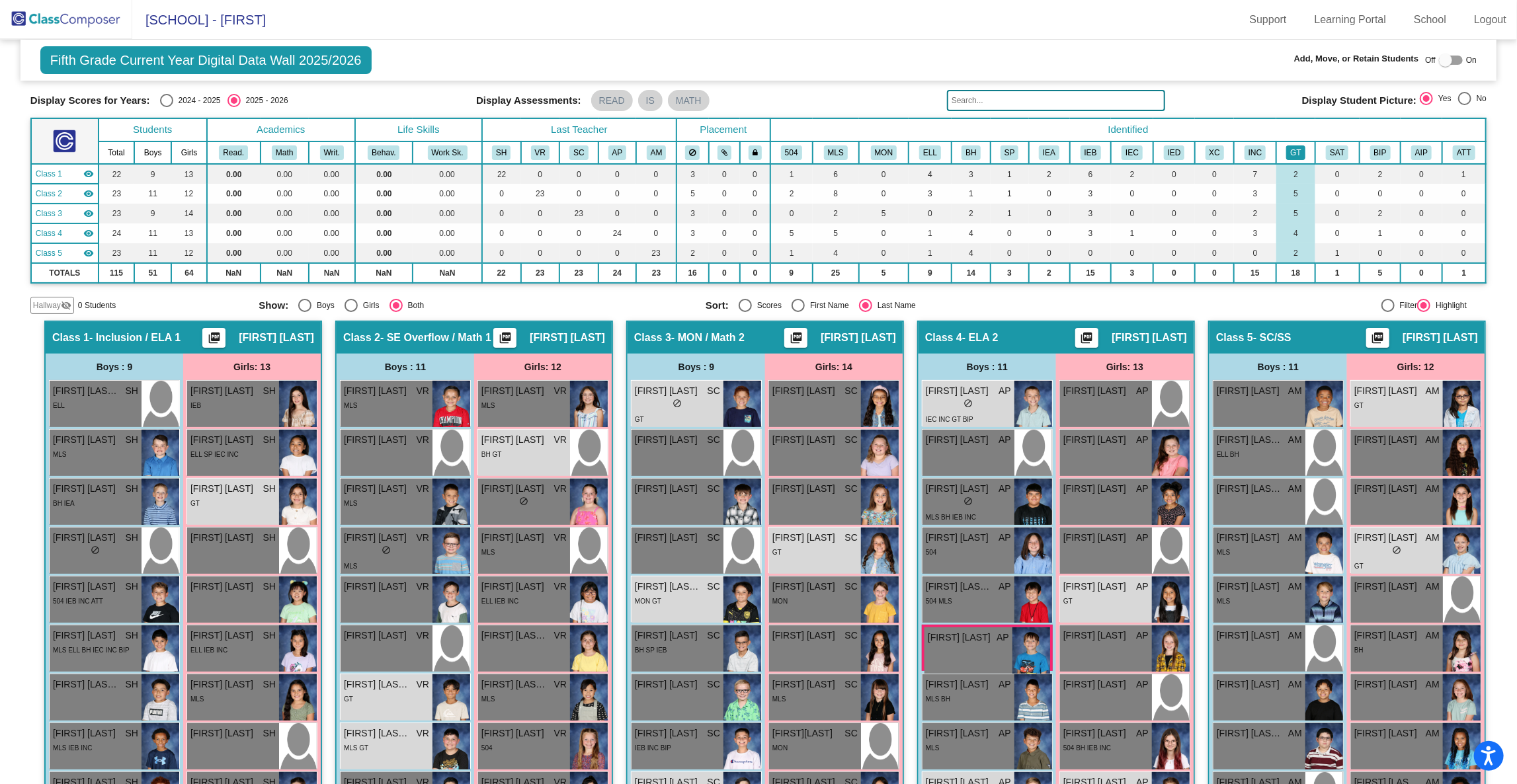 click on "GT" 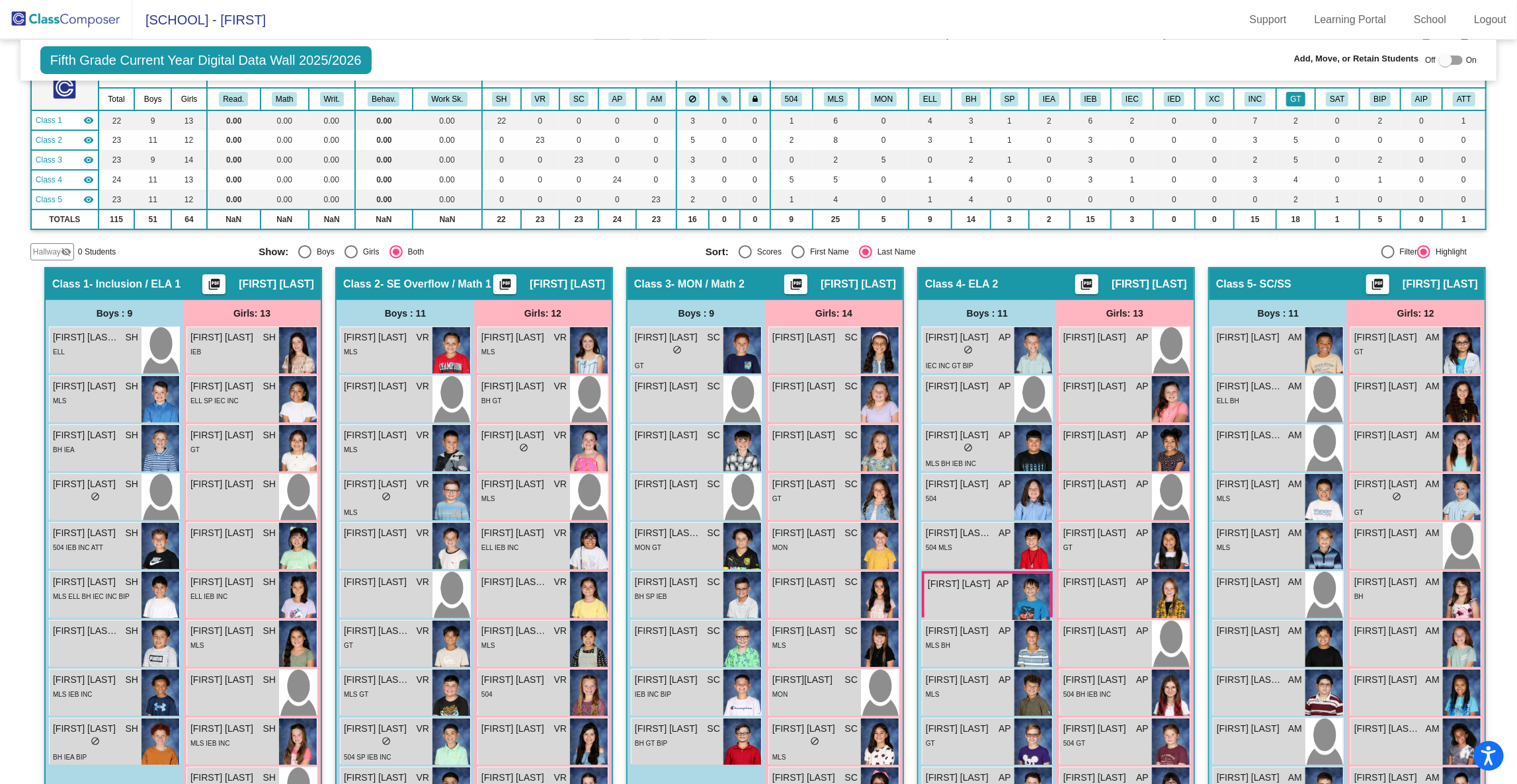 scroll, scrollTop: 93, scrollLeft: 0, axis: vertical 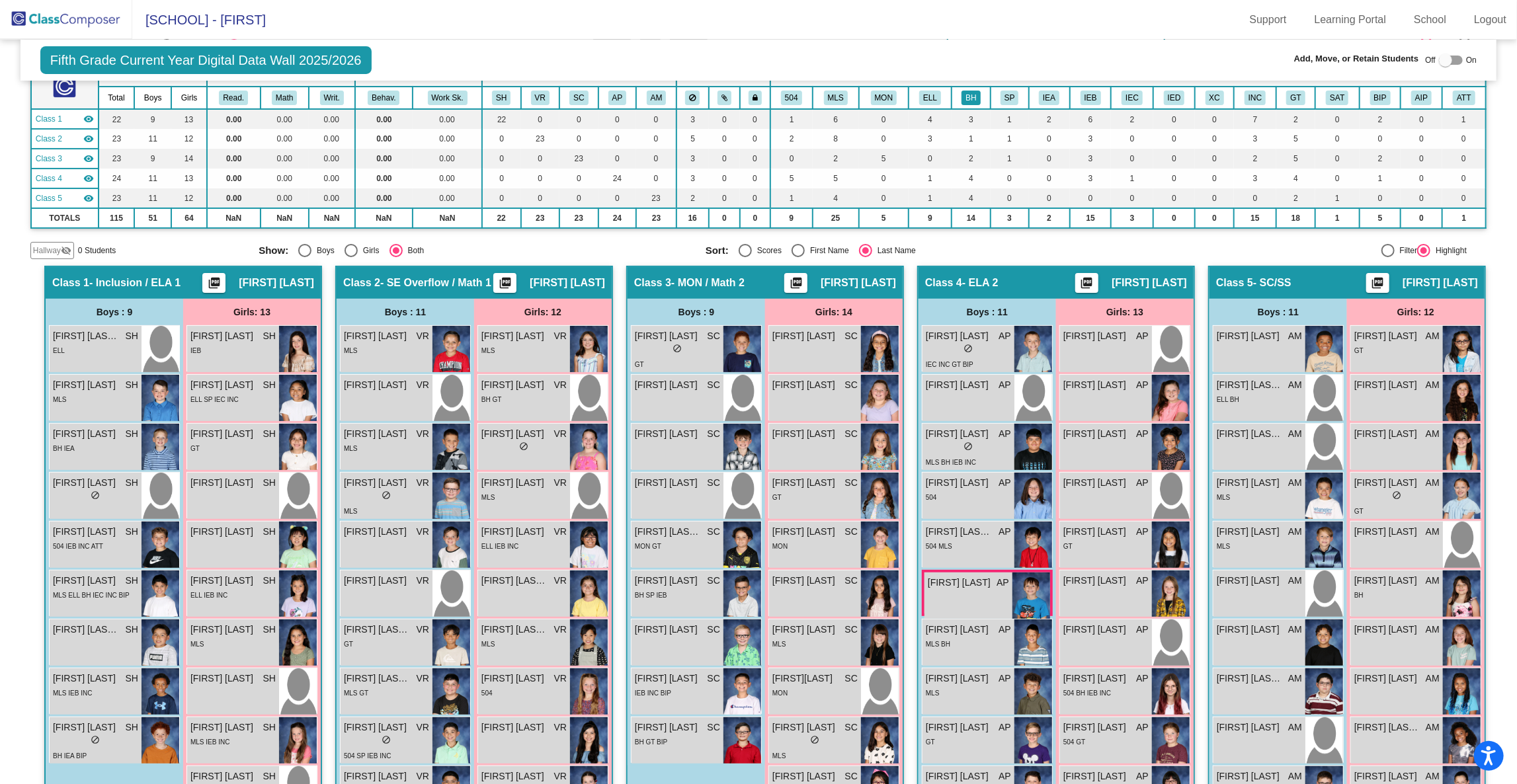 click on "BH" 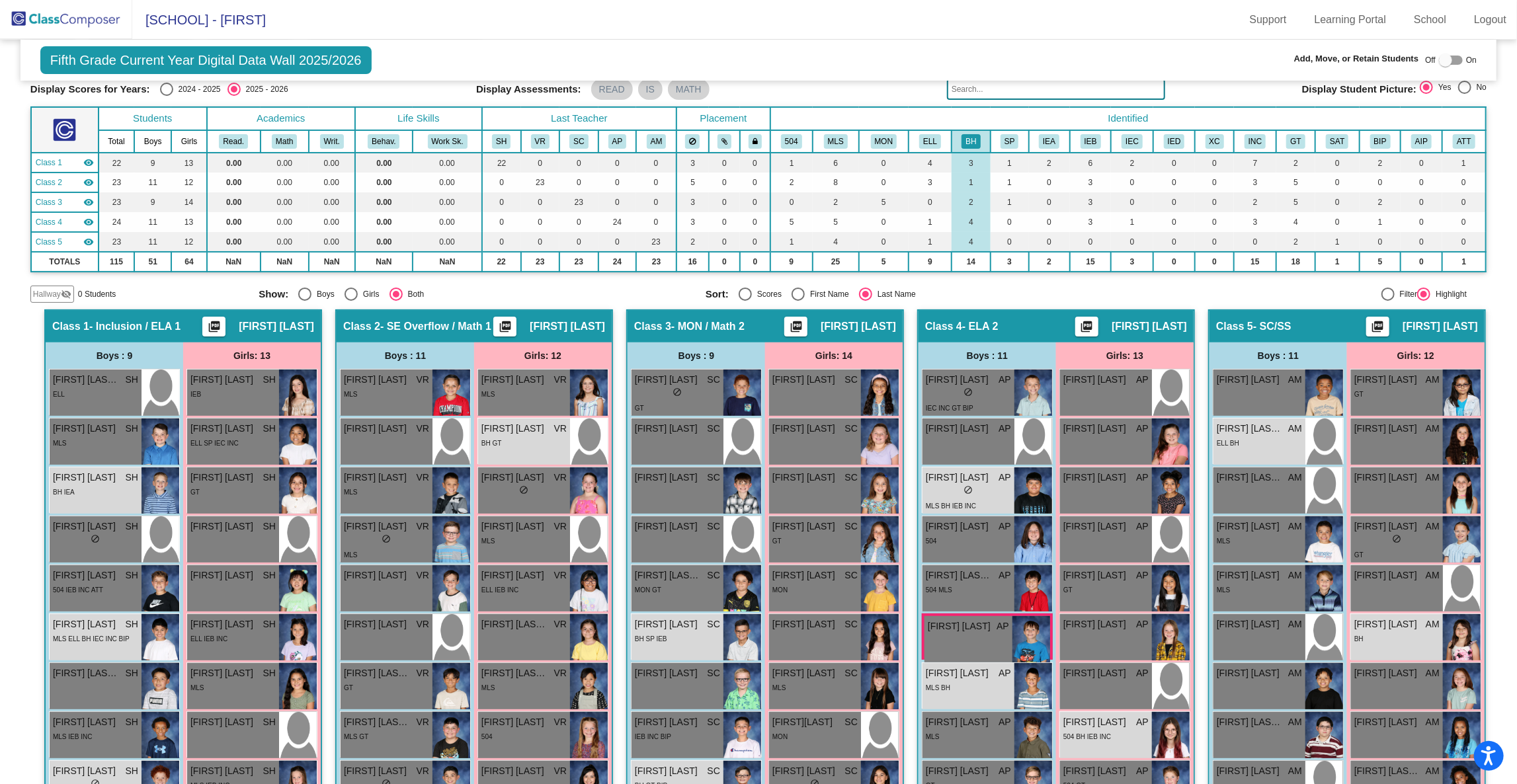 scroll, scrollTop: 22, scrollLeft: 0, axis: vertical 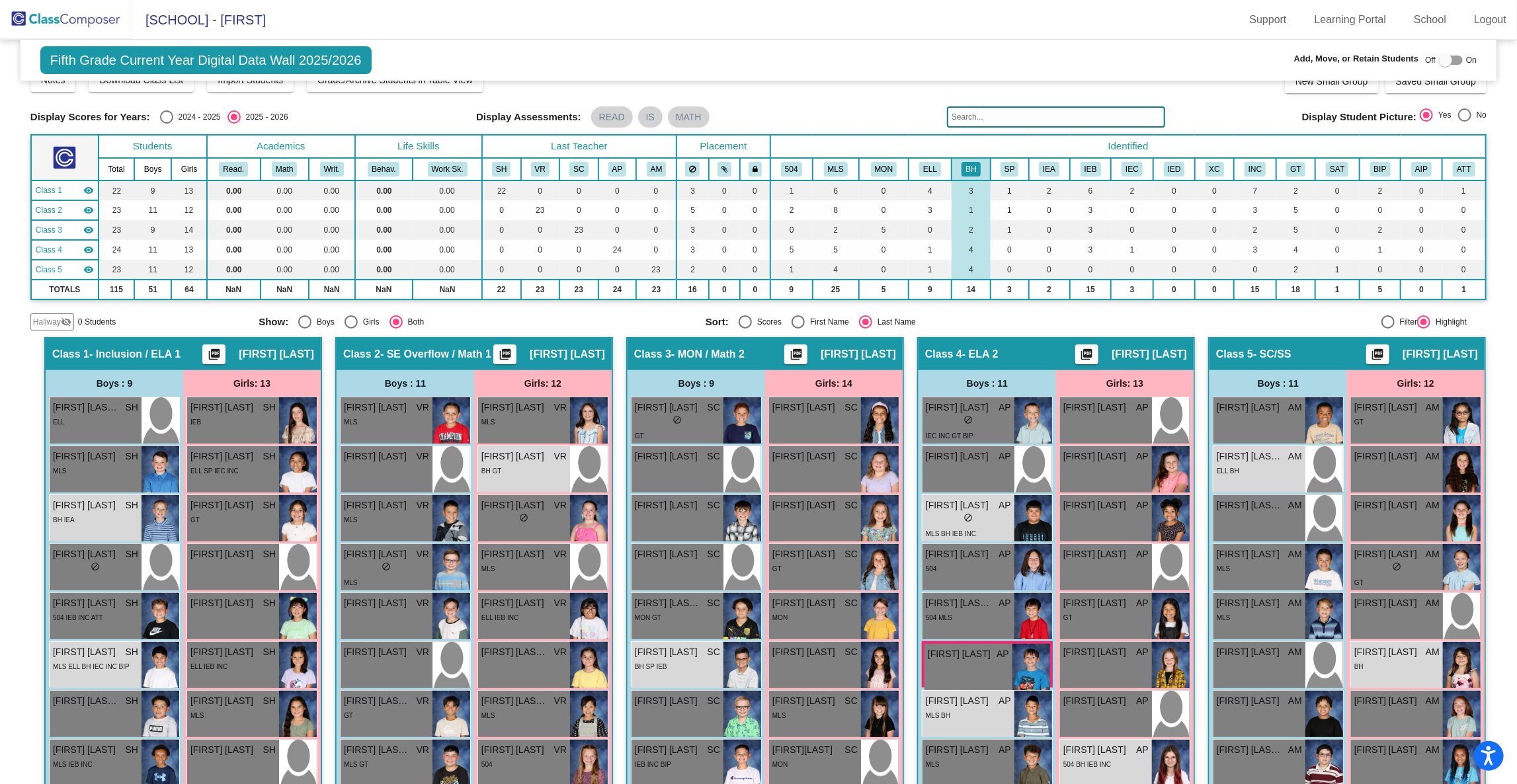 click at bounding box center (1446, 60) 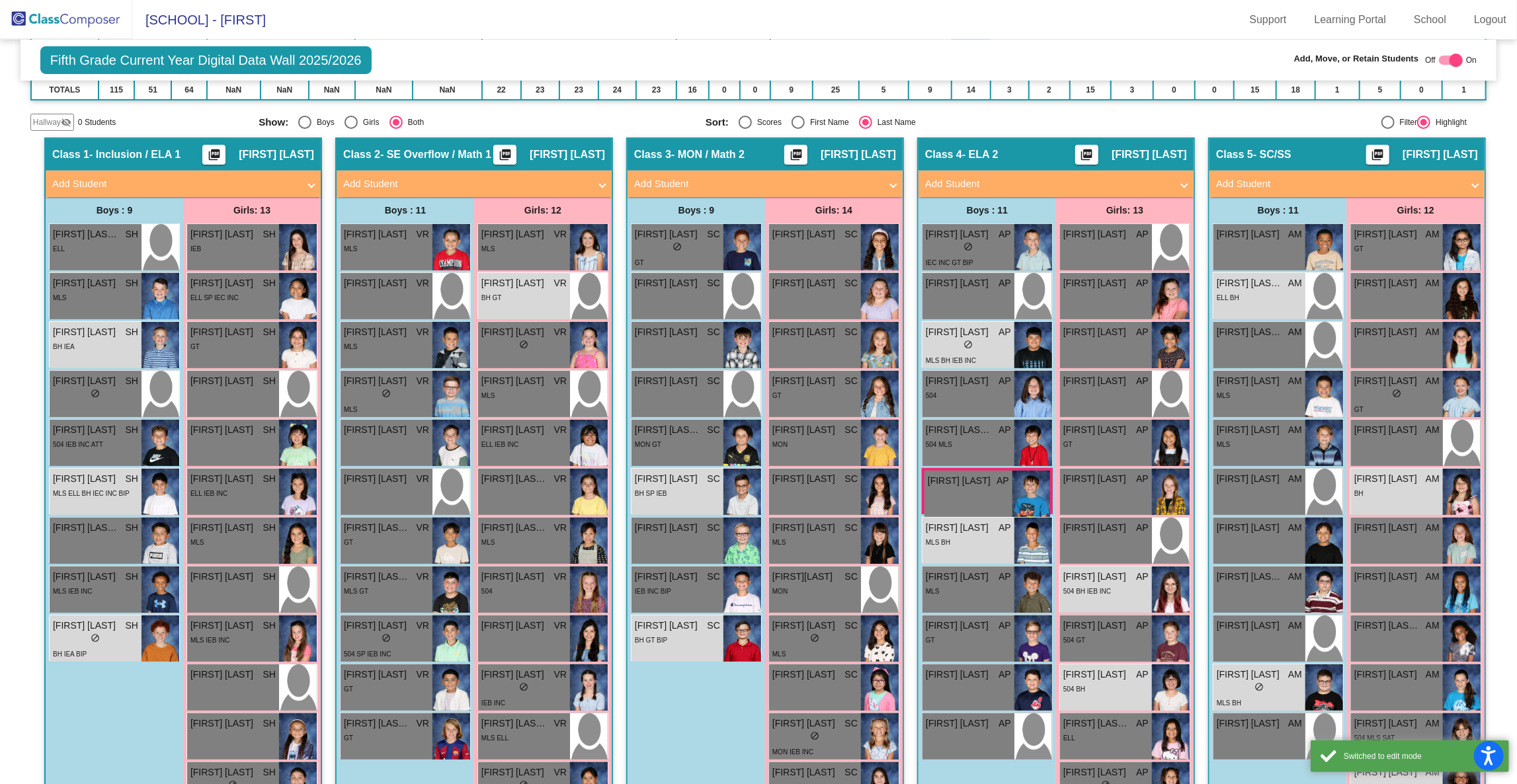 scroll, scrollTop: 223, scrollLeft: 0, axis: vertical 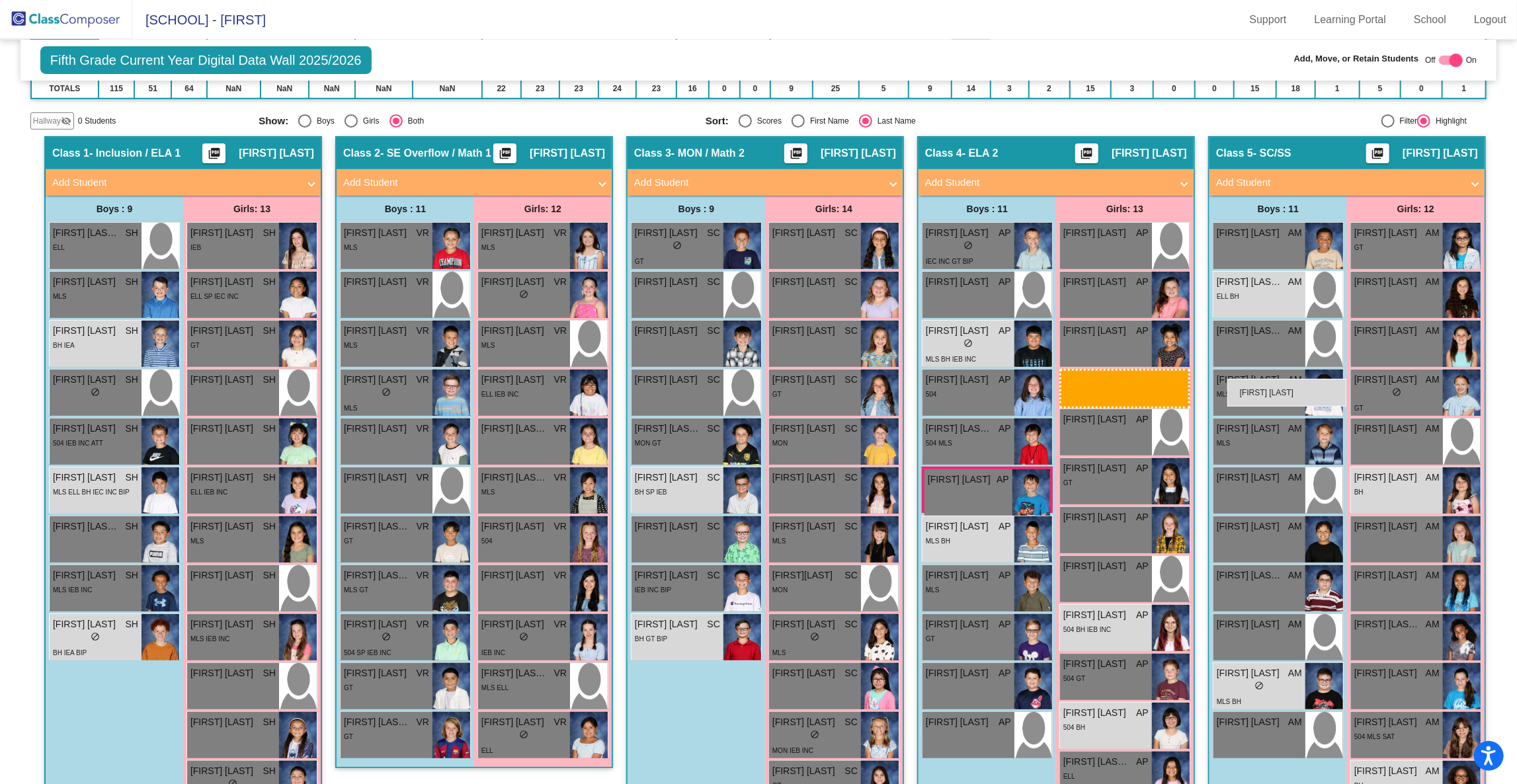drag, startPoint x: 643, startPoint y: 289, endPoint x: 1225, endPoint y: 382, distance: 589.38358 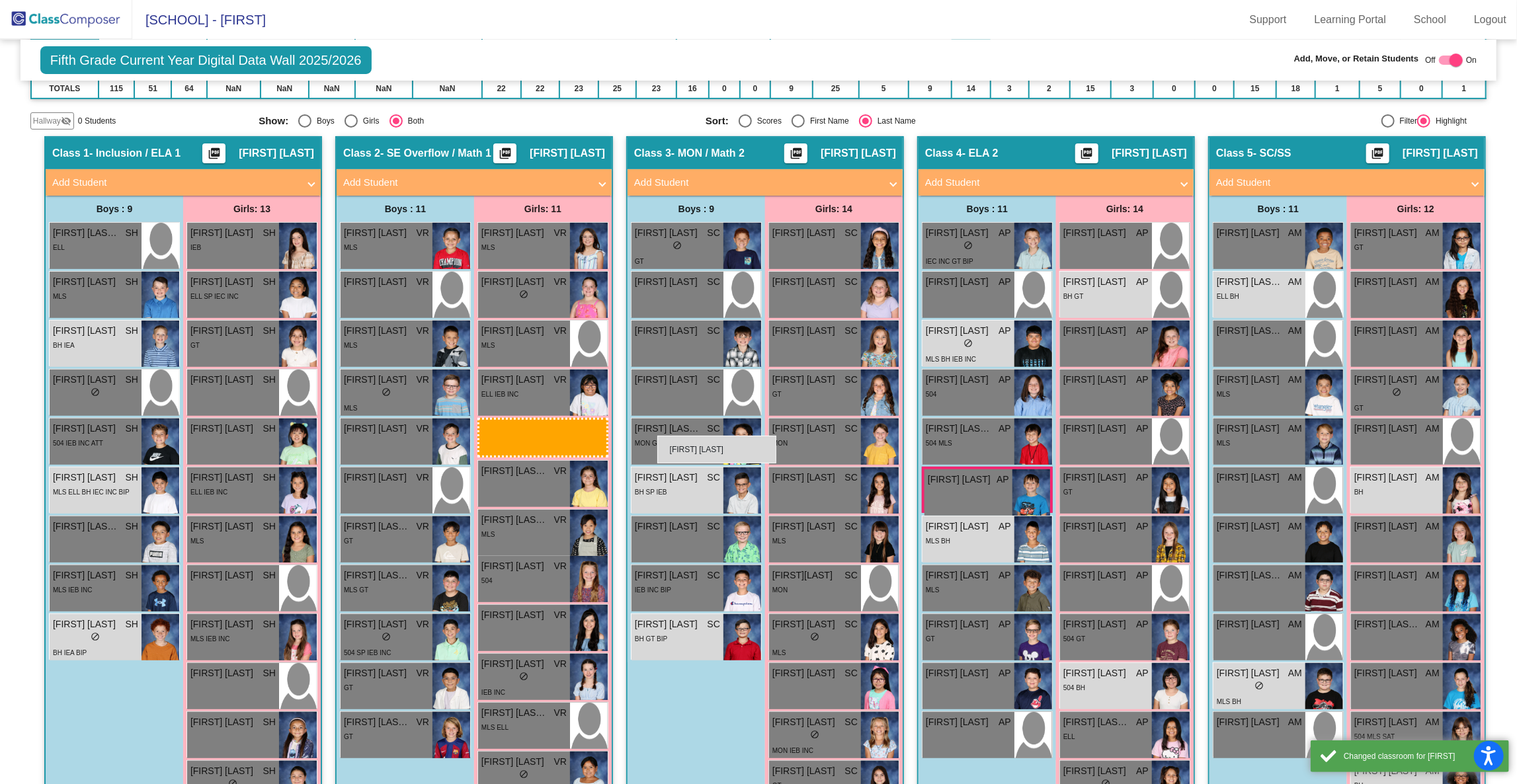 drag, startPoint x: 1224, startPoint y: 632, endPoint x: 657, endPoint y: 436, distance: 599.92083 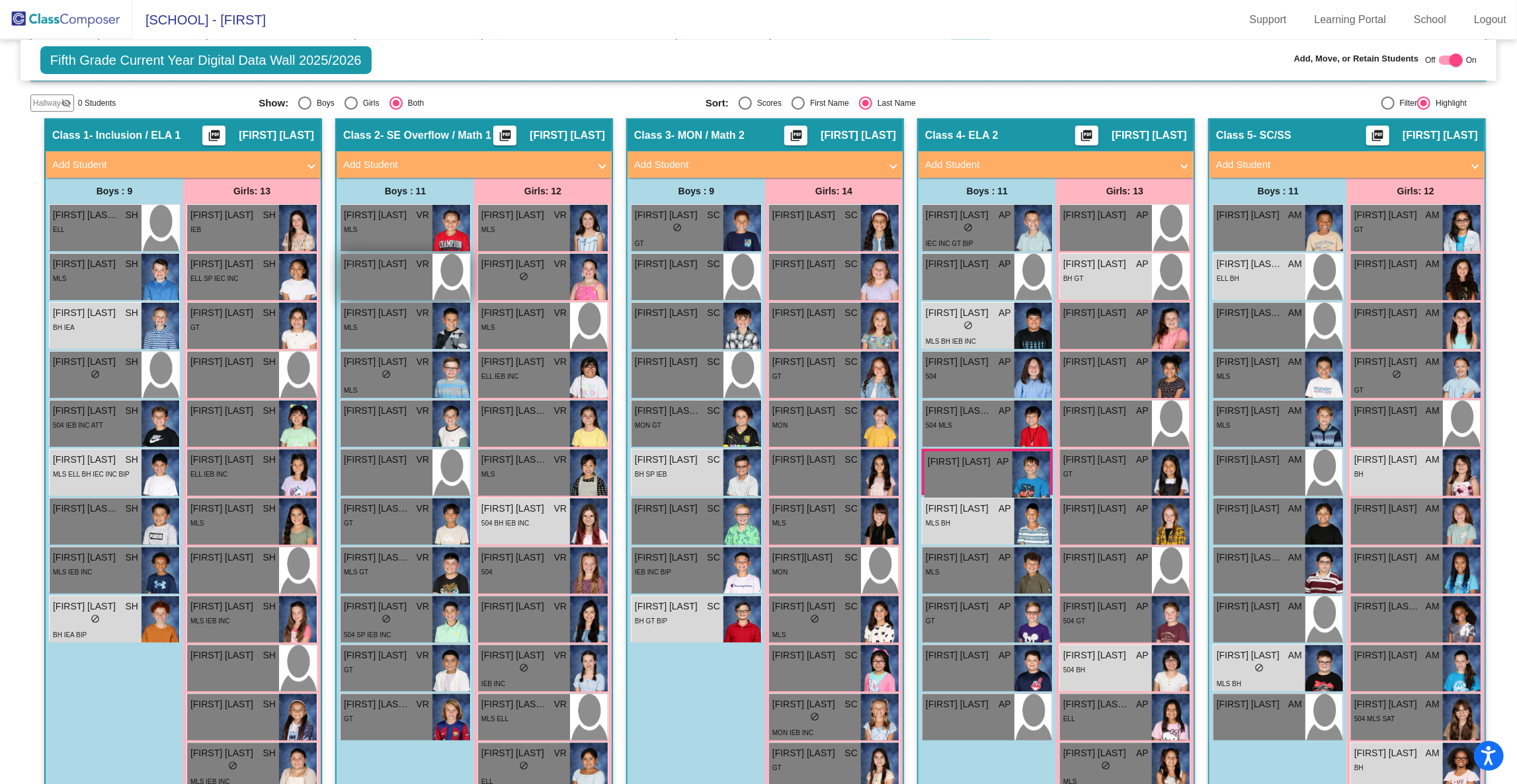 scroll, scrollTop: 241, scrollLeft: 0, axis: vertical 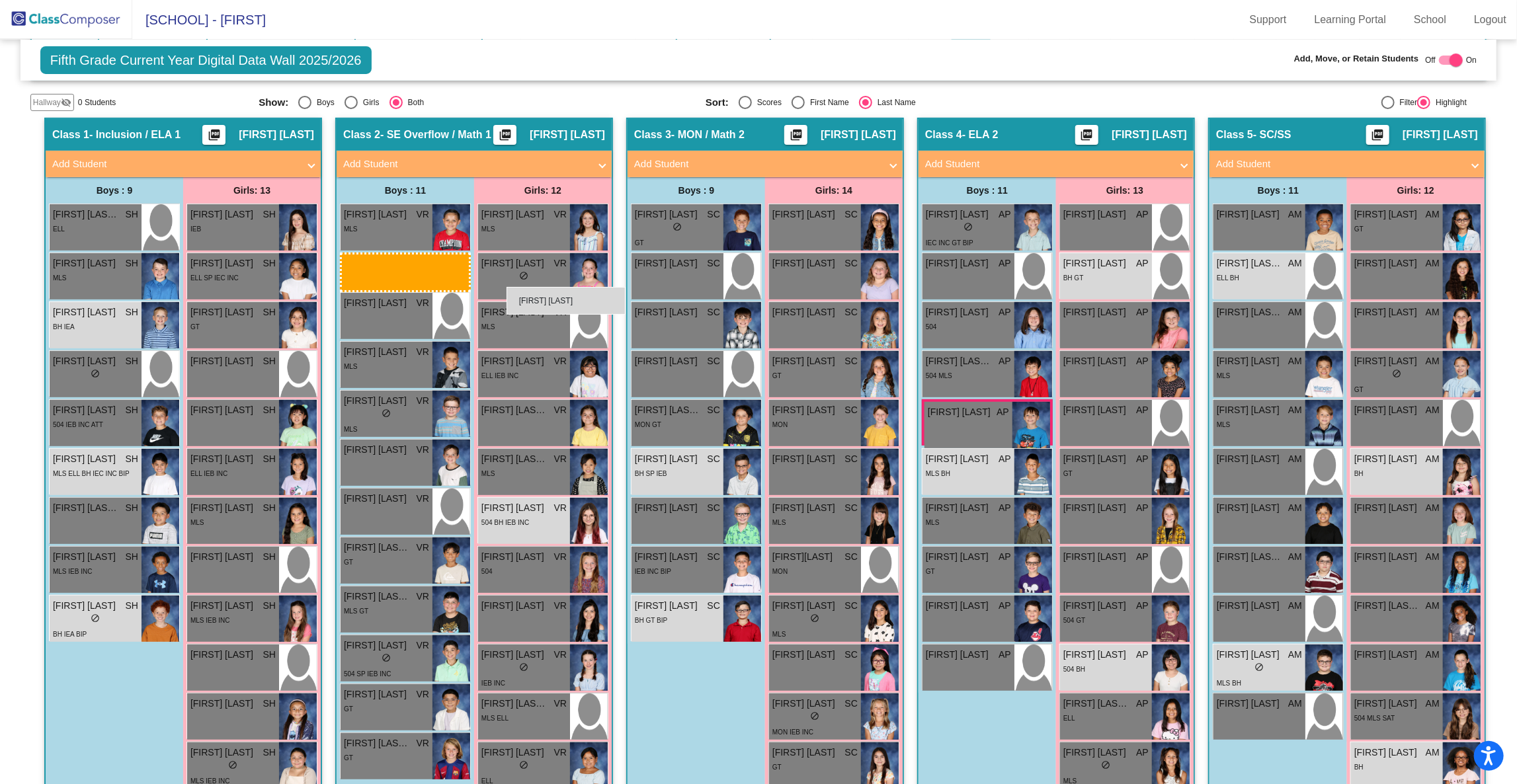 drag, startPoint x: 1126, startPoint y: 323, endPoint x: 507, endPoint y: 287, distance: 620.046 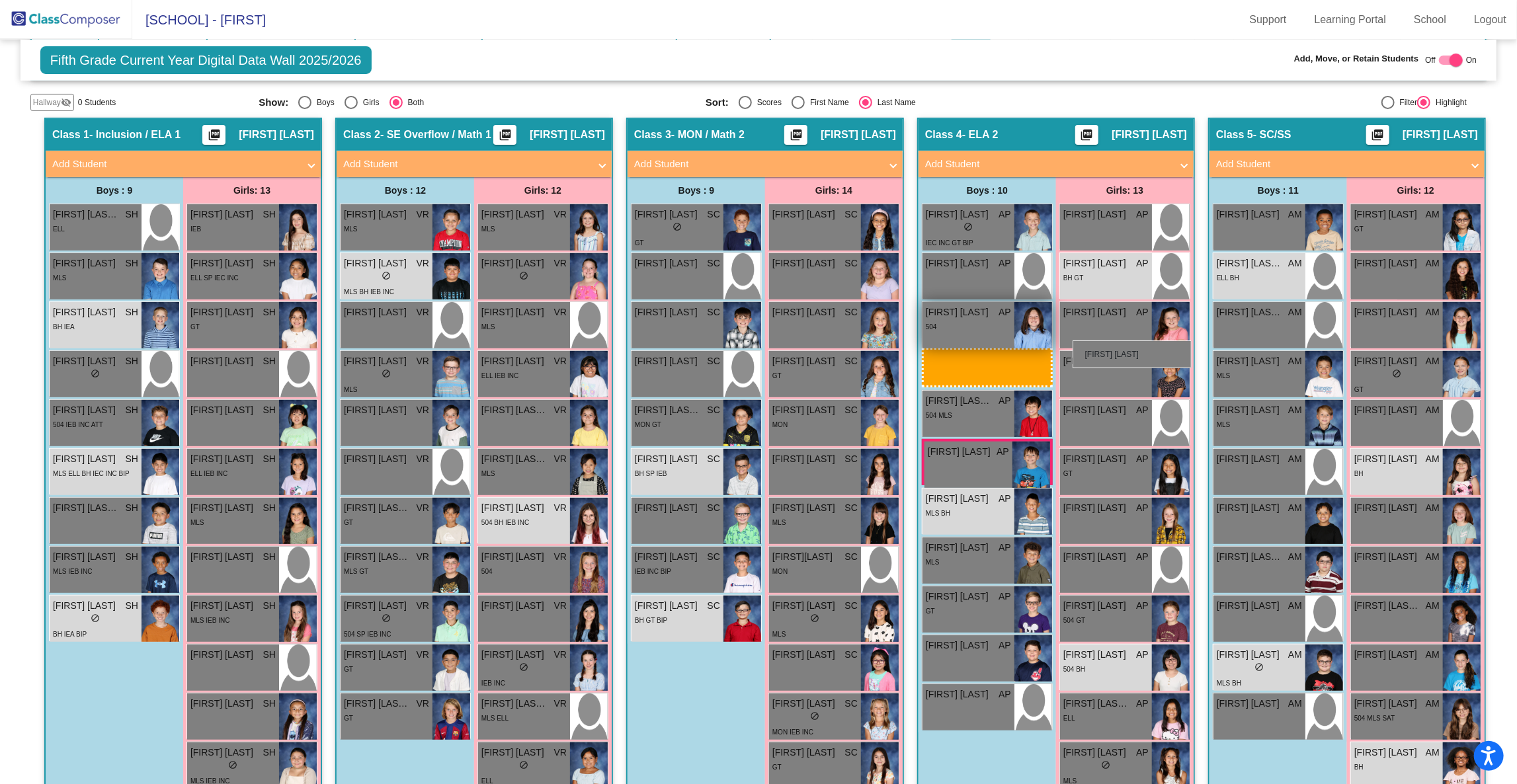 drag, startPoint x: 510, startPoint y: 365, endPoint x: 1073, endPoint y: 340, distance: 563.55479 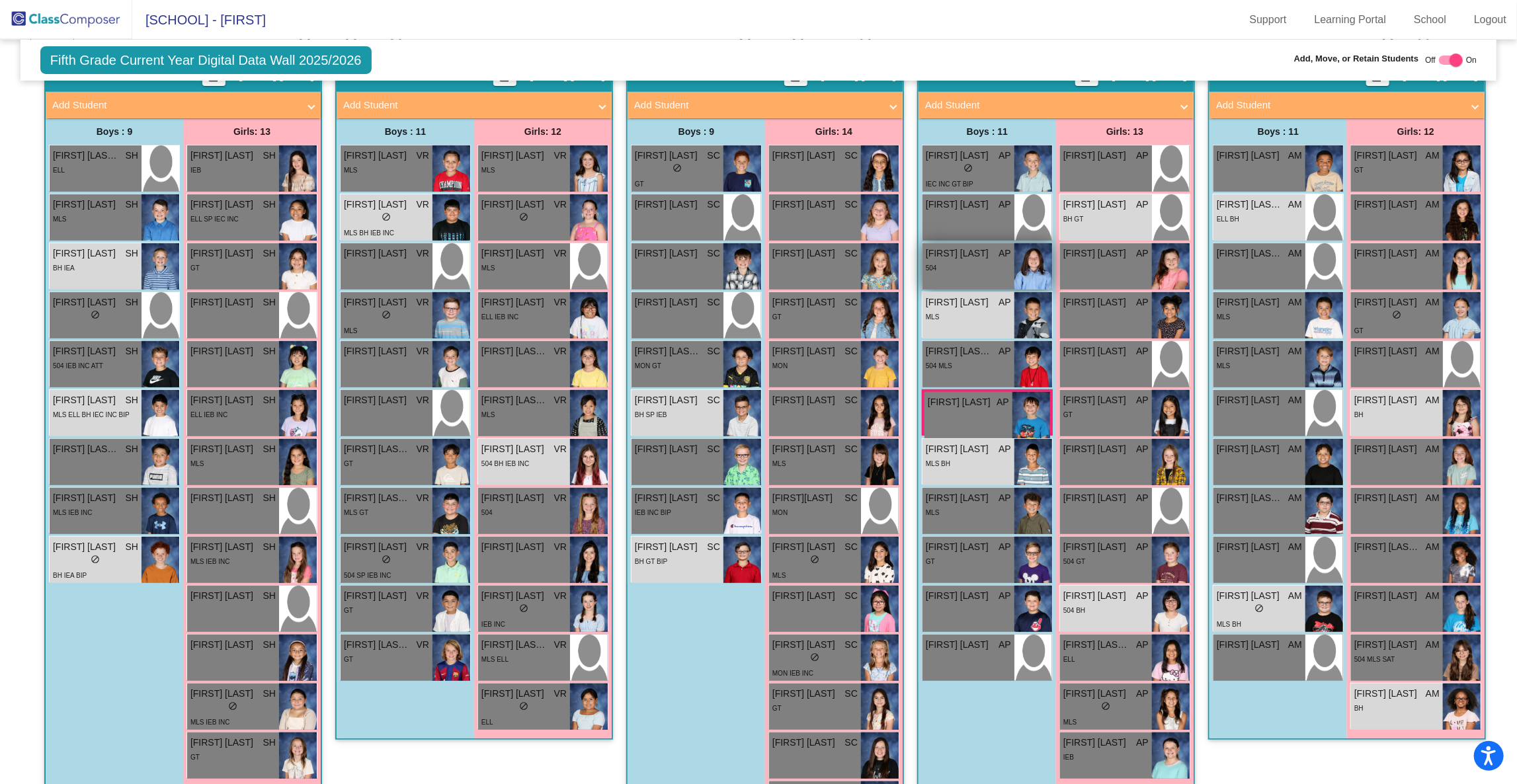 scroll, scrollTop: 313, scrollLeft: 0, axis: vertical 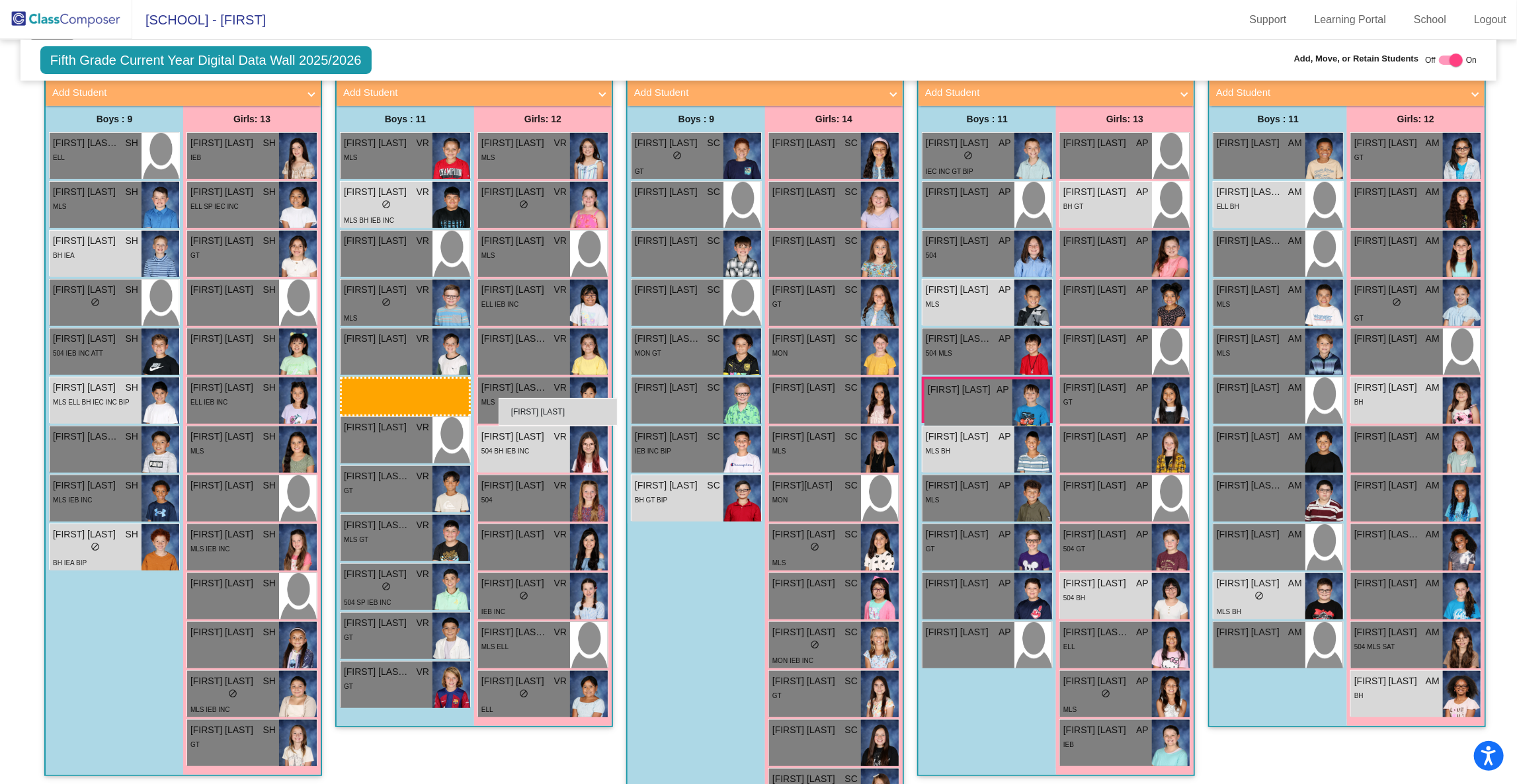 drag, startPoint x: 825, startPoint y: 395, endPoint x: 499, endPoint y: 398, distance: 326.0138 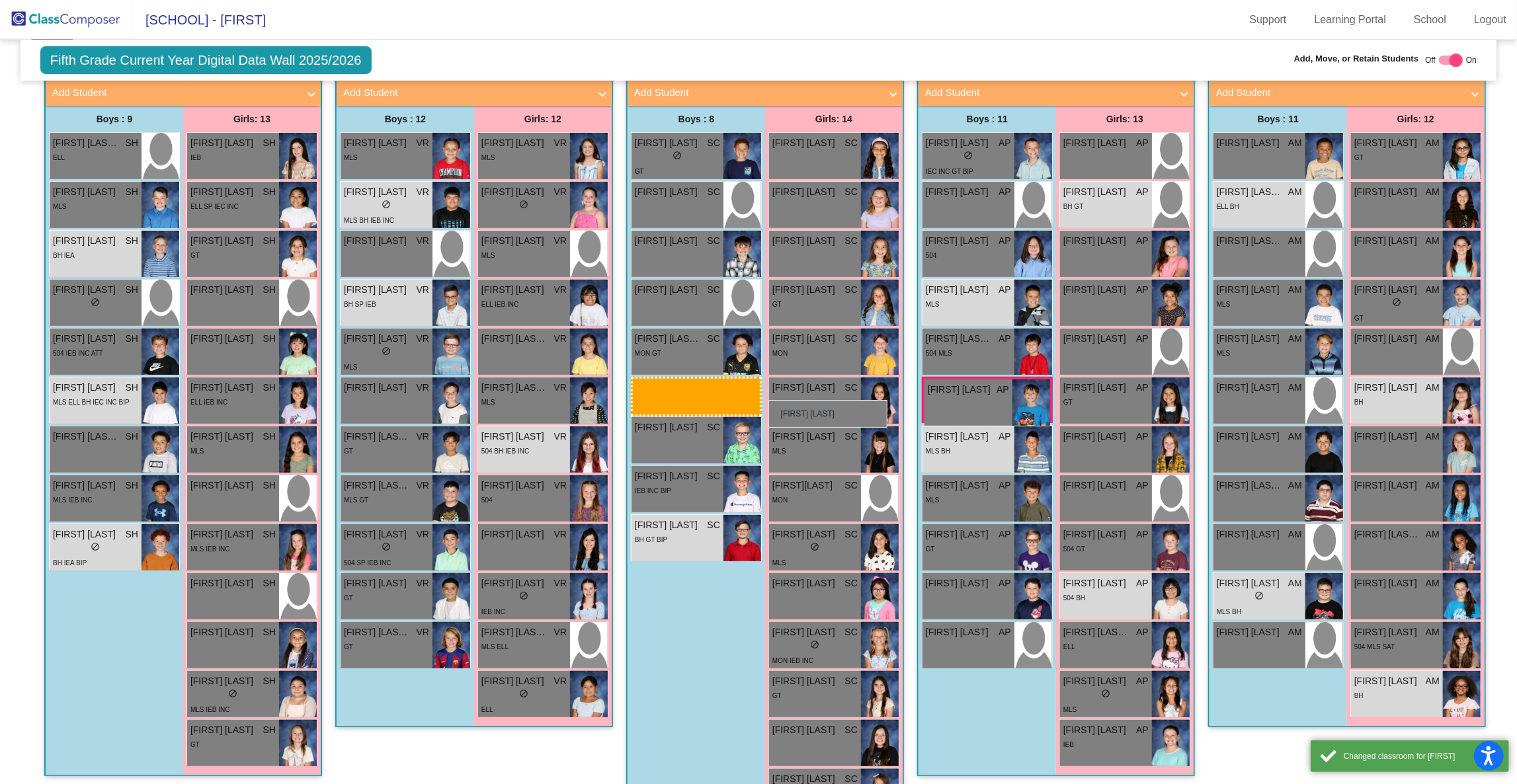 drag, startPoint x: 507, startPoint y: 447, endPoint x: 768, endPoint y: 400, distance: 265.198 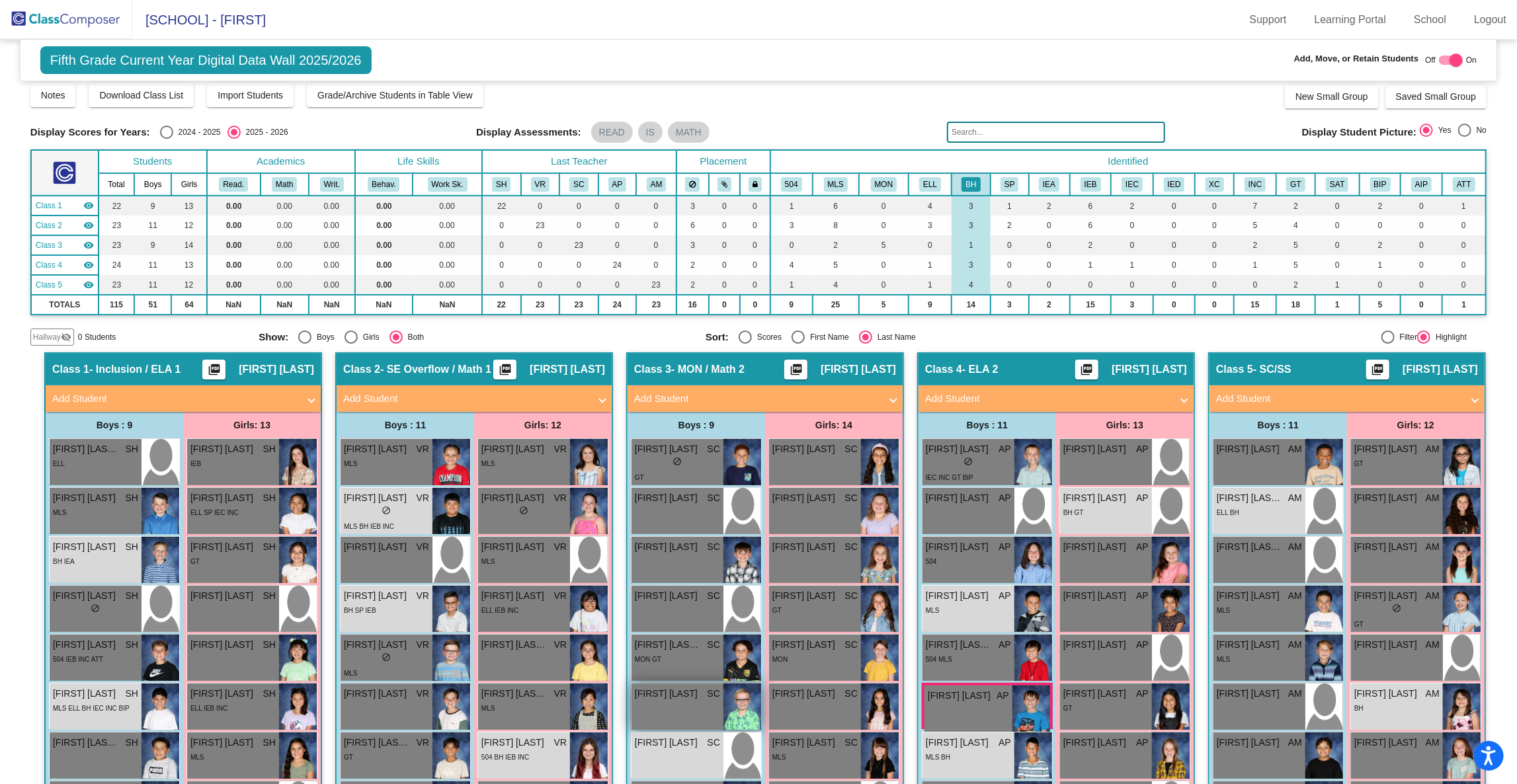 scroll, scrollTop: 0, scrollLeft: 0, axis: both 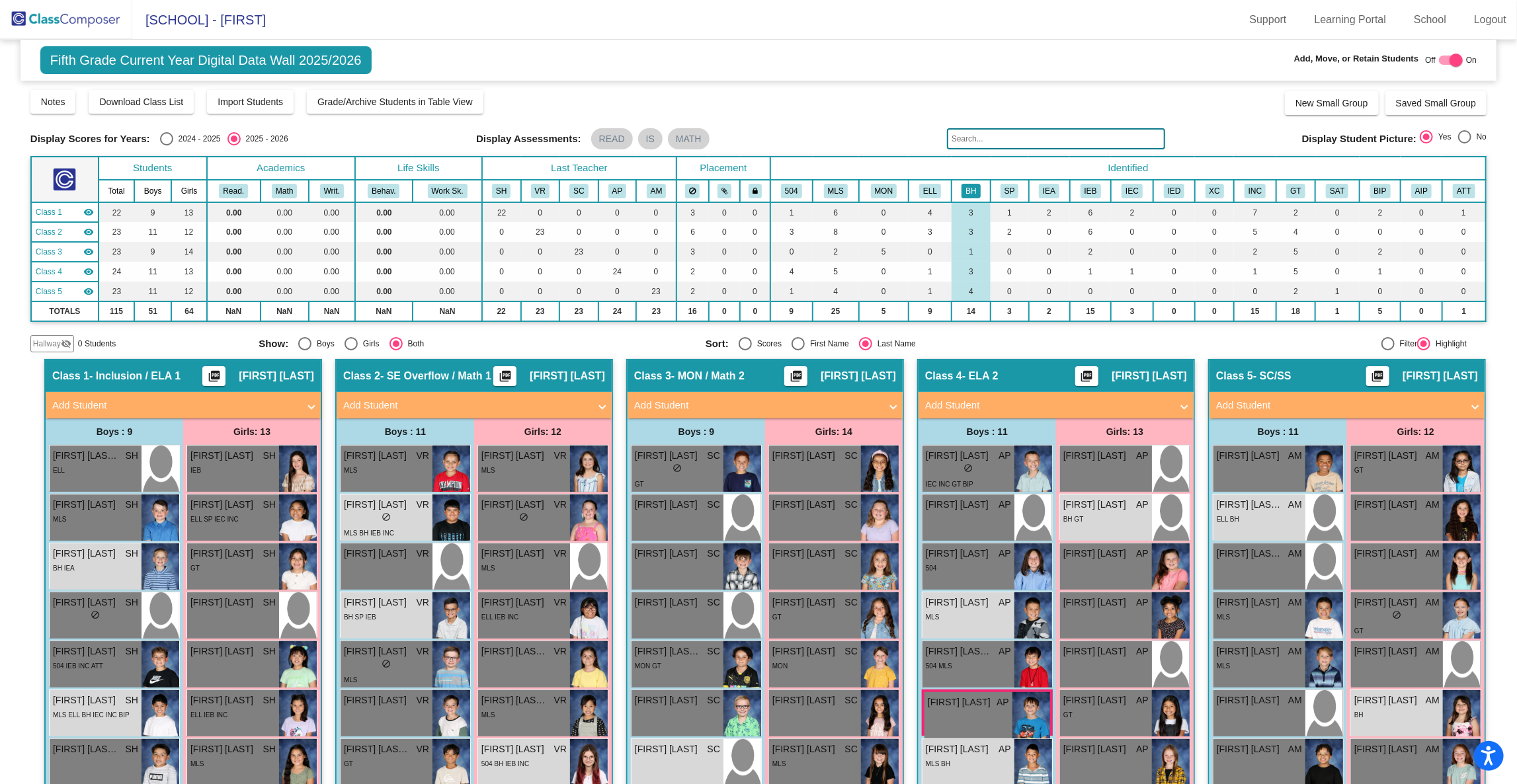 click on "BH" 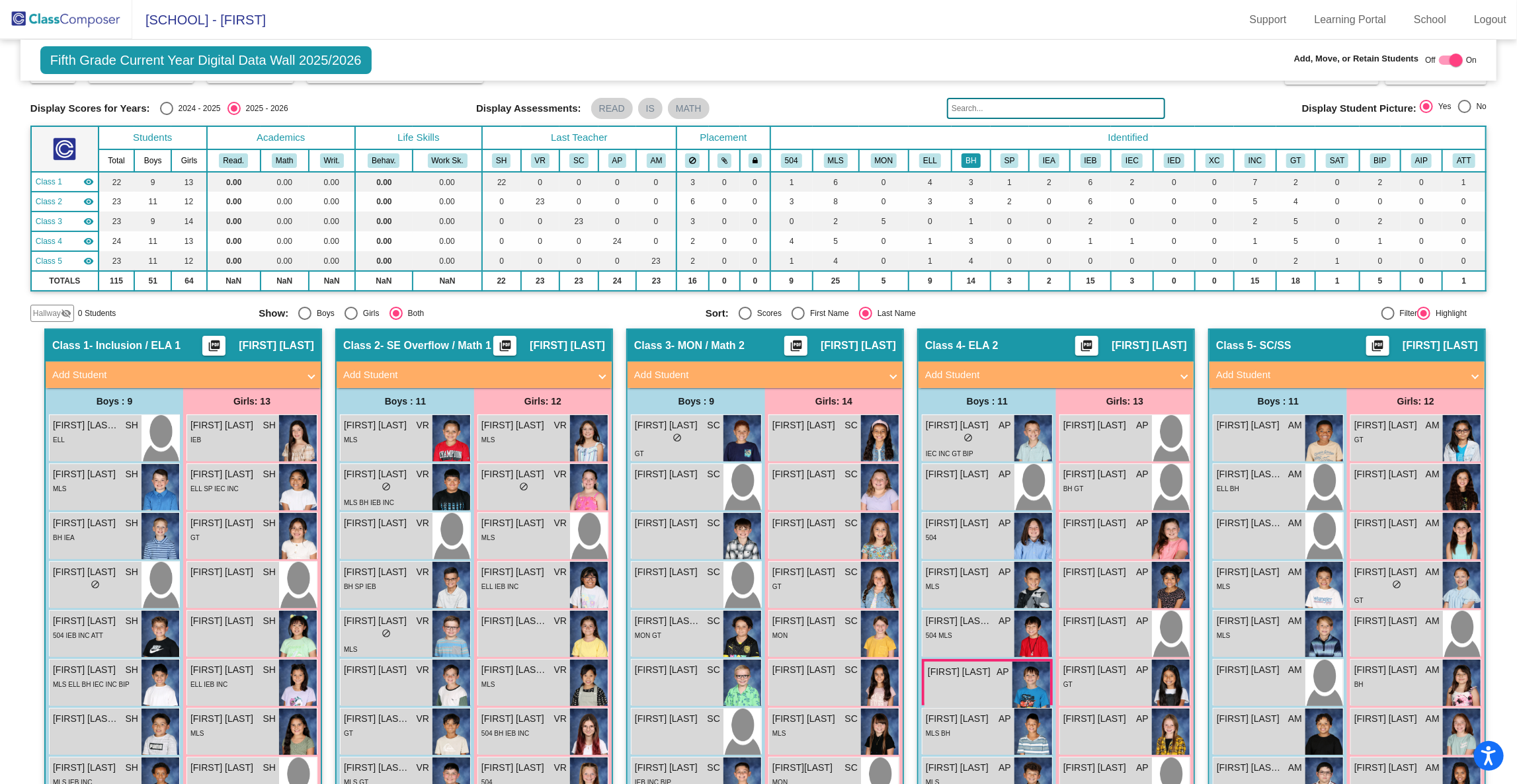scroll, scrollTop: 27, scrollLeft: 0, axis: vertical 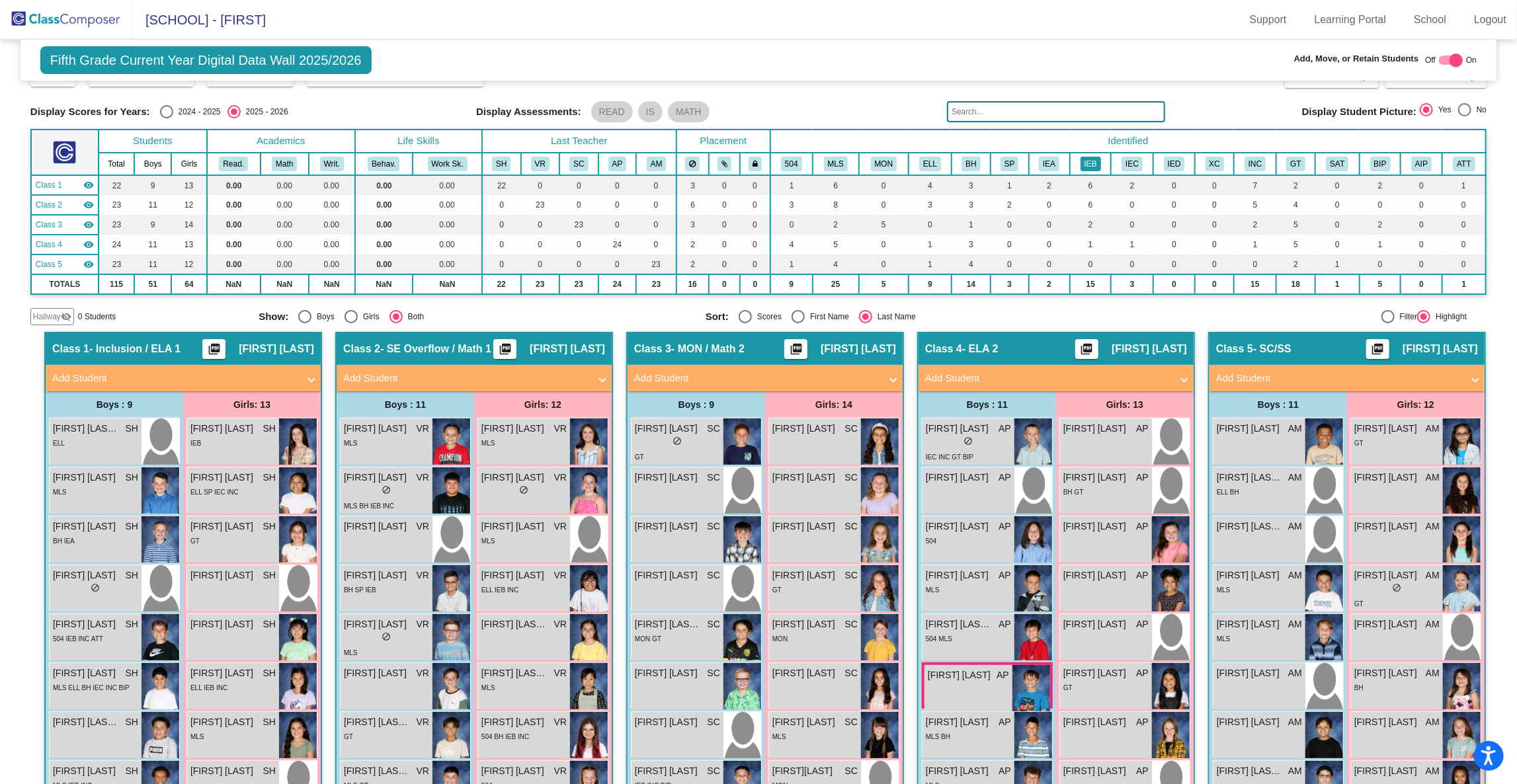 click on "IEB" 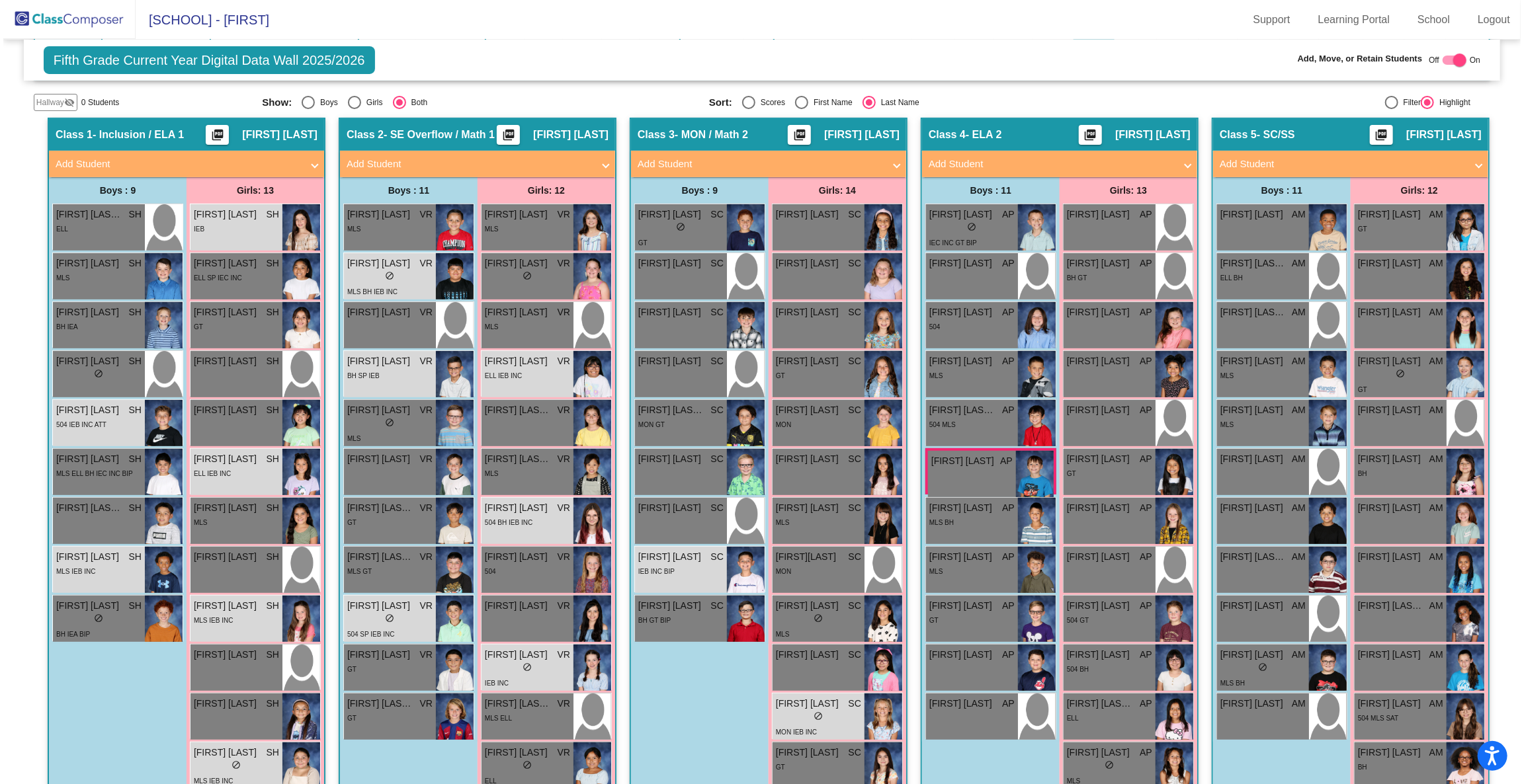 scroll, scrollTop: 241, scrollLeft: 0, axis: vertical 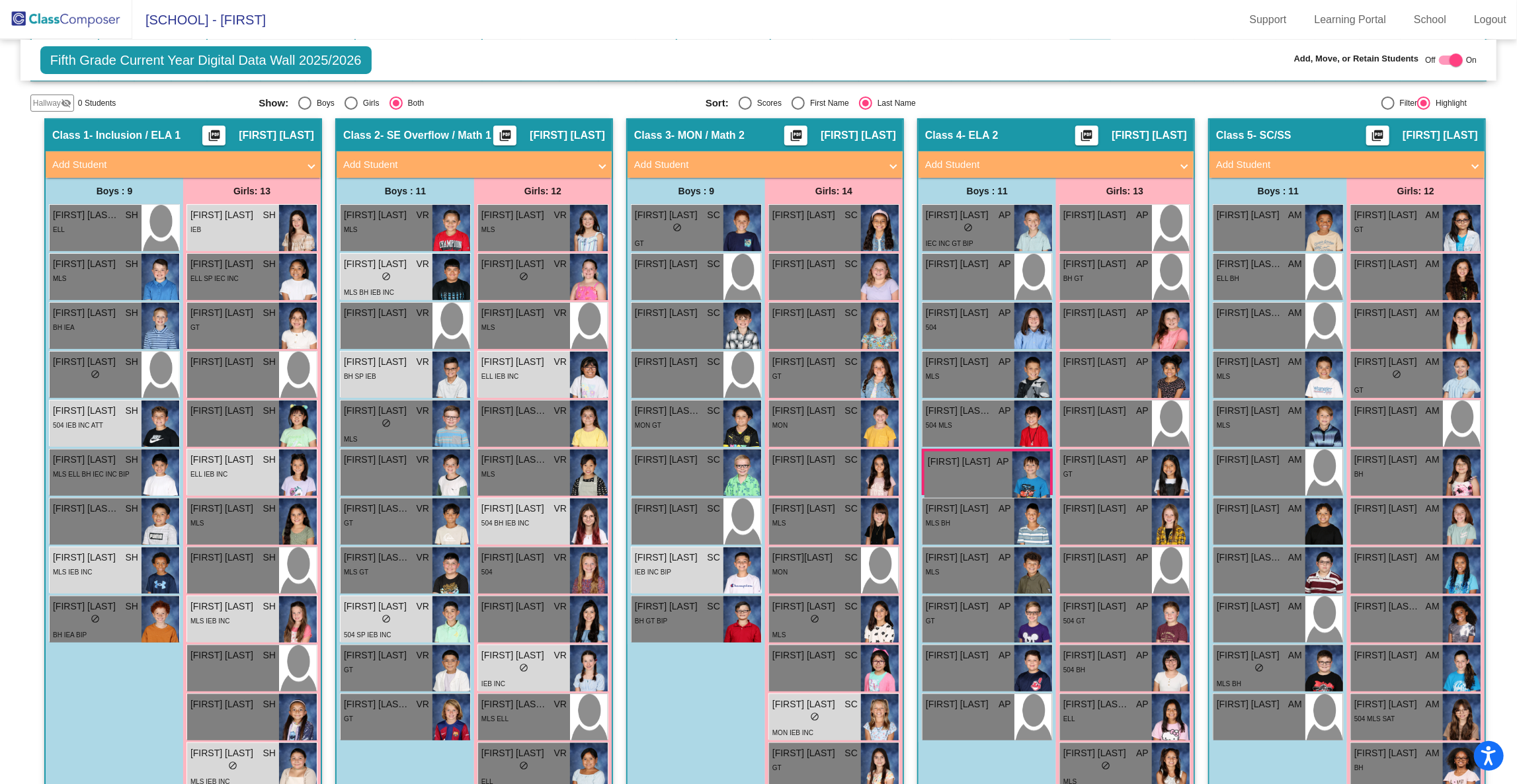 click at bounding box center [1451, 60] 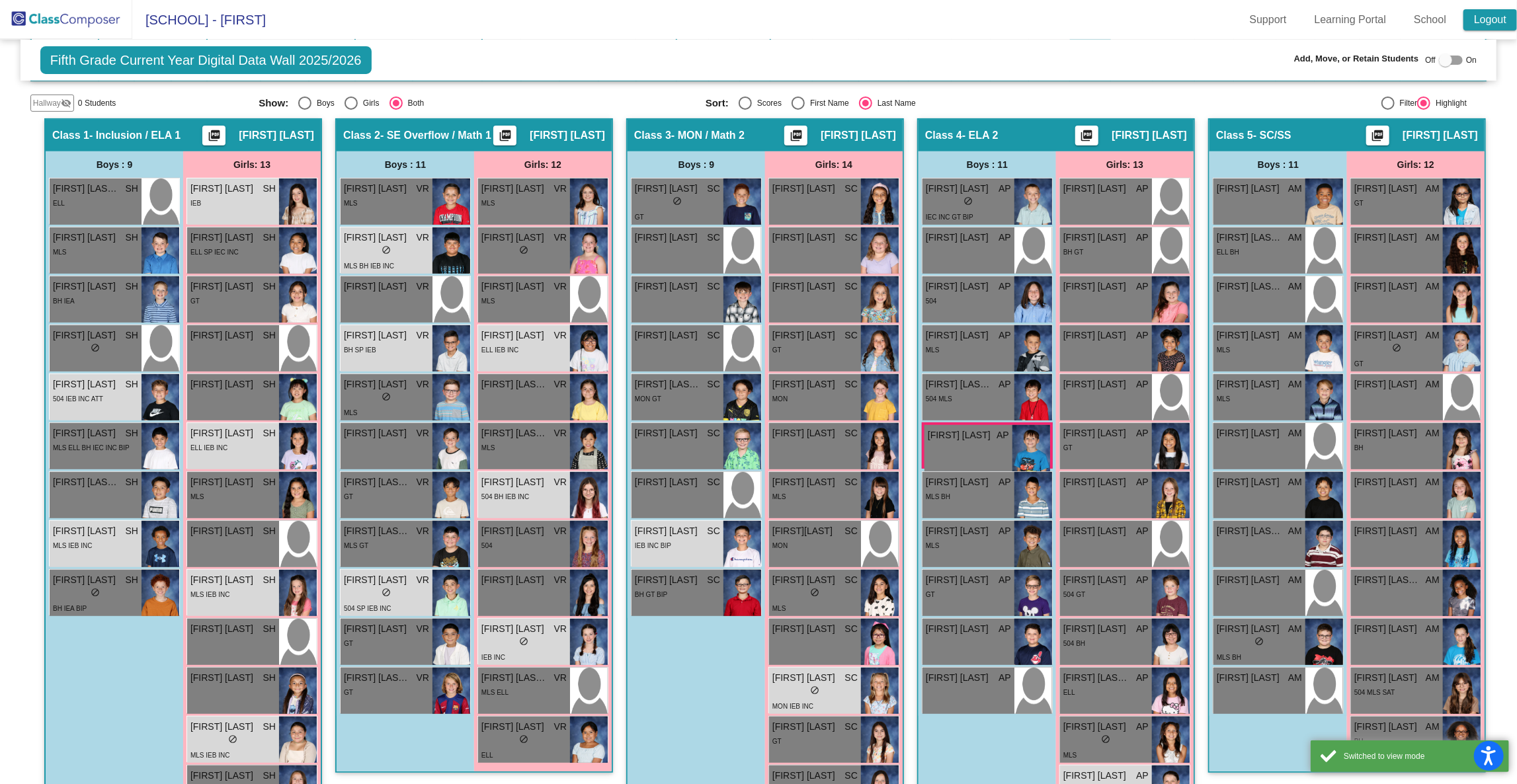 click on "Logout" 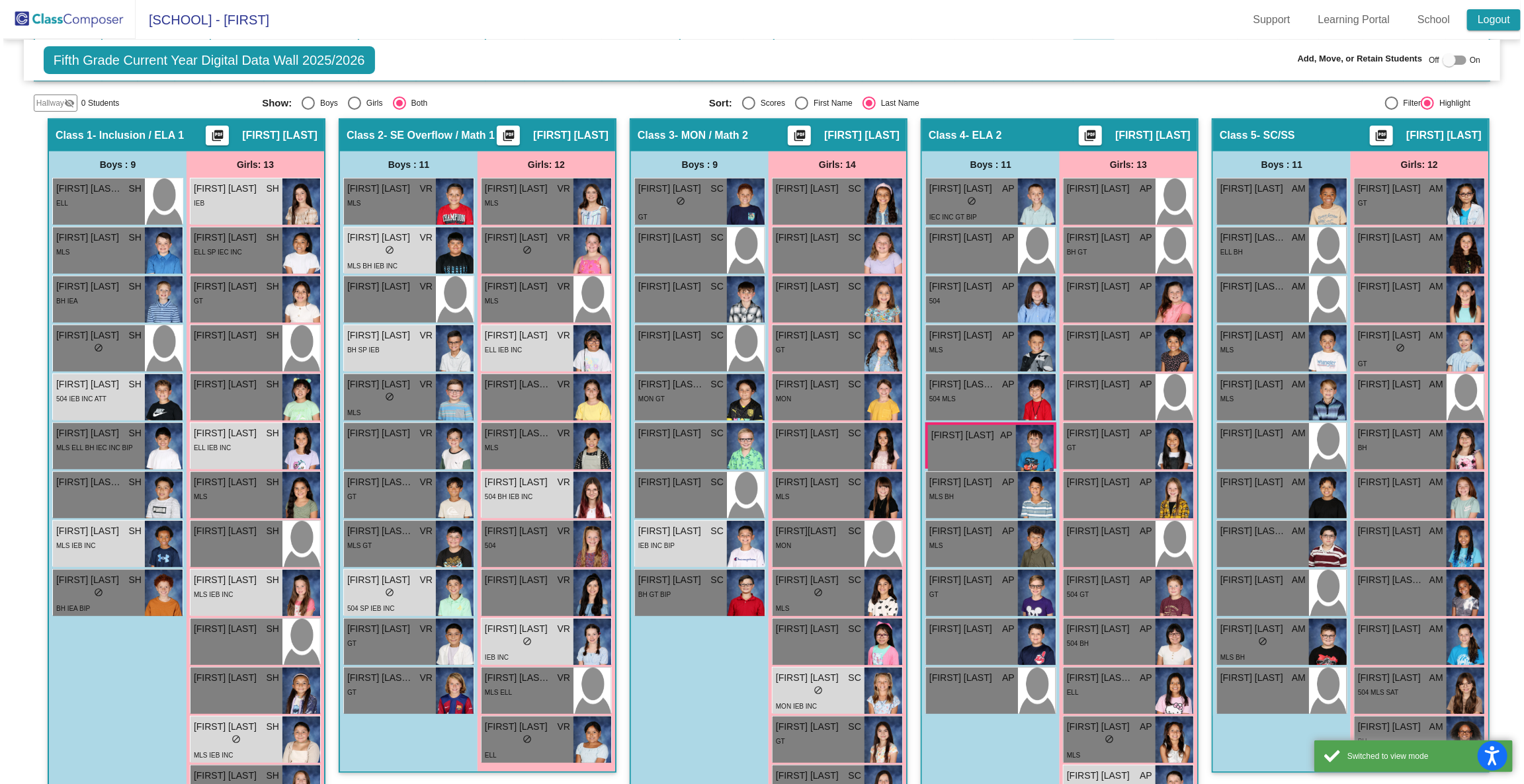scroll, scrollTop: 0, scrollLeft: 0, axis: both 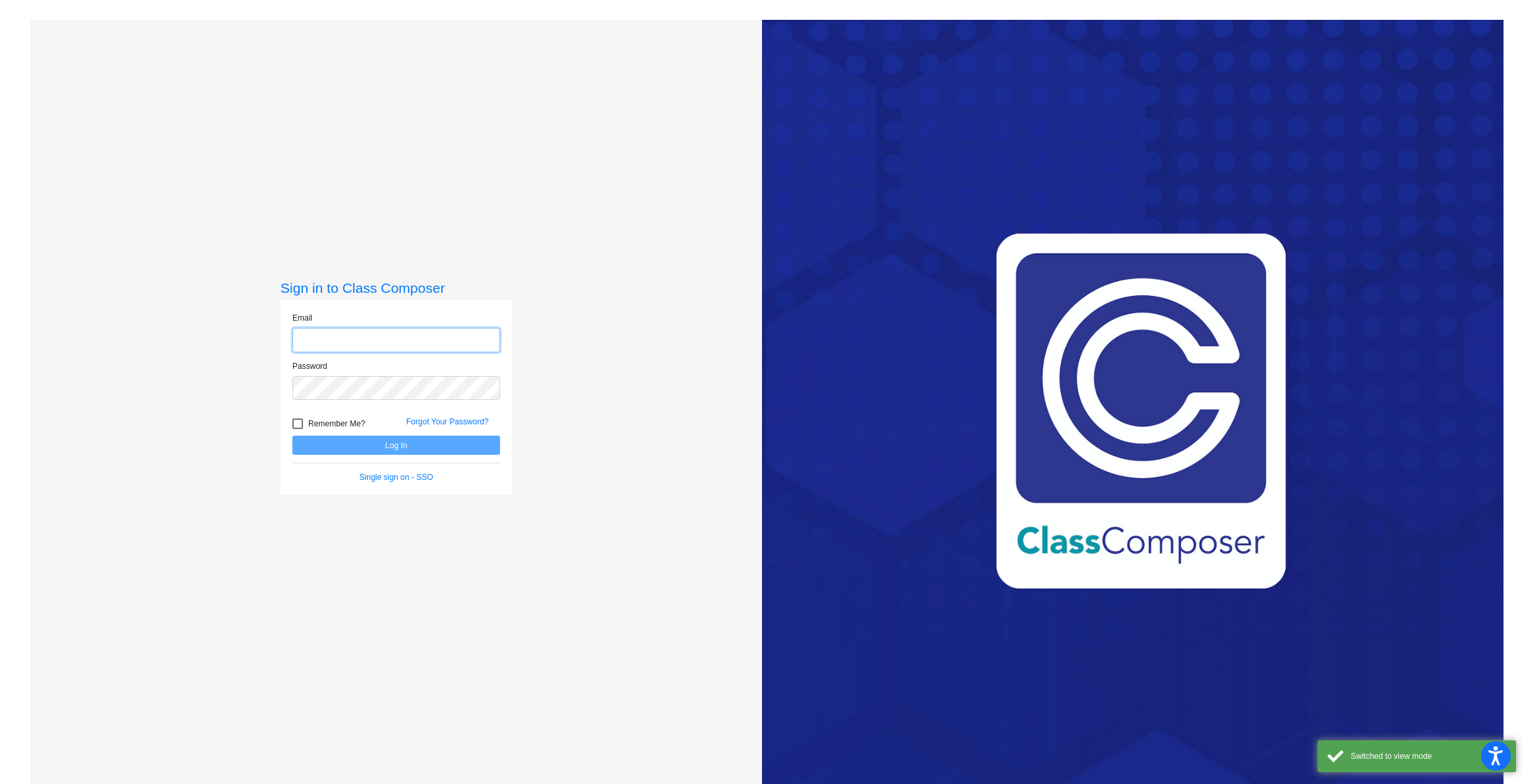 type on "[EMAIL]" 